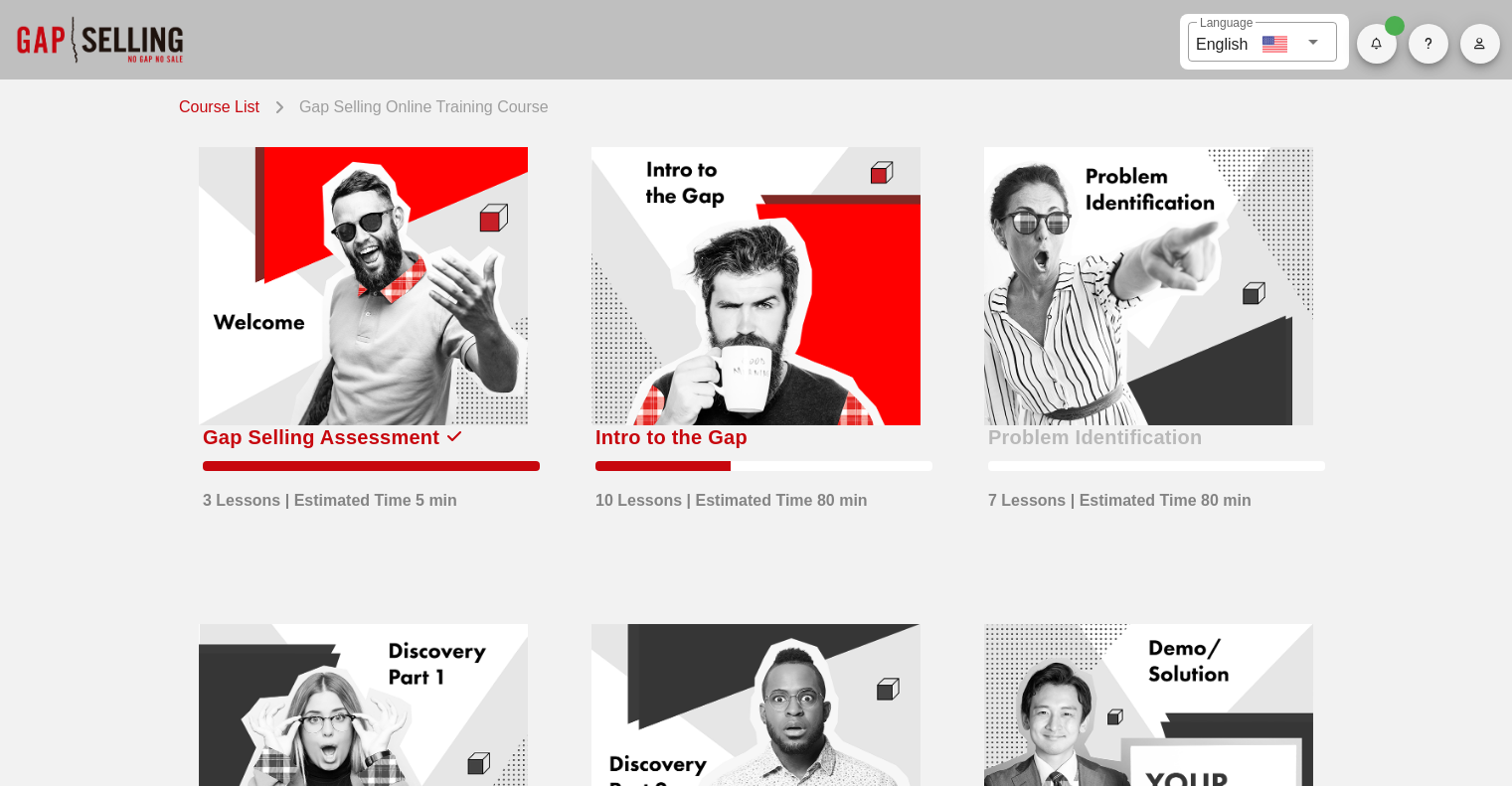 scroll, scrollTop: 0, scrollLeft: 0, axis: both 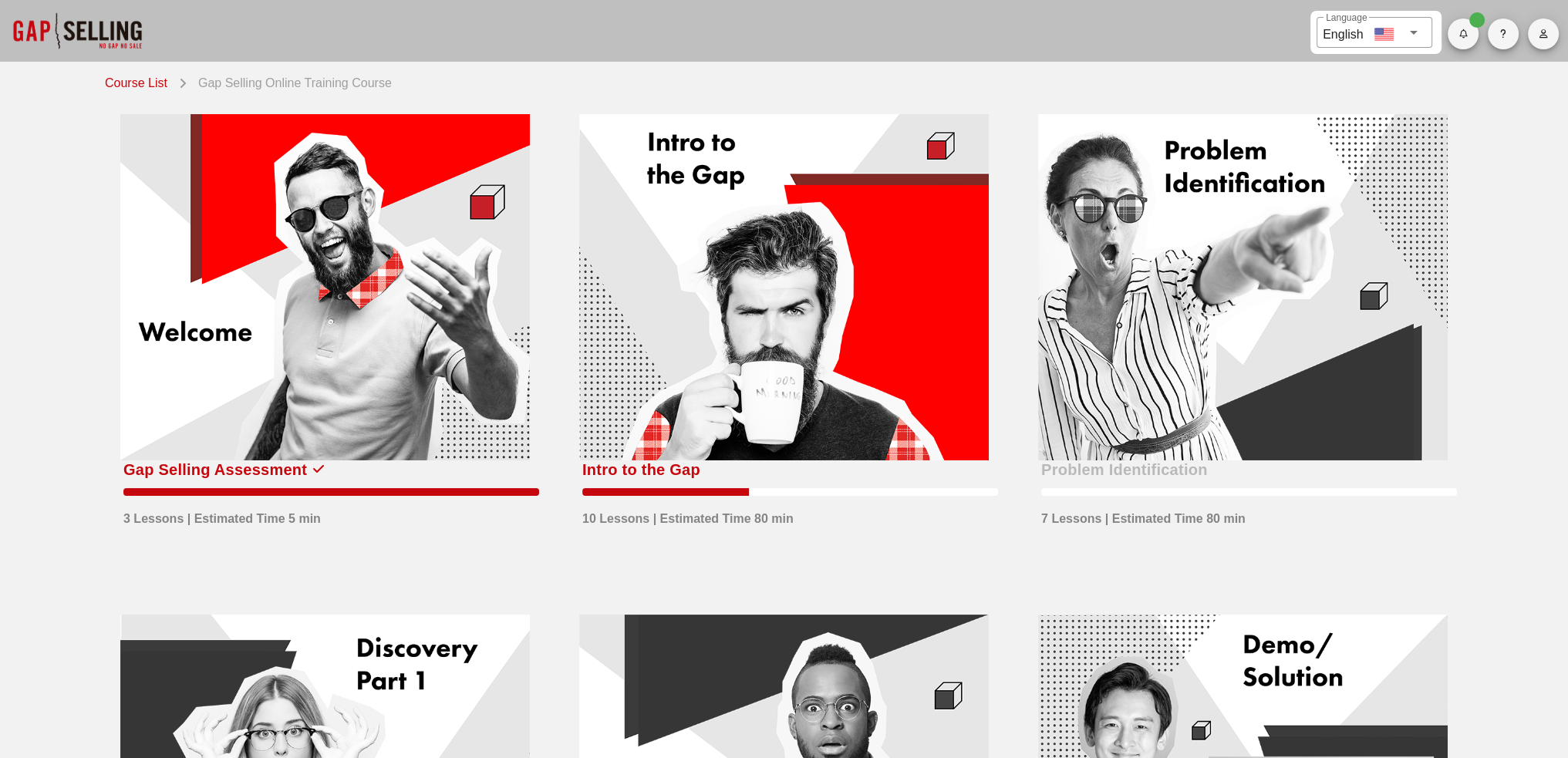 click at bounding box center (784, 287) 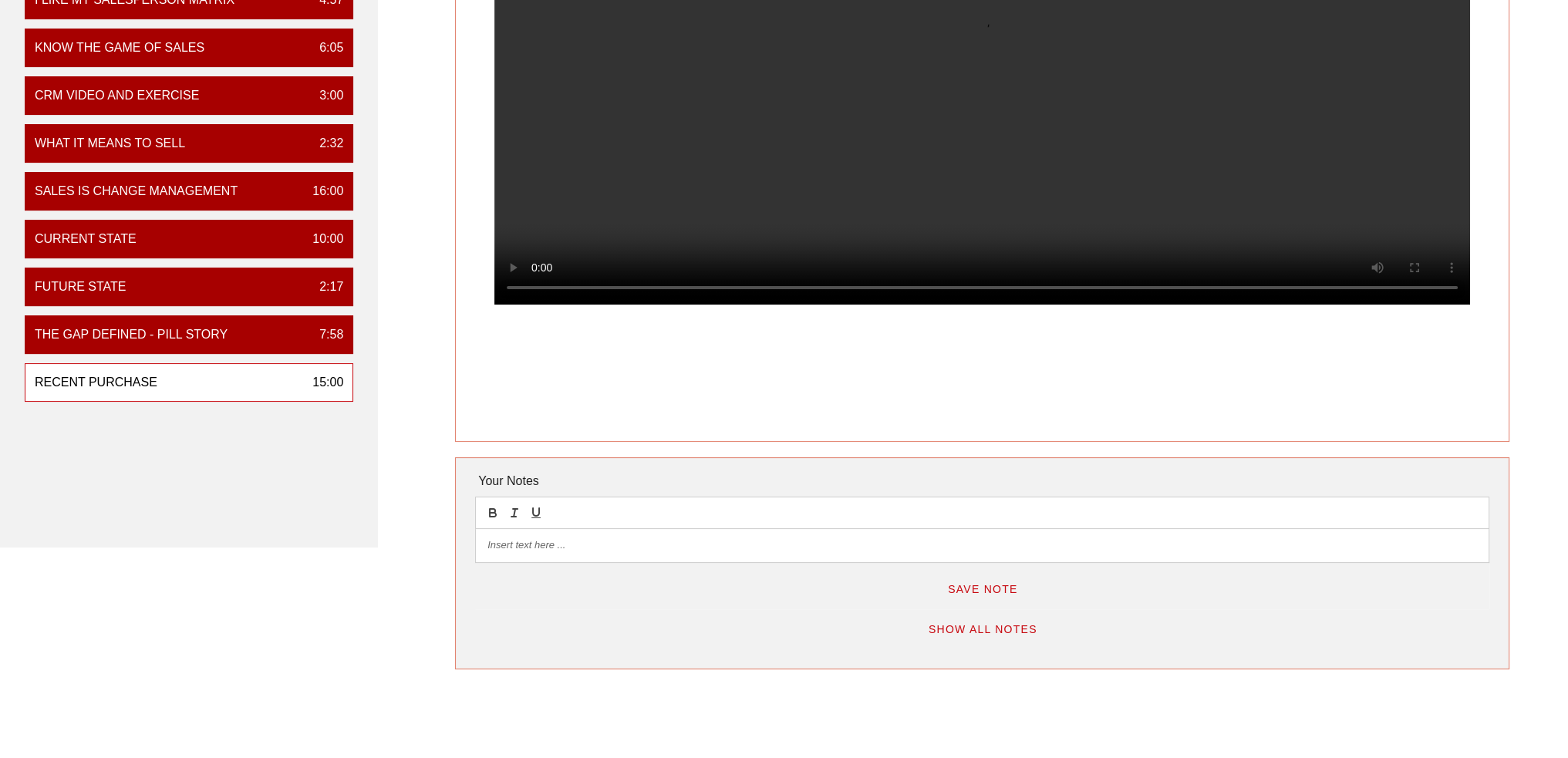 scroll, scrollTop: 77, scrollLeft: 0, axis: vertical 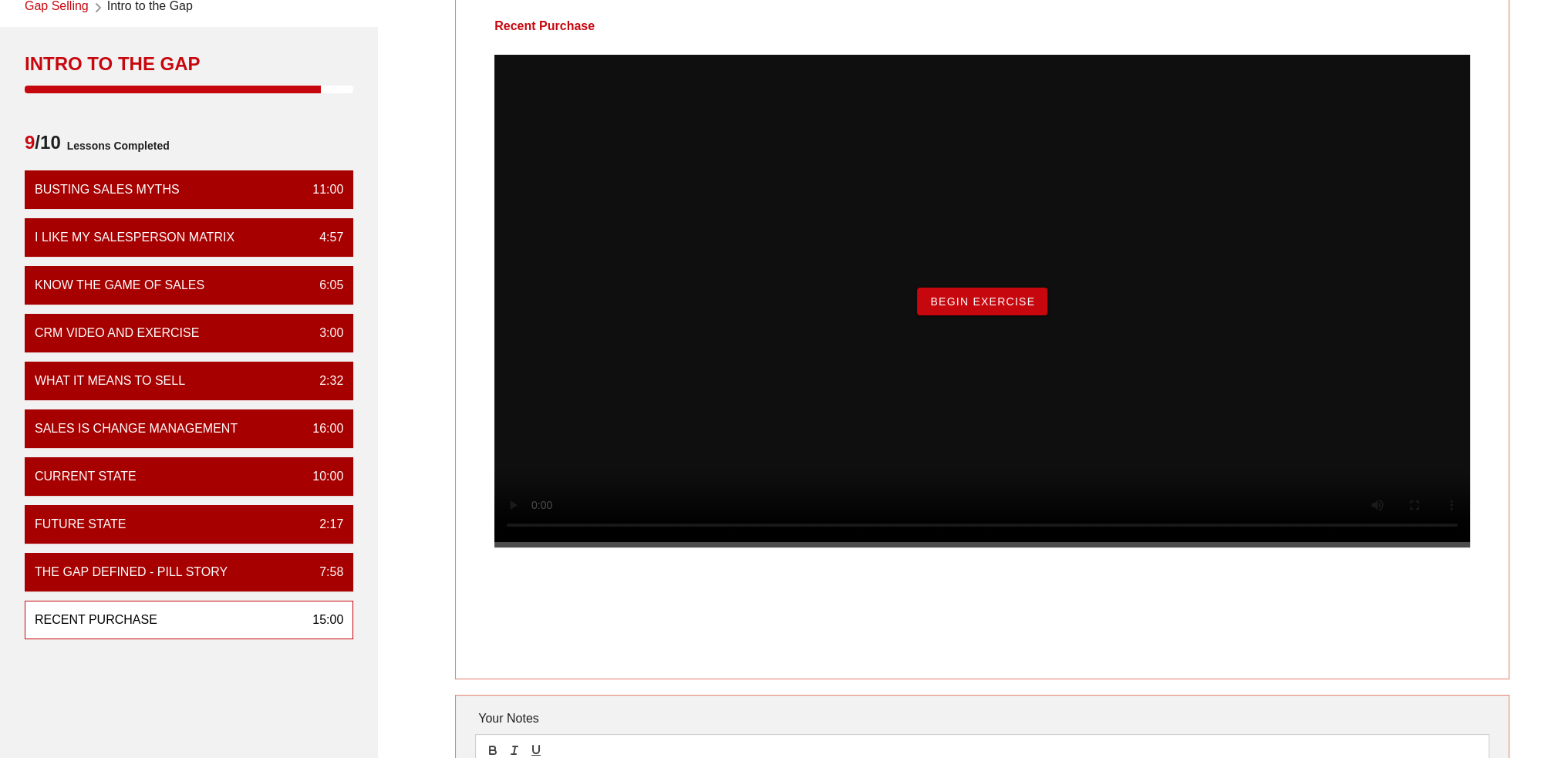 click on "Begin Exercise" at bounding box center (982, 302) 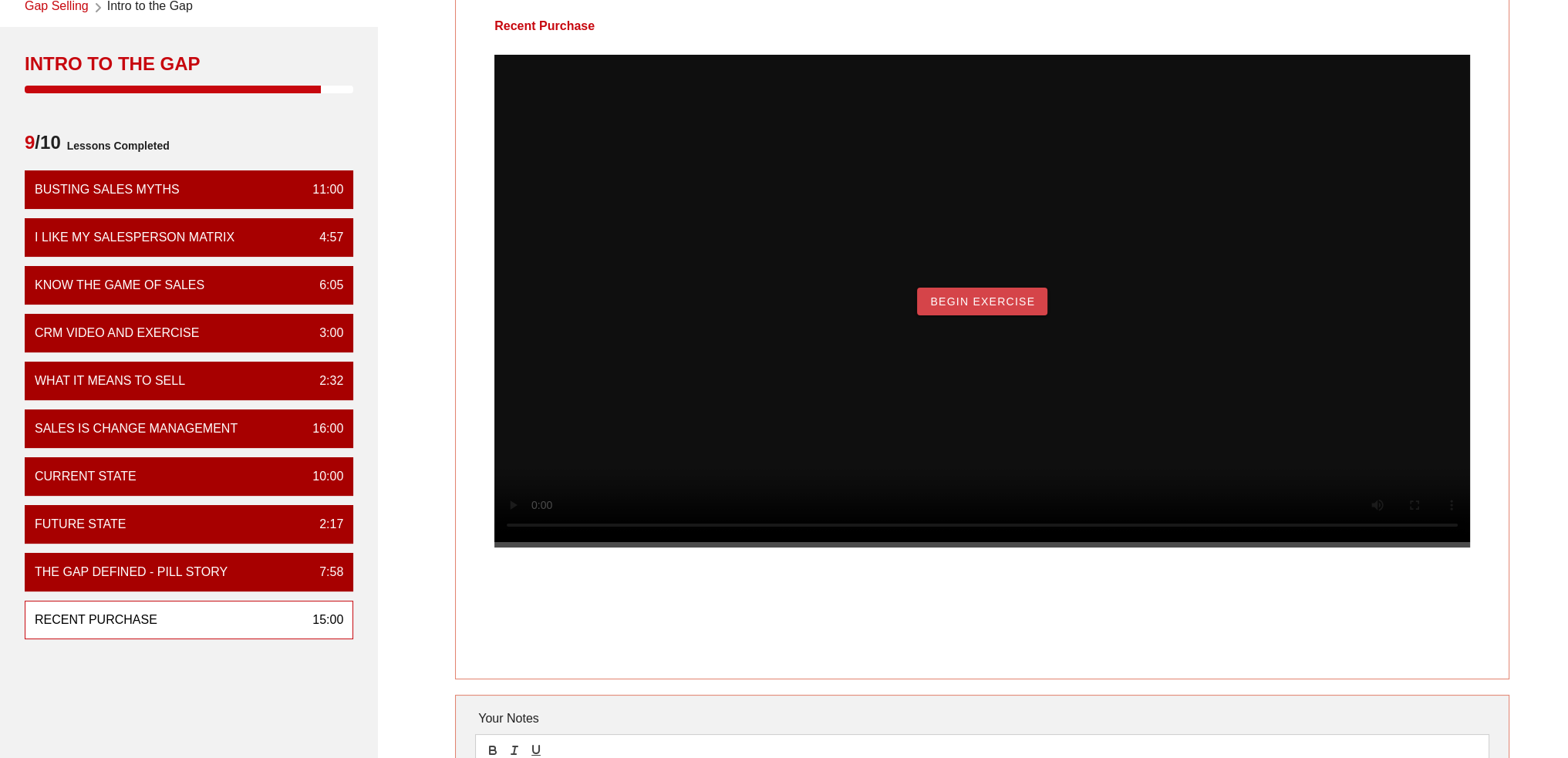 scroll, scrollTop: 0, scrollLeft: 0, axis: both 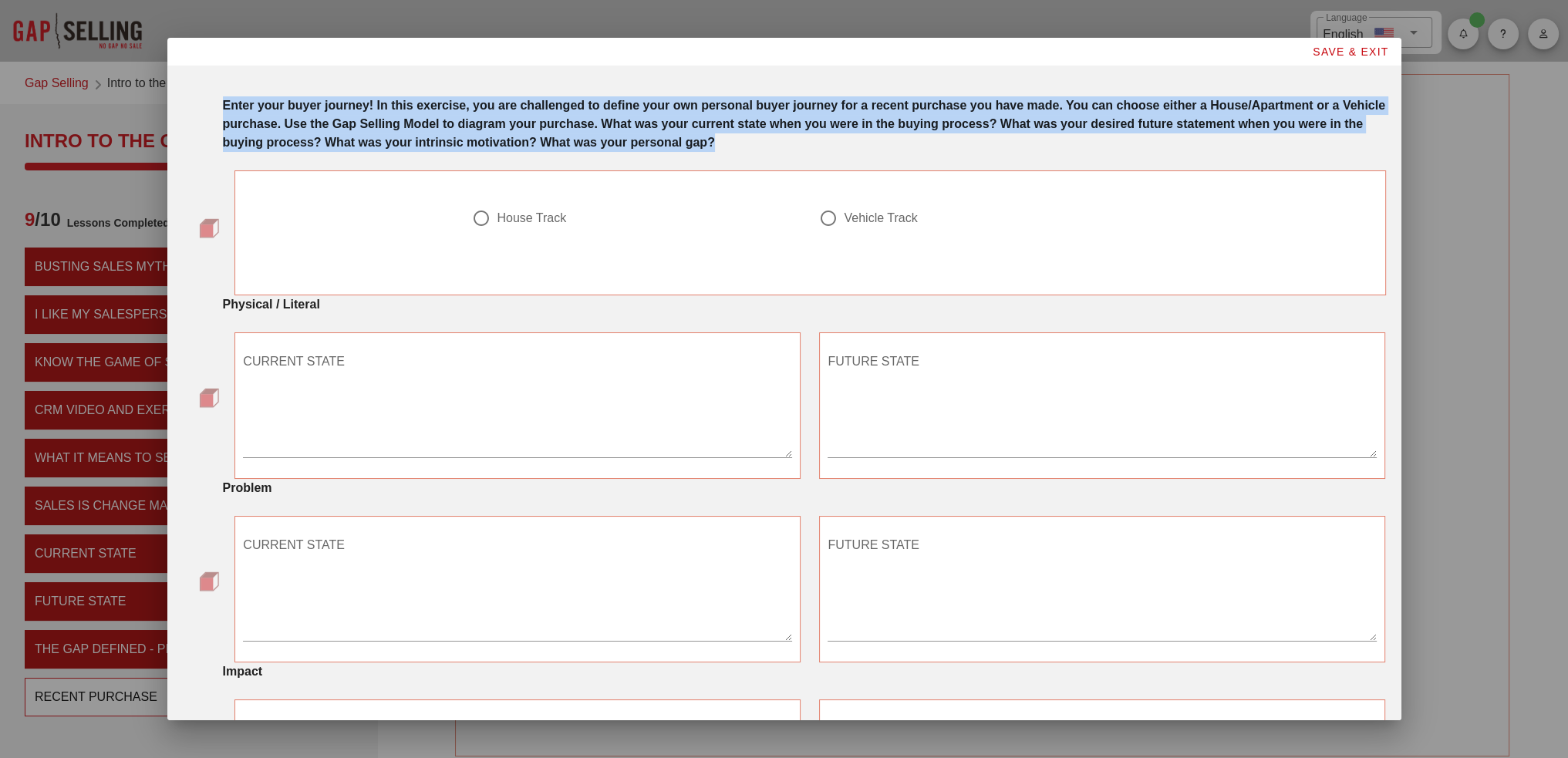 drag, startPoint x: 204, startPoint y: 99, endPoint x: 770, endPoint y: 145, distance: 567.86618 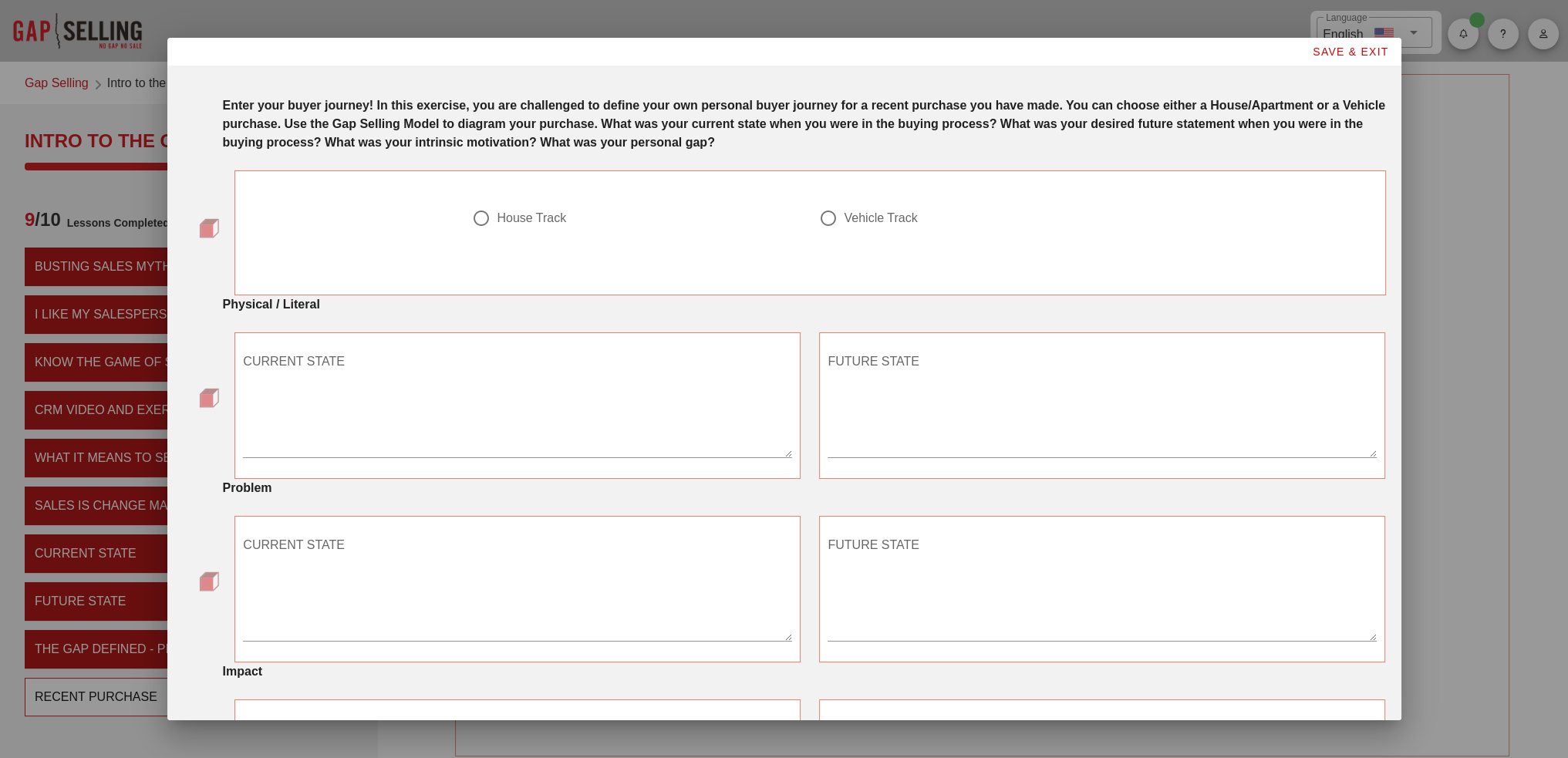 click on "House Track" at bounding box center [636, 227] 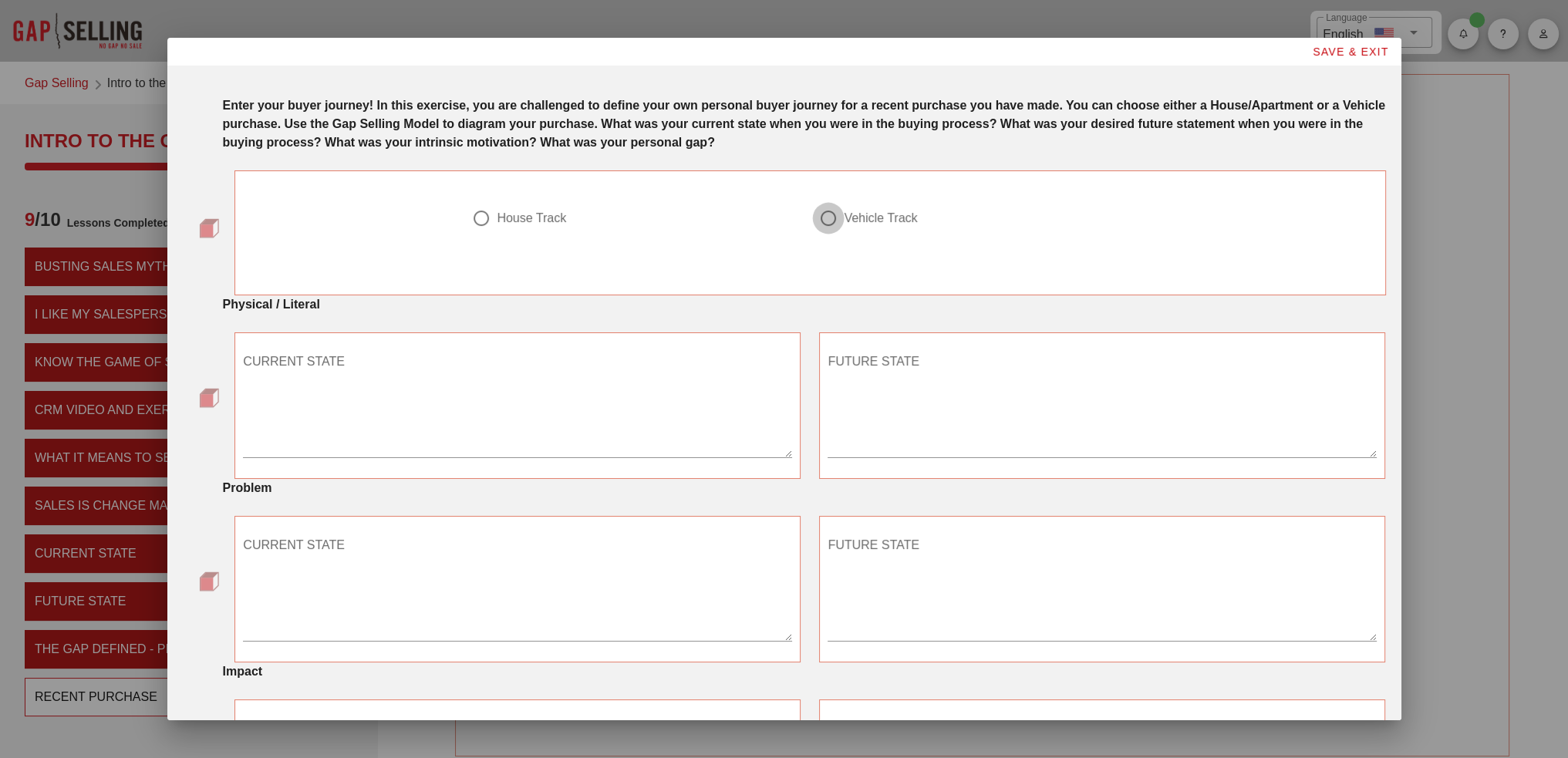 click at bounding box center (828, 218) 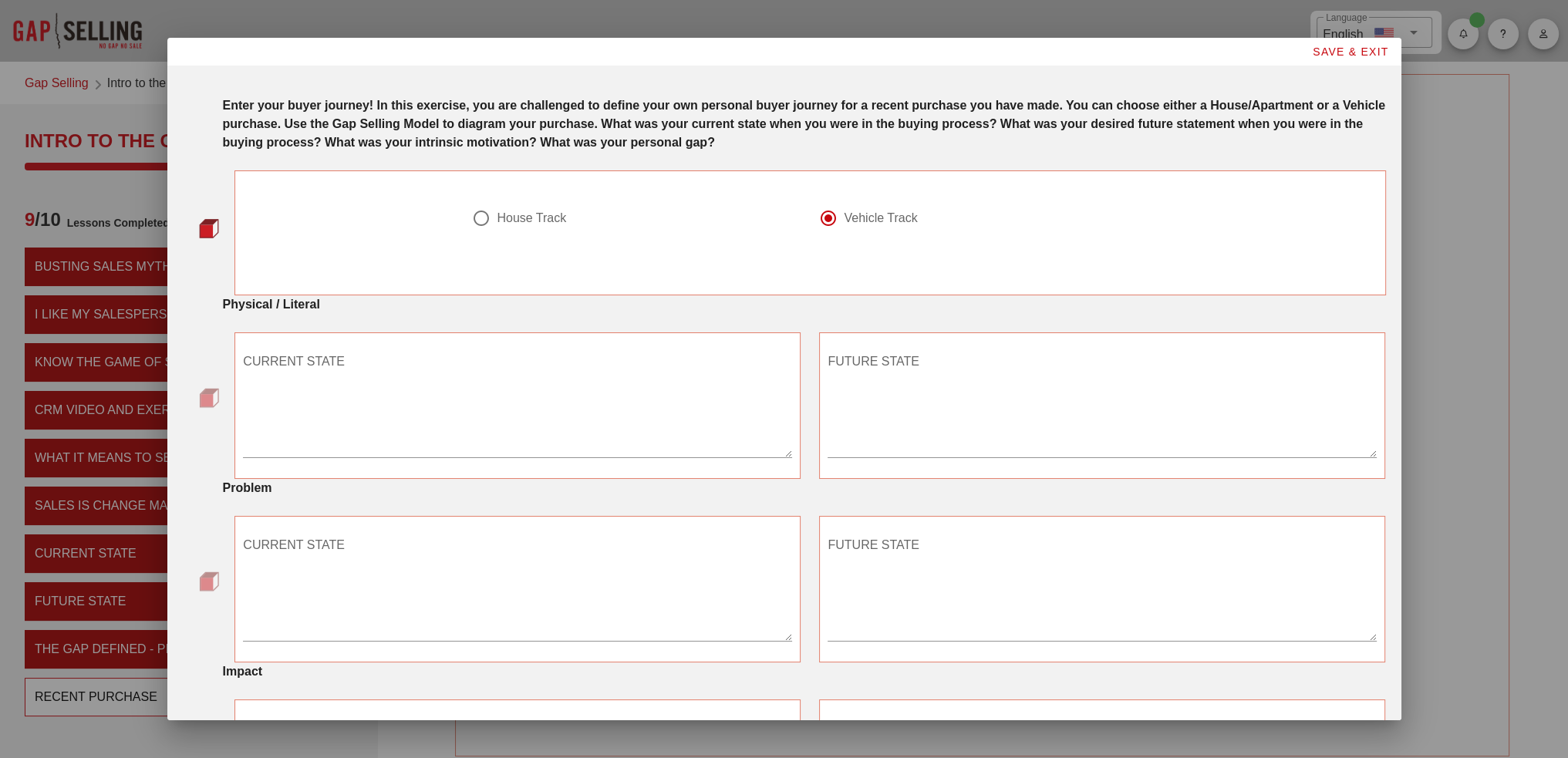 click on "House Track" at bounding box center [636, 227] 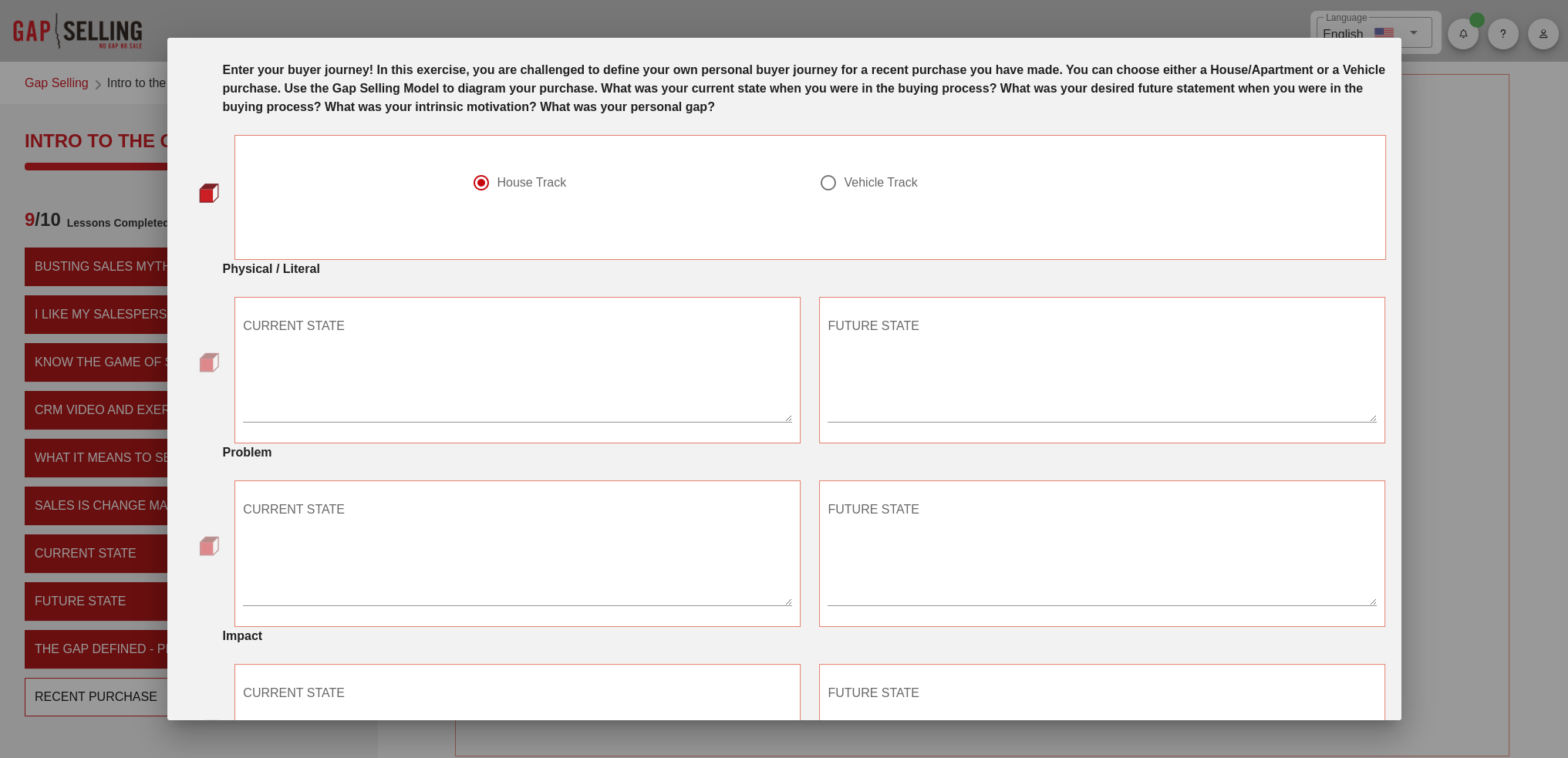 scroll, scrollTop: 0, scrollLeft: 0, axis: both 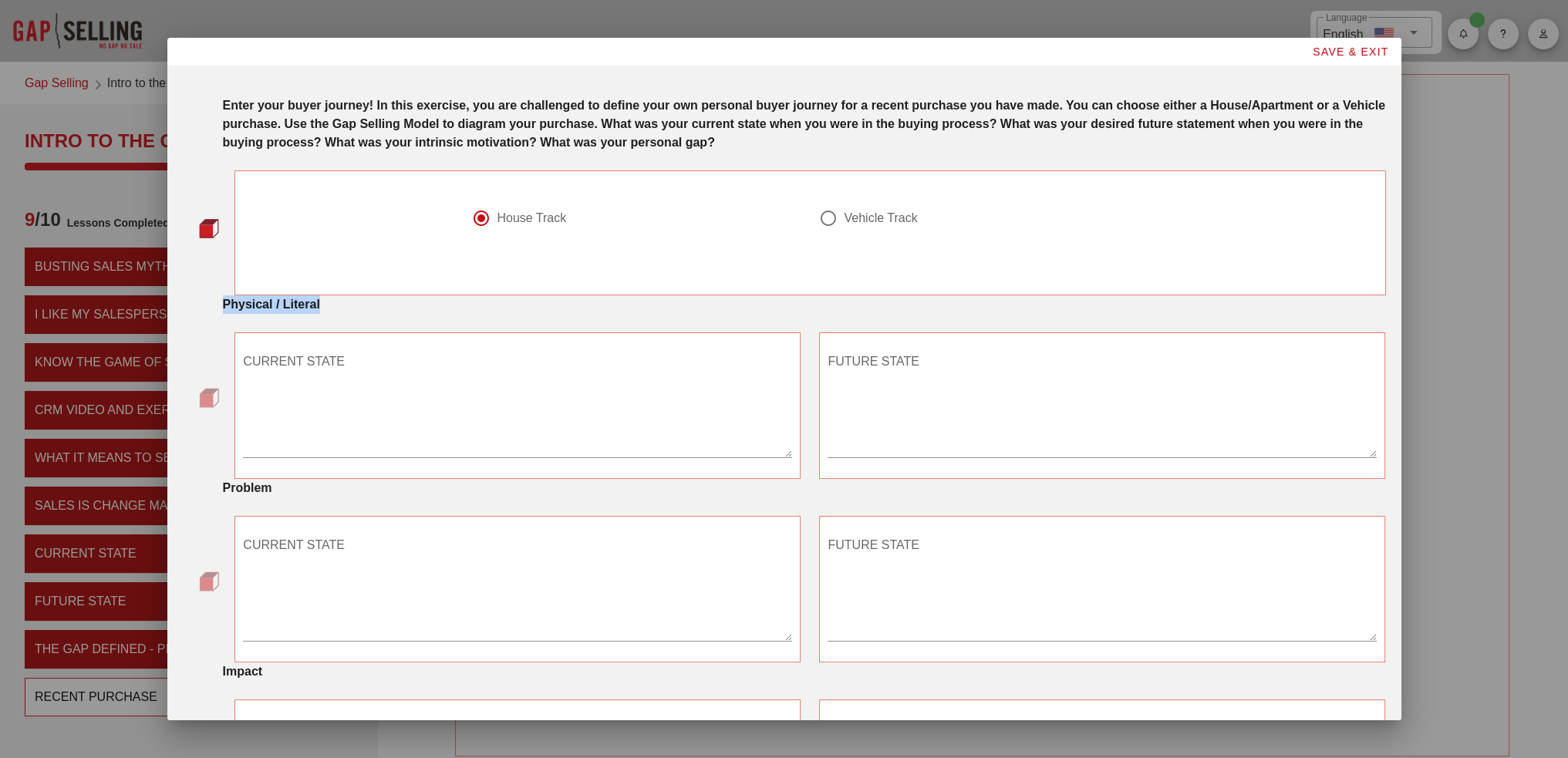 drag, startPoint x: 216, startPoint y: 303, endPoint x: 407, endPoint y: 305, distance: 191.01047 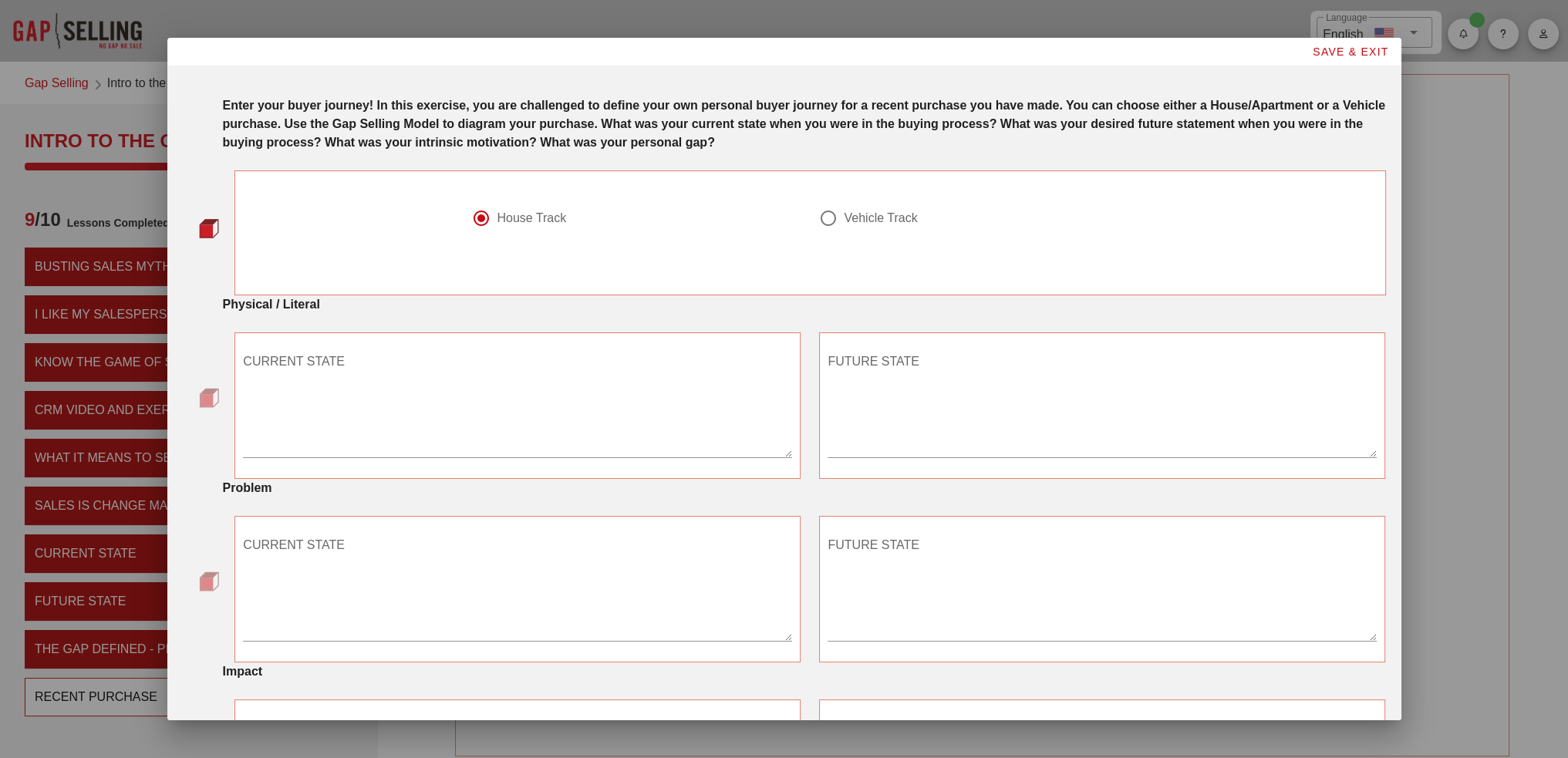 click on "CURRENT STATE" at bounding box center (518, 406) 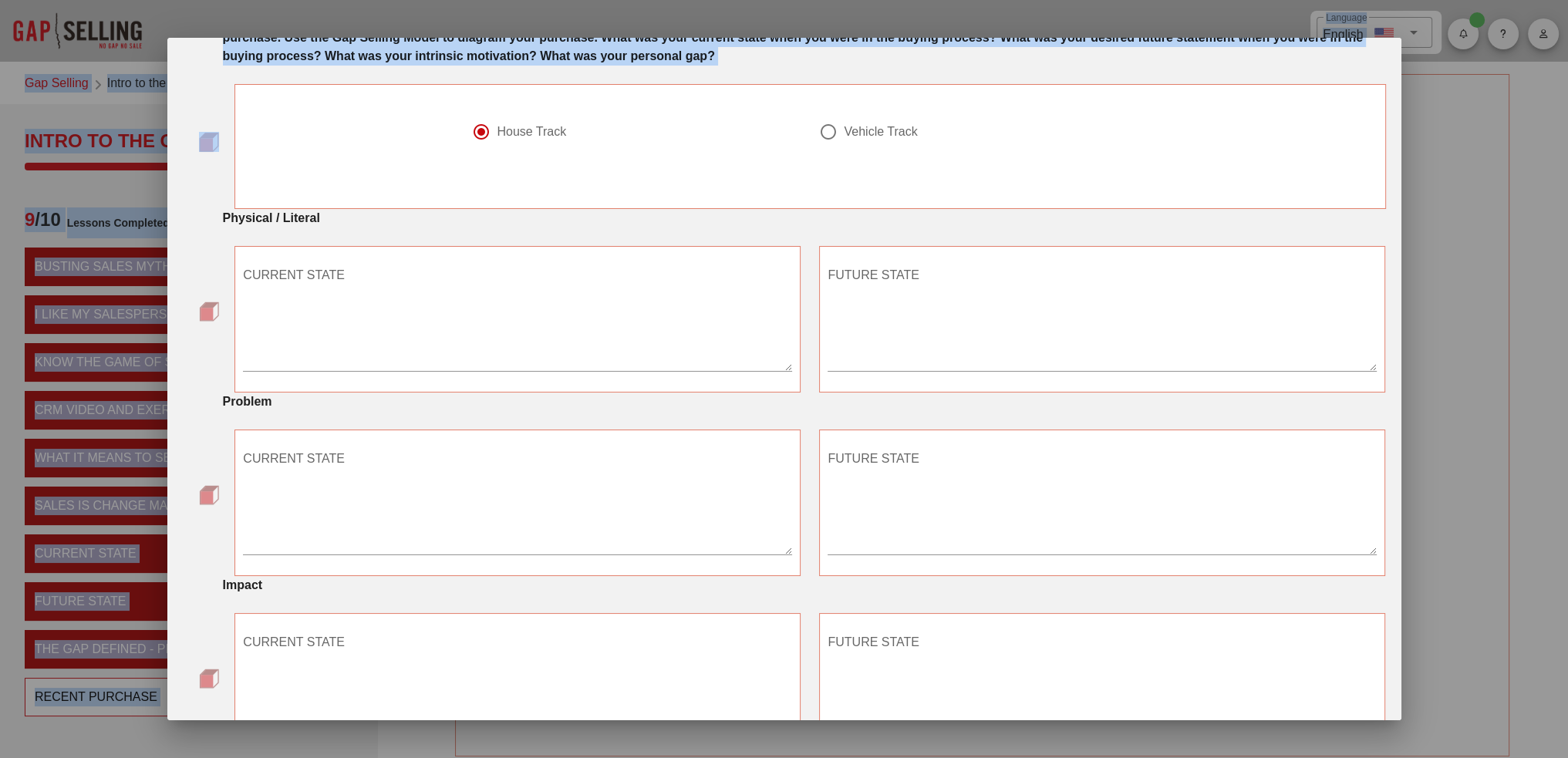 scroll, scrollTop: 751, scrollLeft: 0, axis: vertical 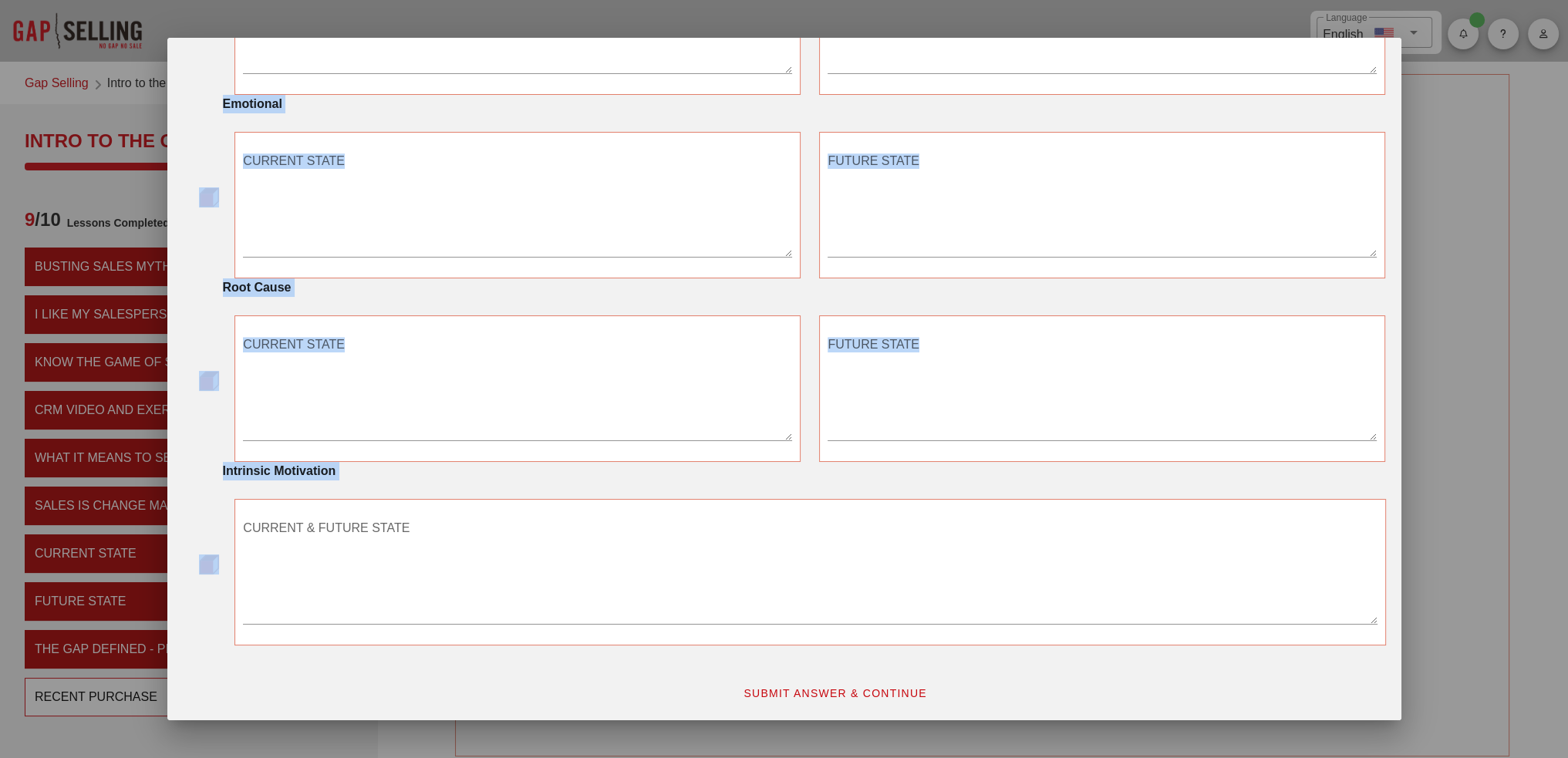 drag, startPoint x: 214, startPoint y: 304, endPoint x: 511, endPoint y: 564, distance: 394.72649 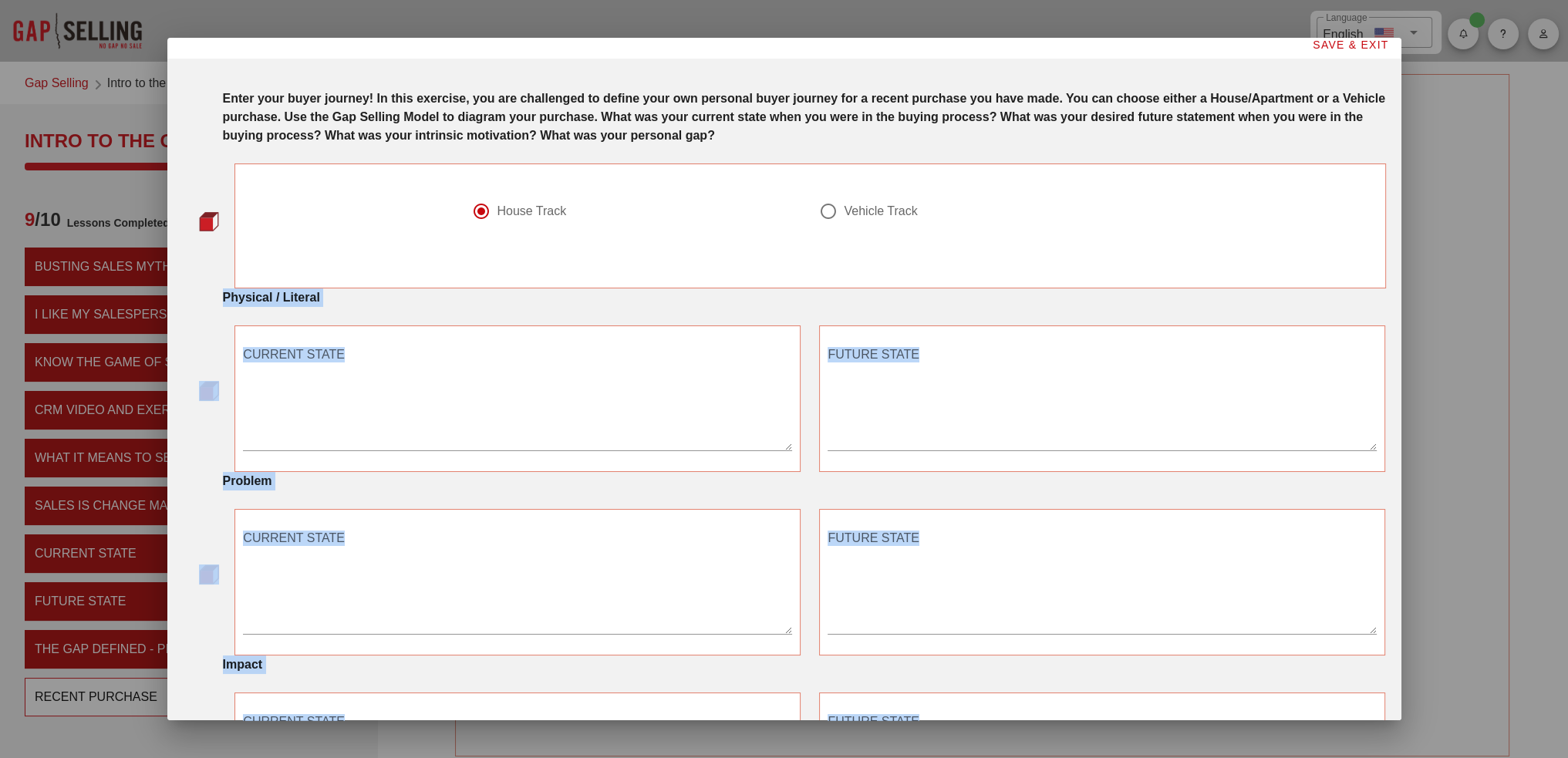 scroll, scrollTop: 0, scrollLeft: 0, axis: both 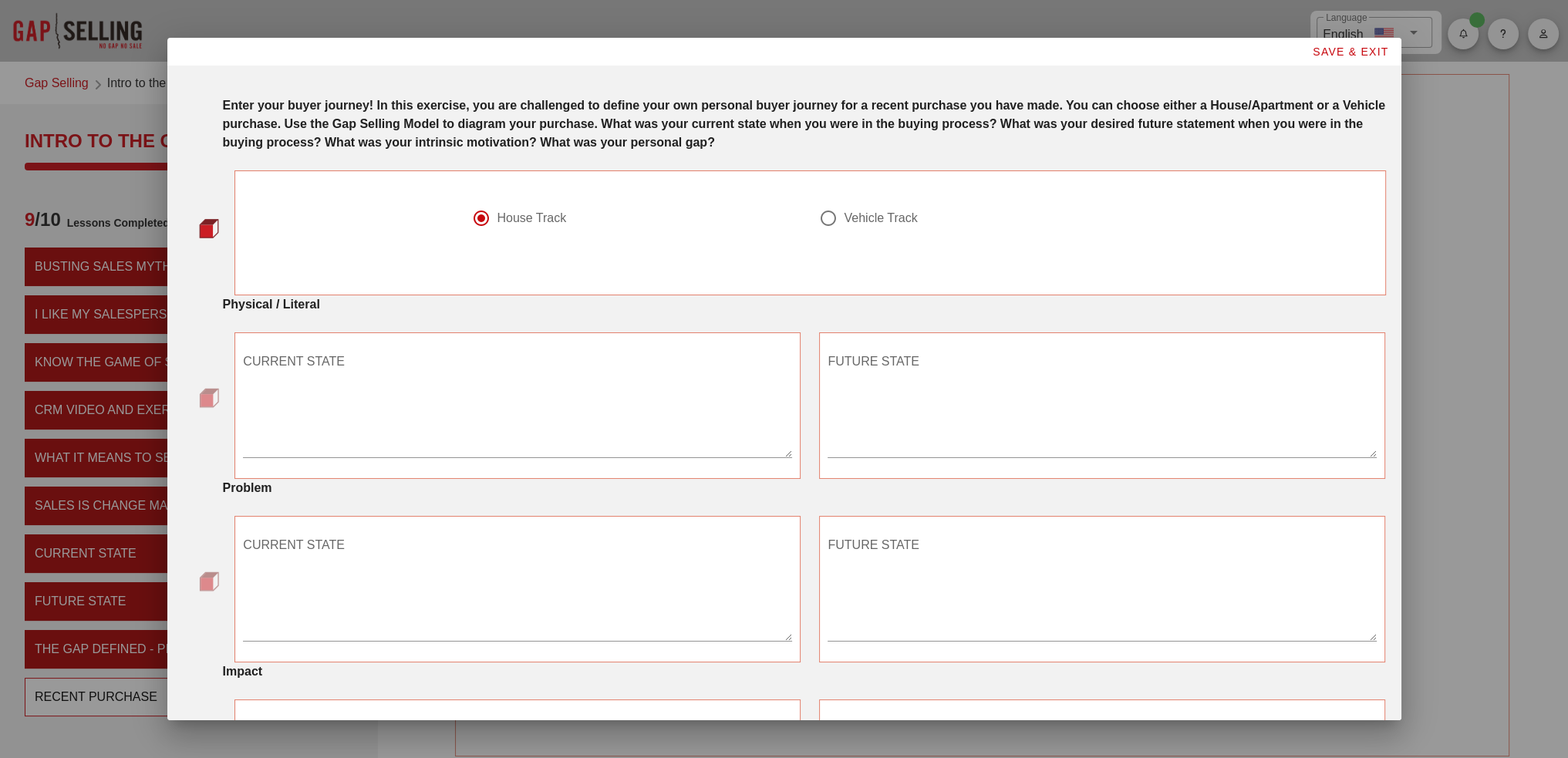 click on "Enter your buyer journey! In this exercise, you are challenged to define your own personal buyer journey for a recent purchase you have made. You can choose either a House/Apartment or a Vehicle purchase. Use the Gap Selling Model to diagram your purchase. What was your current state when you were in the buying process? What was your desired future statement when you were in the buying process? What was your intrinsic motivation? What was your personal gap? House Track Vehicle Track" at bounding box center [784, 196] 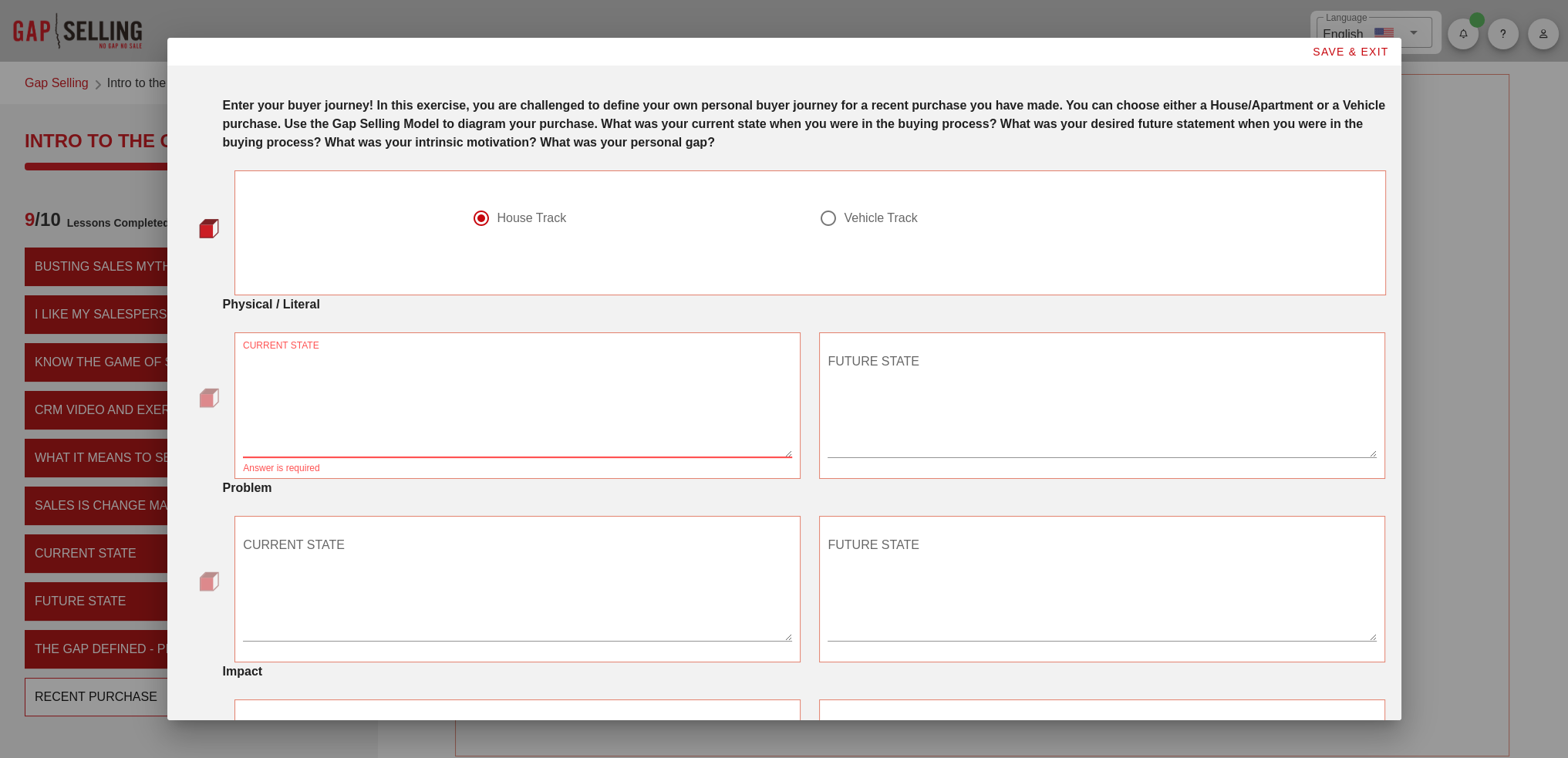 click on "CURRENT STATE" at bounding box center [518, 403] 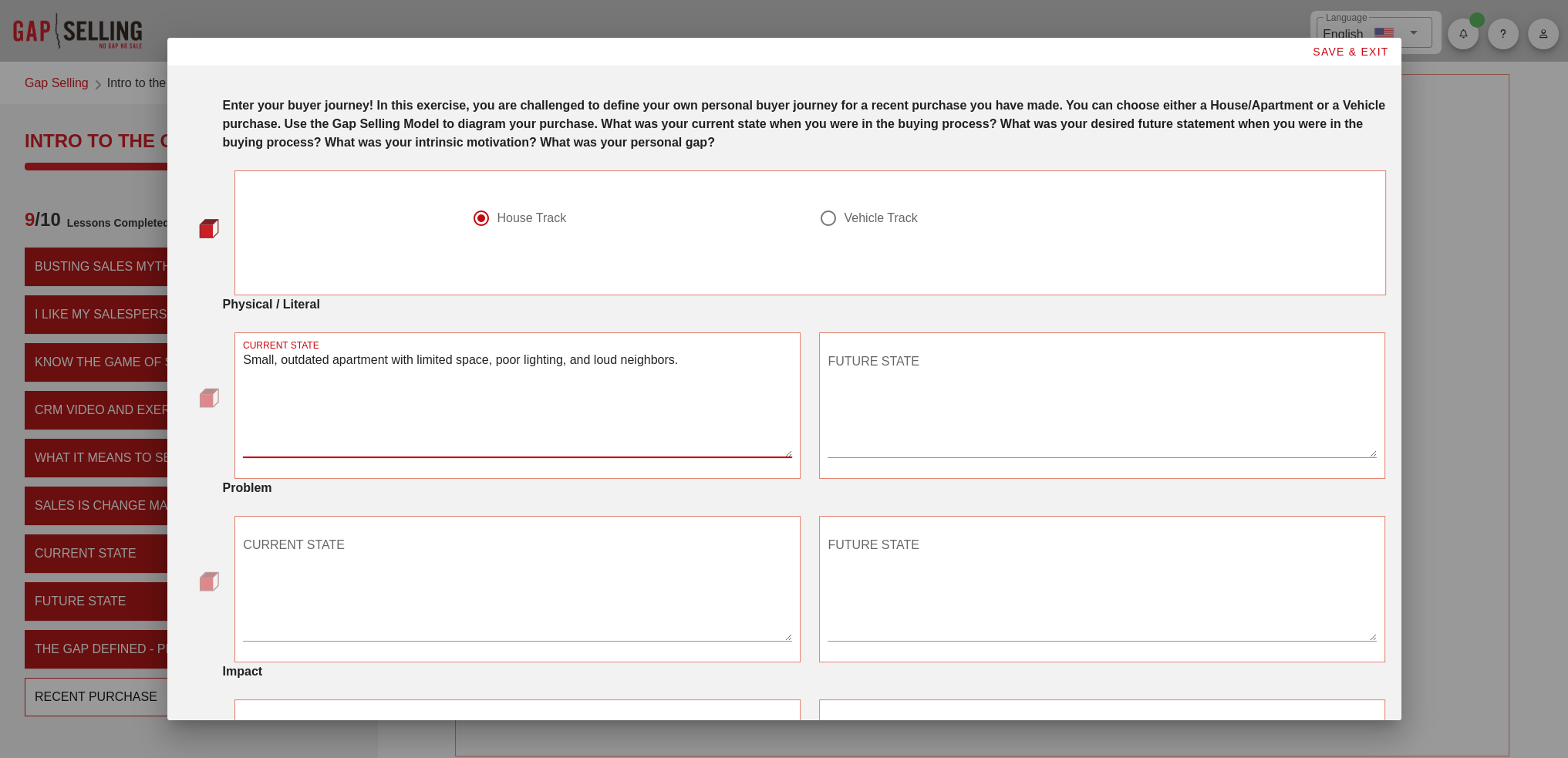 type on "Small, outdated apartment with limited space, poor lighting, and loud neighbors." 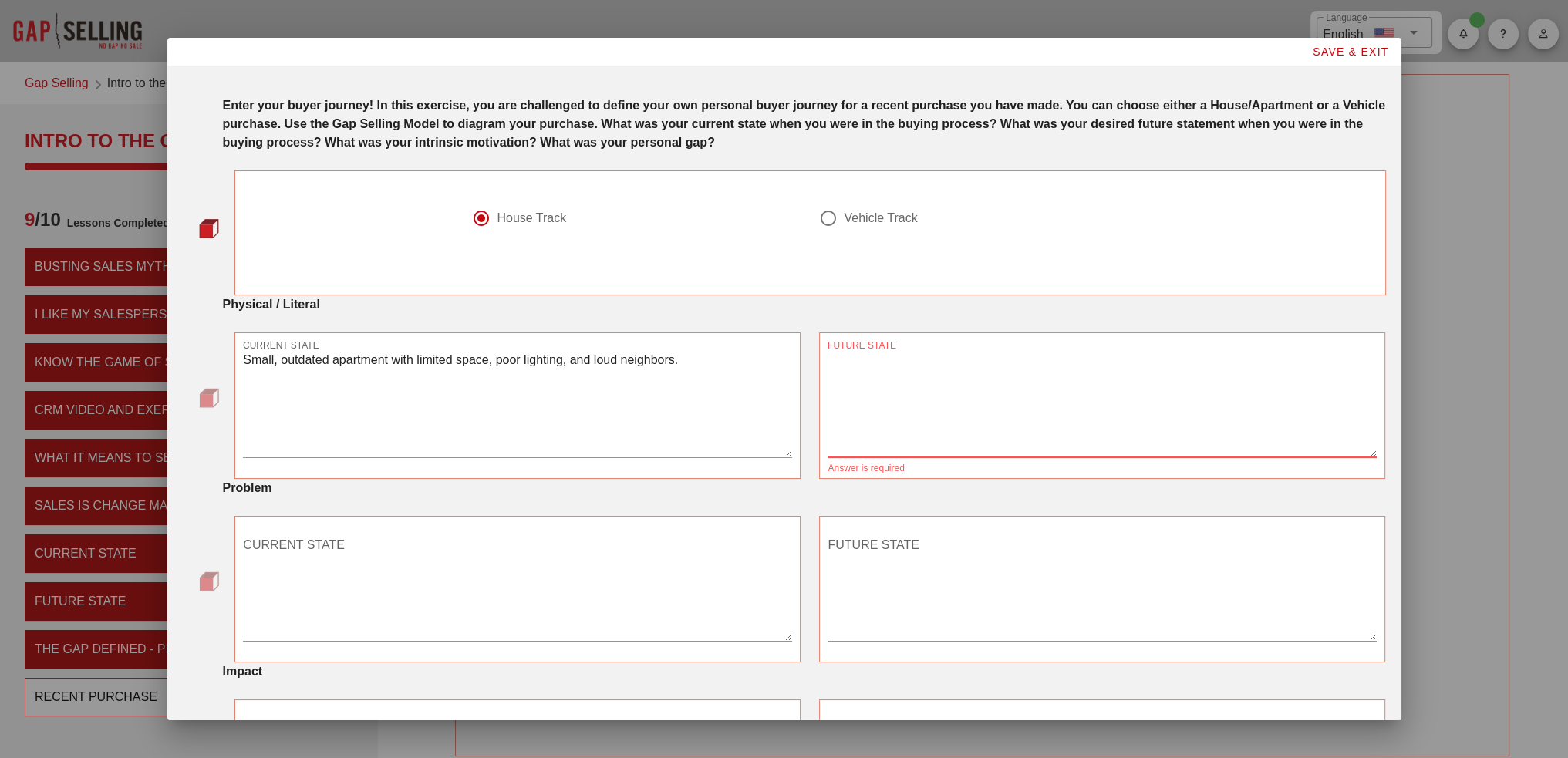 click on "FUTURE STATE" at bounding box center (1102, 403) 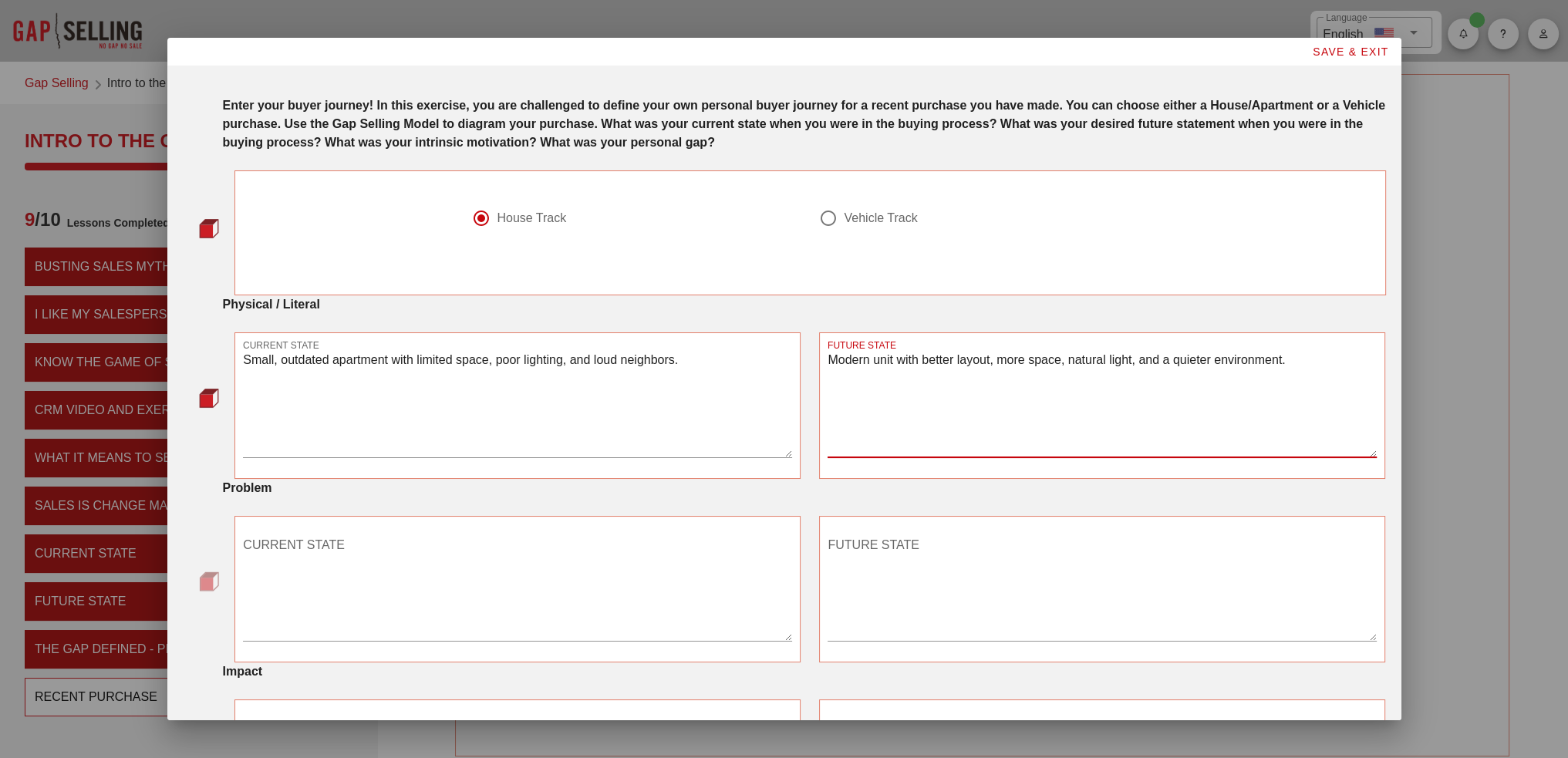 type on "Modern unit with better layout, more space, natural light, and a quieter environment." 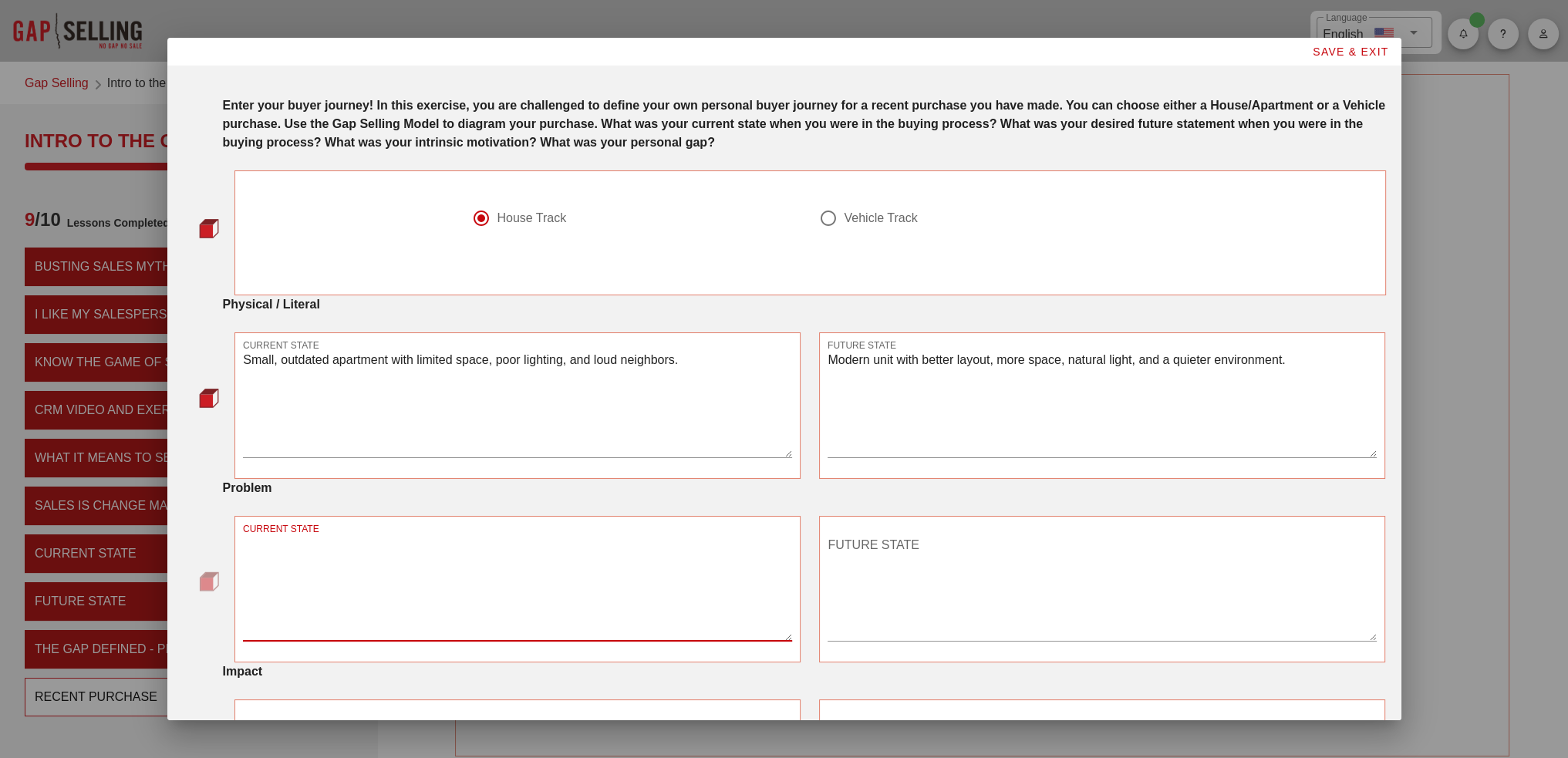 click on "CURRENT STATE" at bounding box center (518, 587) 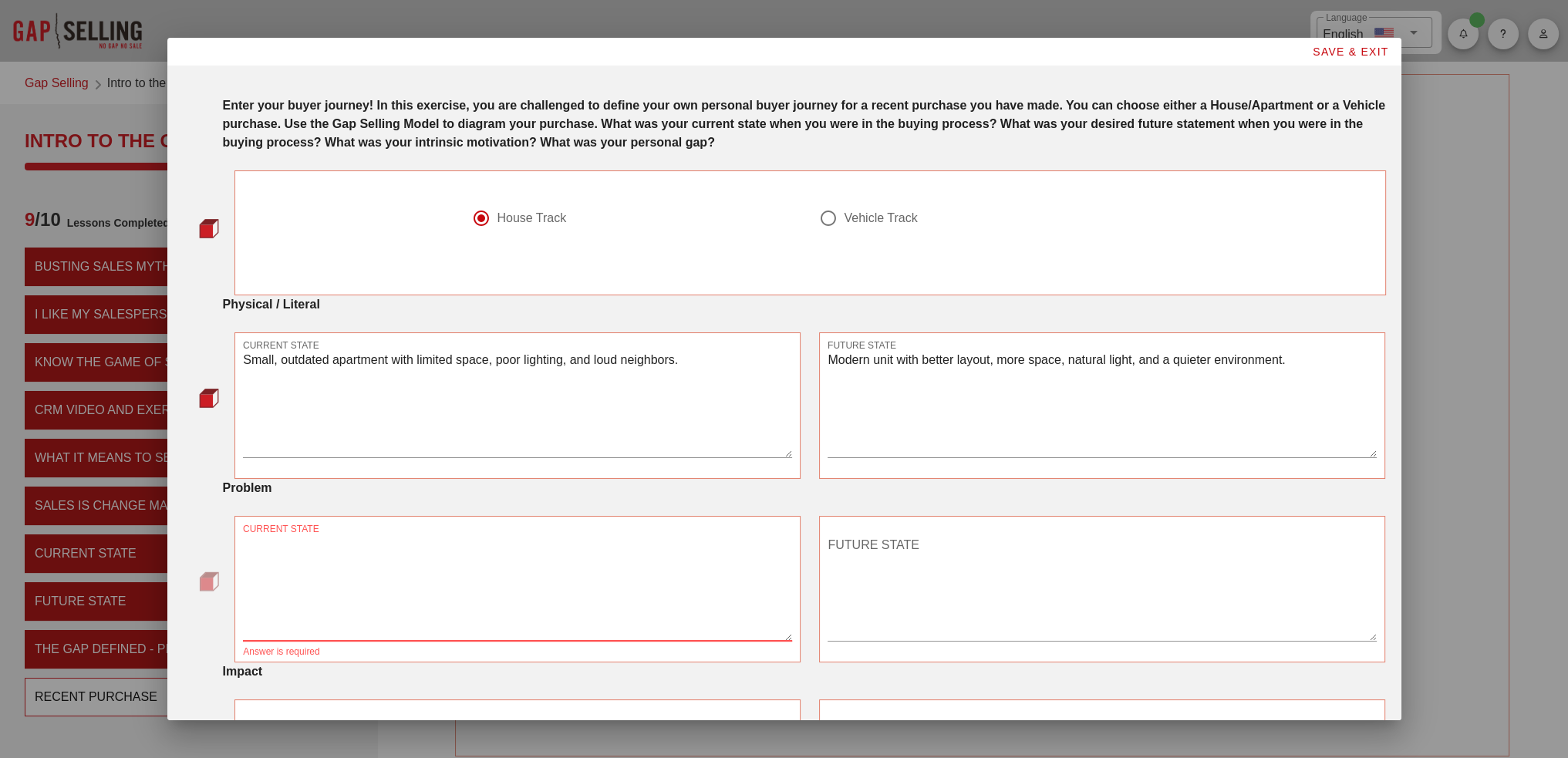 click on "CURRENT STATE" at bounding box center (518, 587) 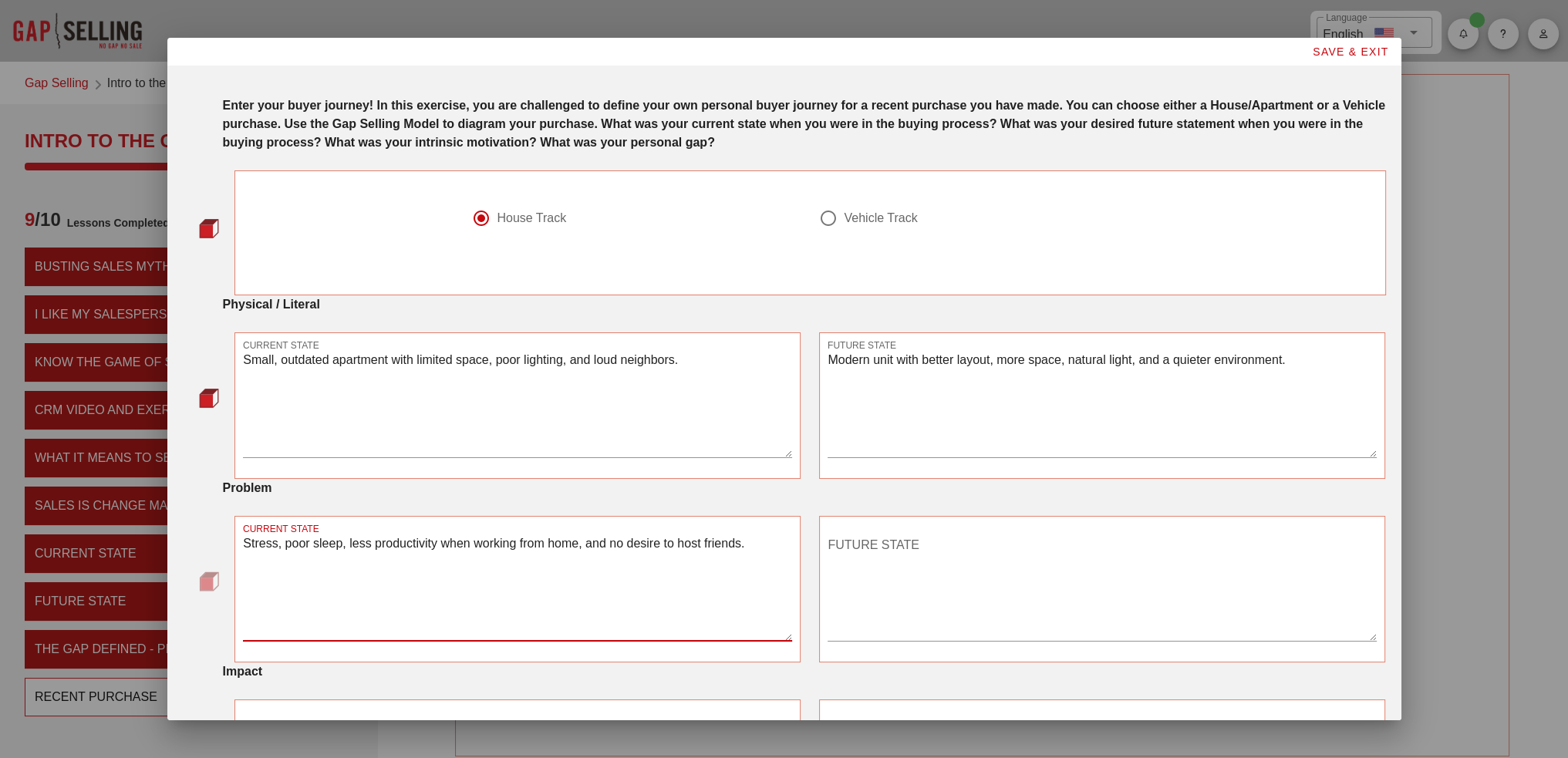 type on "Stress, poor sleep, less productivity when working from home, and no desire to host friends." 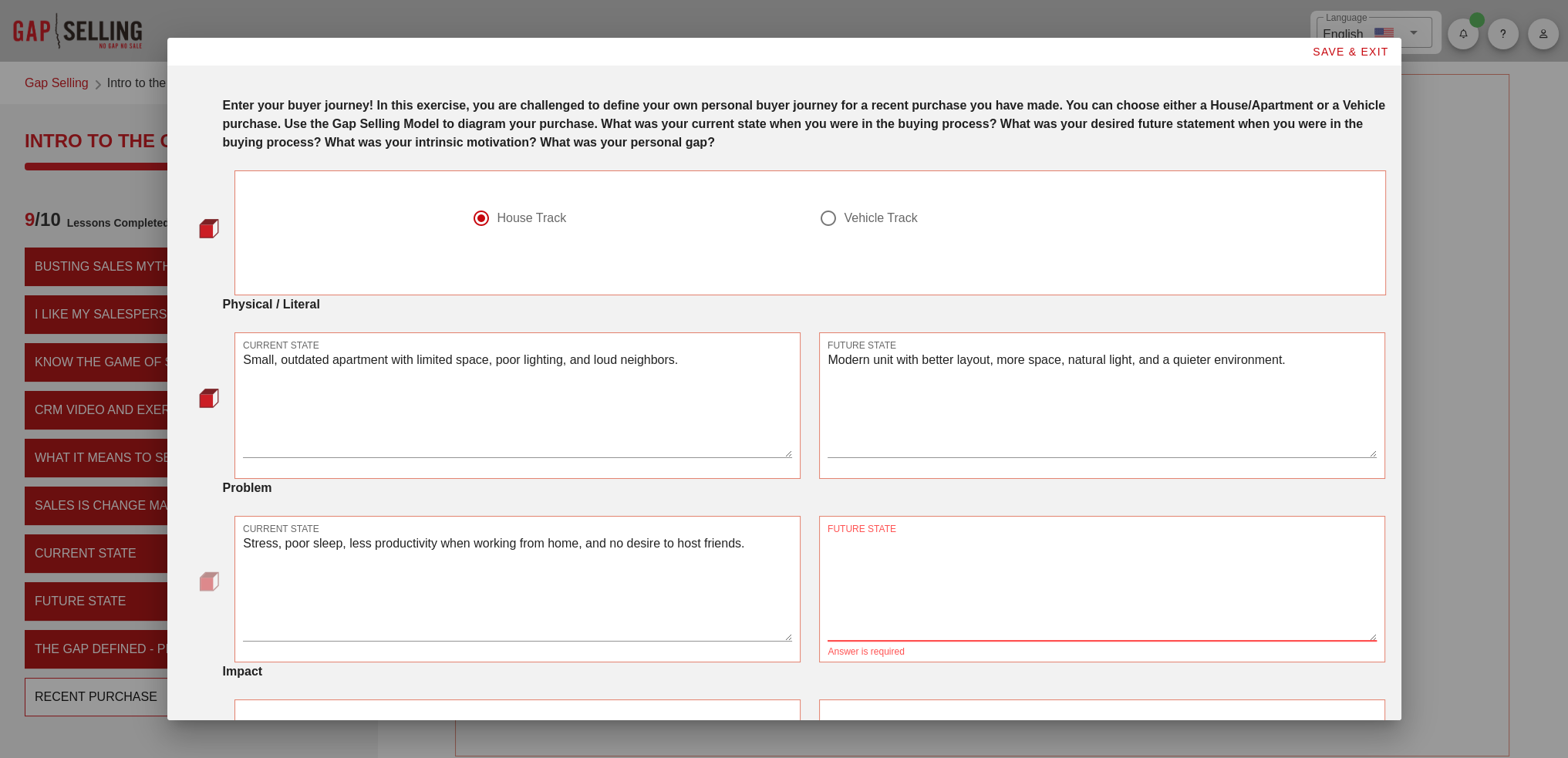 paste on "More focus during work hours, better rest, improved mood, and confidence having people over." 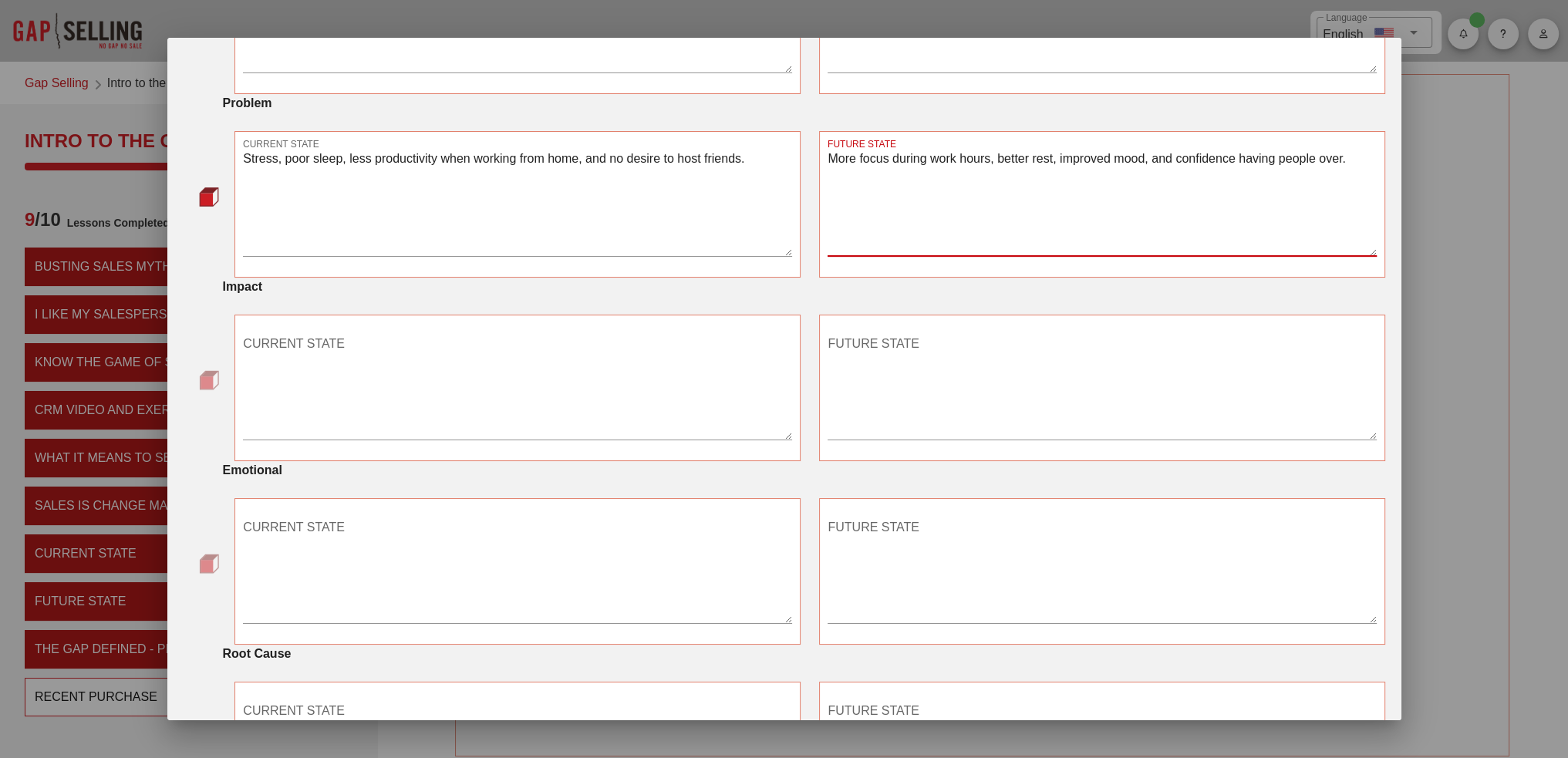 scroll, scrollTop: 386, scrollLeft: 0, axis: vertical 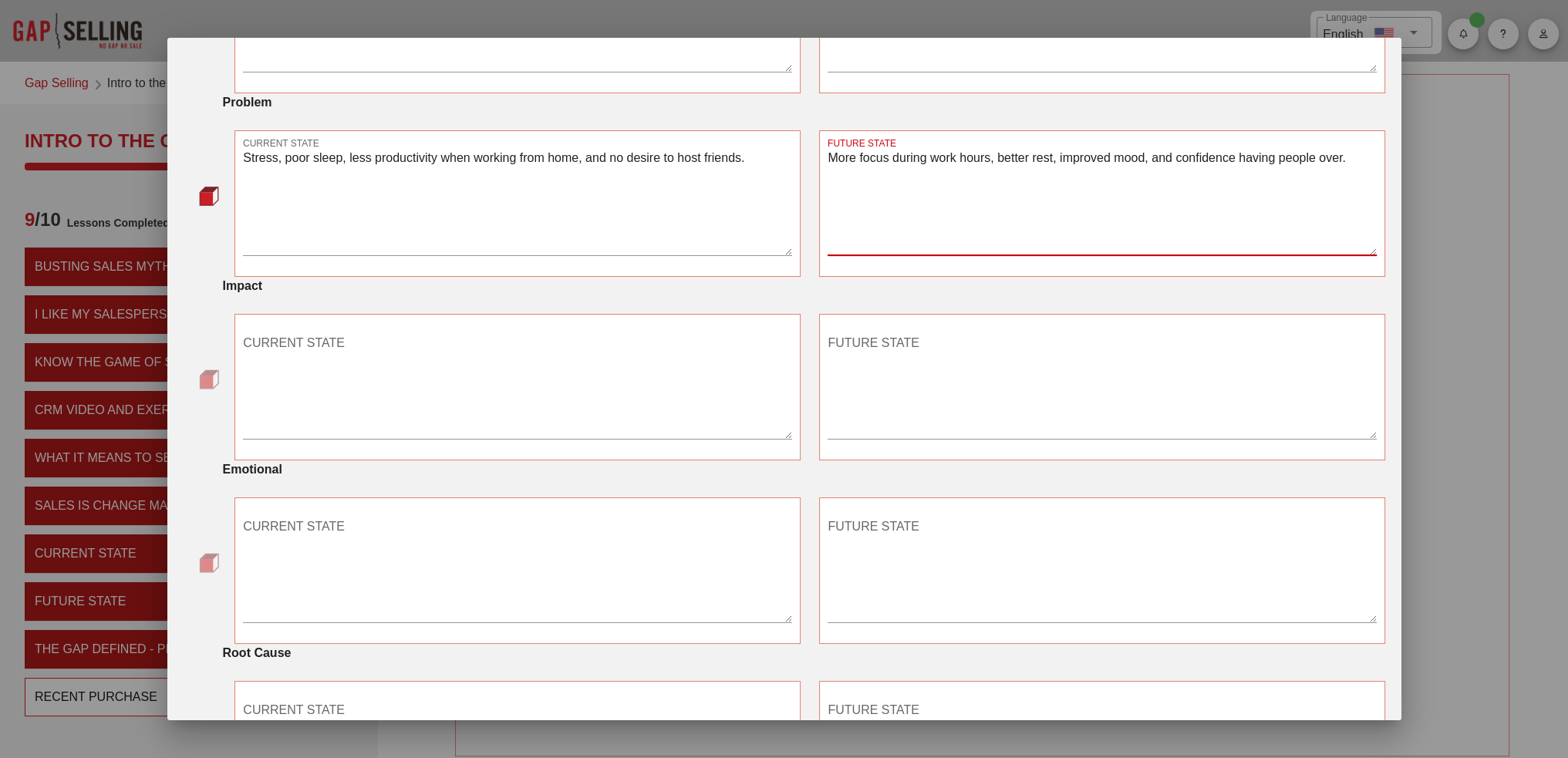type on "More focus during work hours, better rest, improved mood, and confidence having people over." 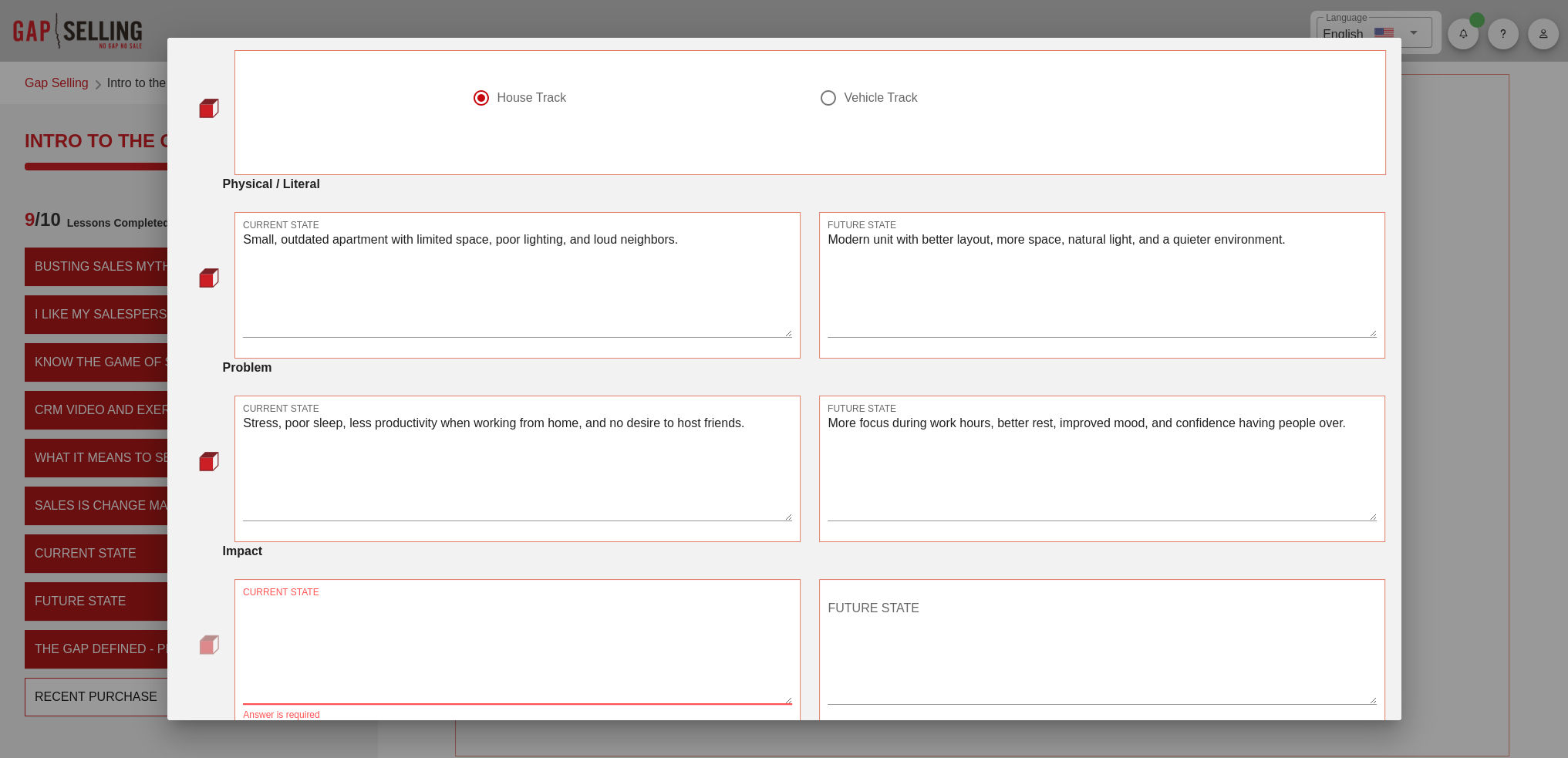 scroll, scrollTop: 154, scrollLeft: 0, axis: vertical 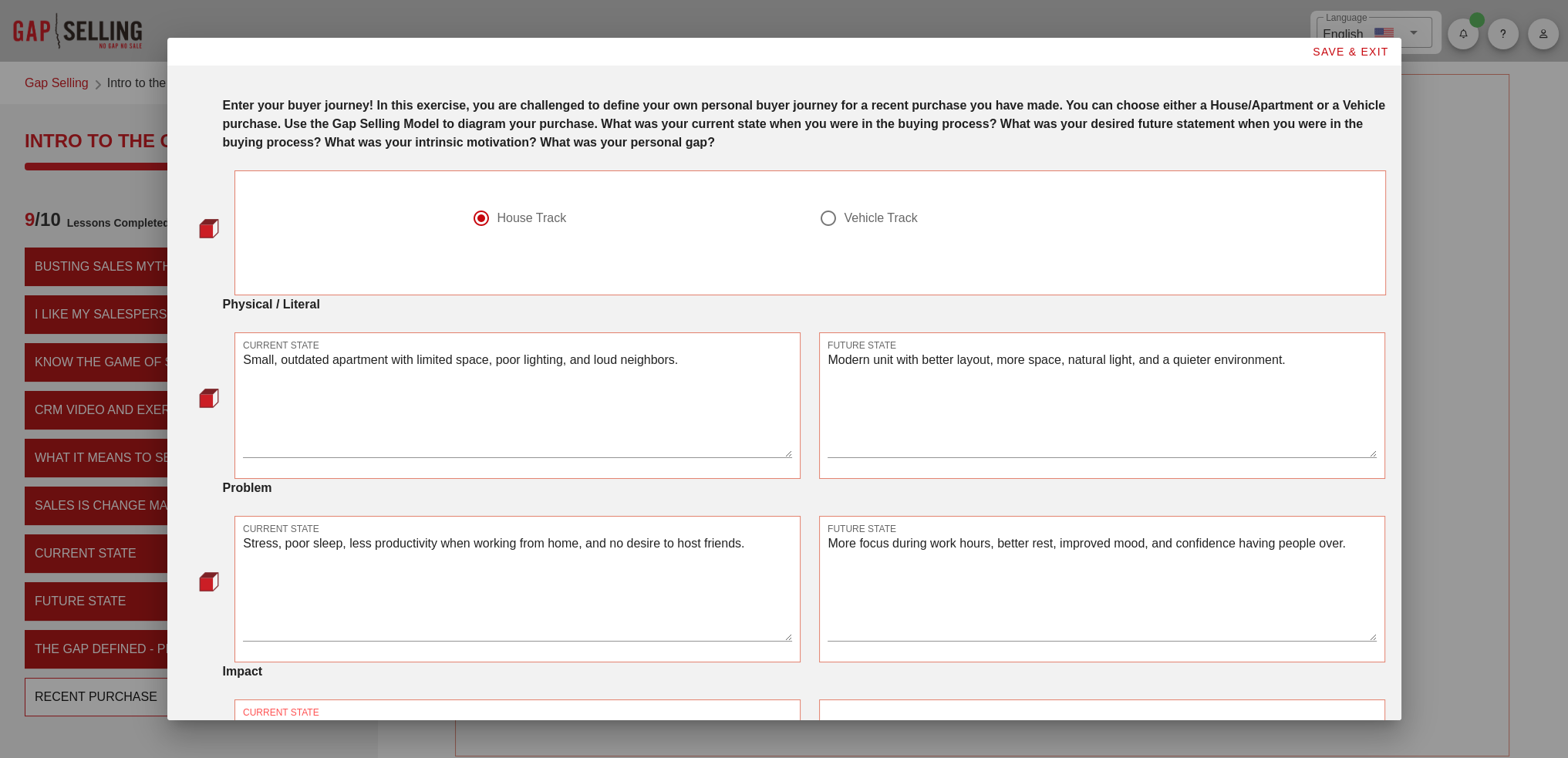 click on "Stress, poor sleep, less productivity when working from home, and no desire to host friends." at bounding box center (518, 587) 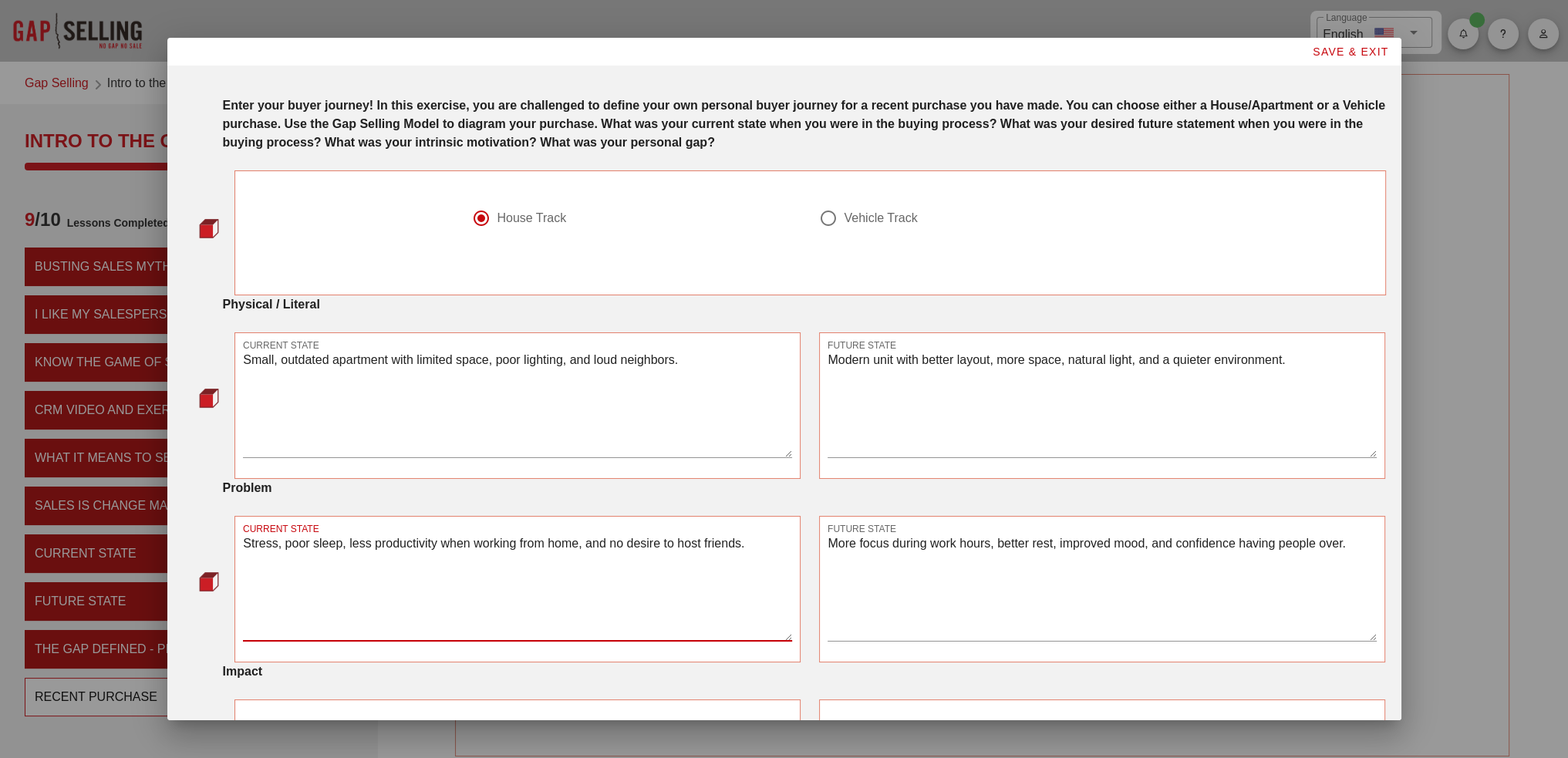 click on "Stress, poor sleep, less productivity when working from home, and no desire to host friends." at bounding box center [518, 587] 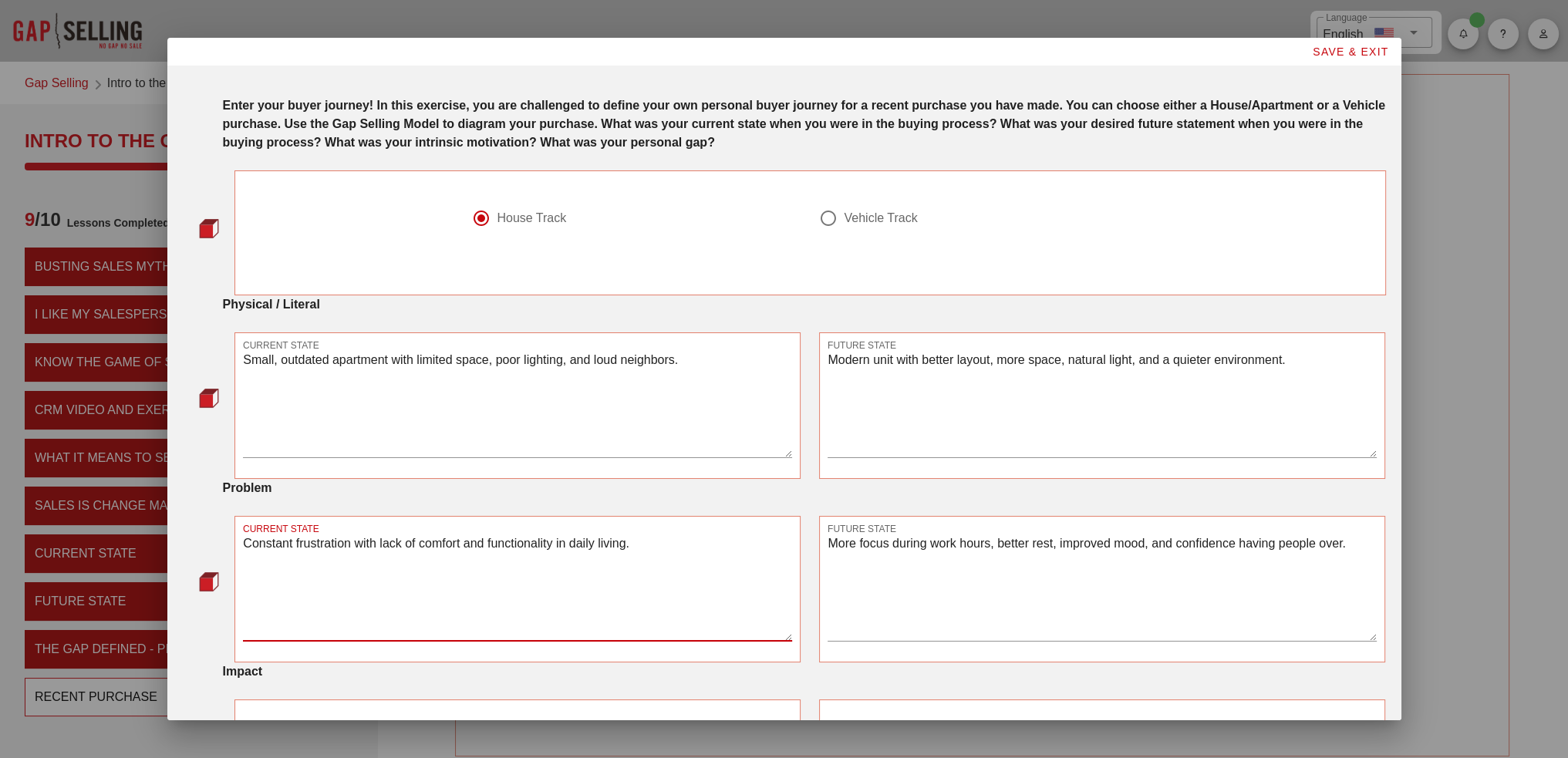 type on "Constant frustration with lack of comfort and functionality in daily living." 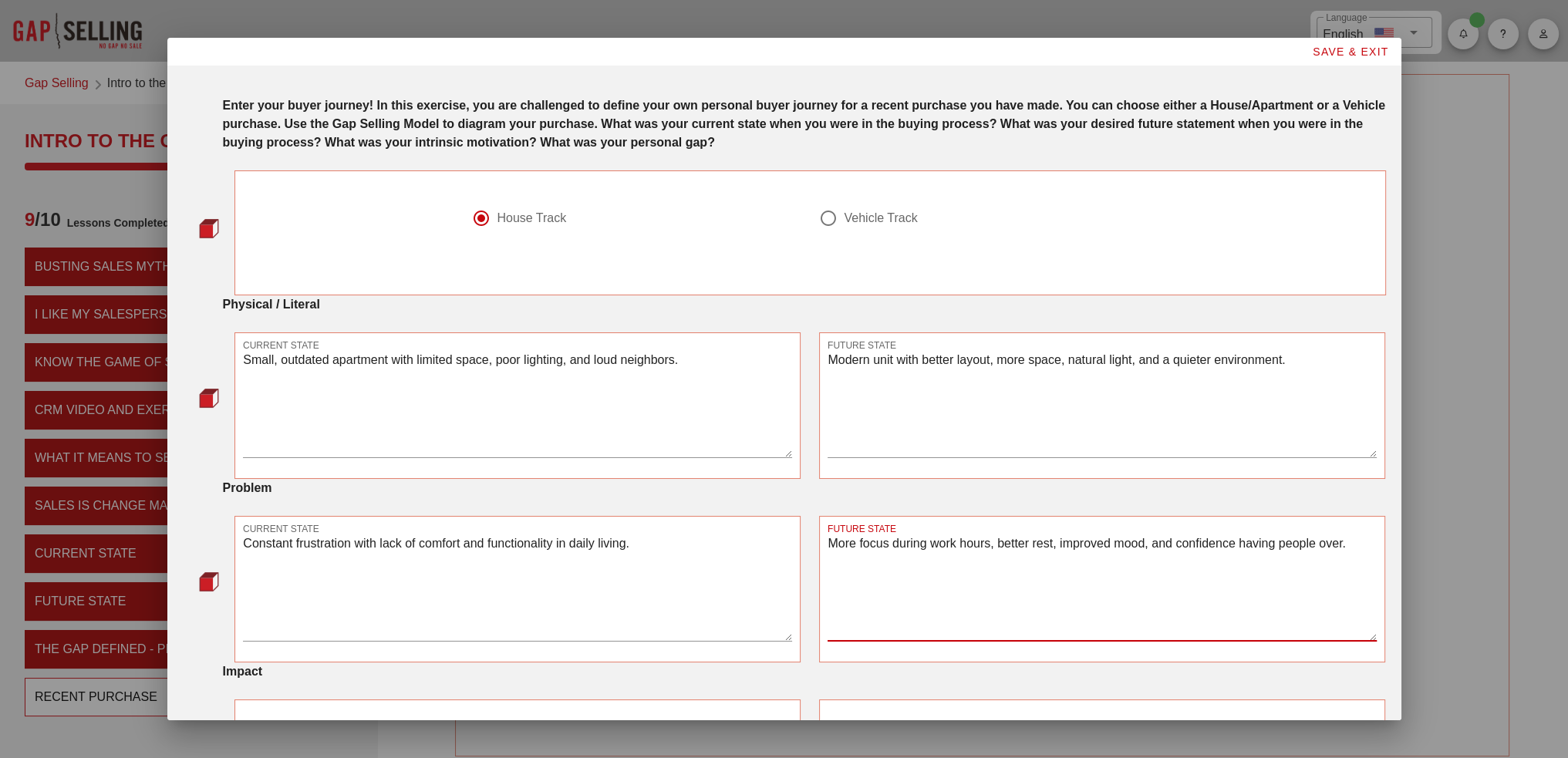 click on "More focus during work hours, better rest, improved mood, and confidence having people over." at bounding box center (1102, 587) 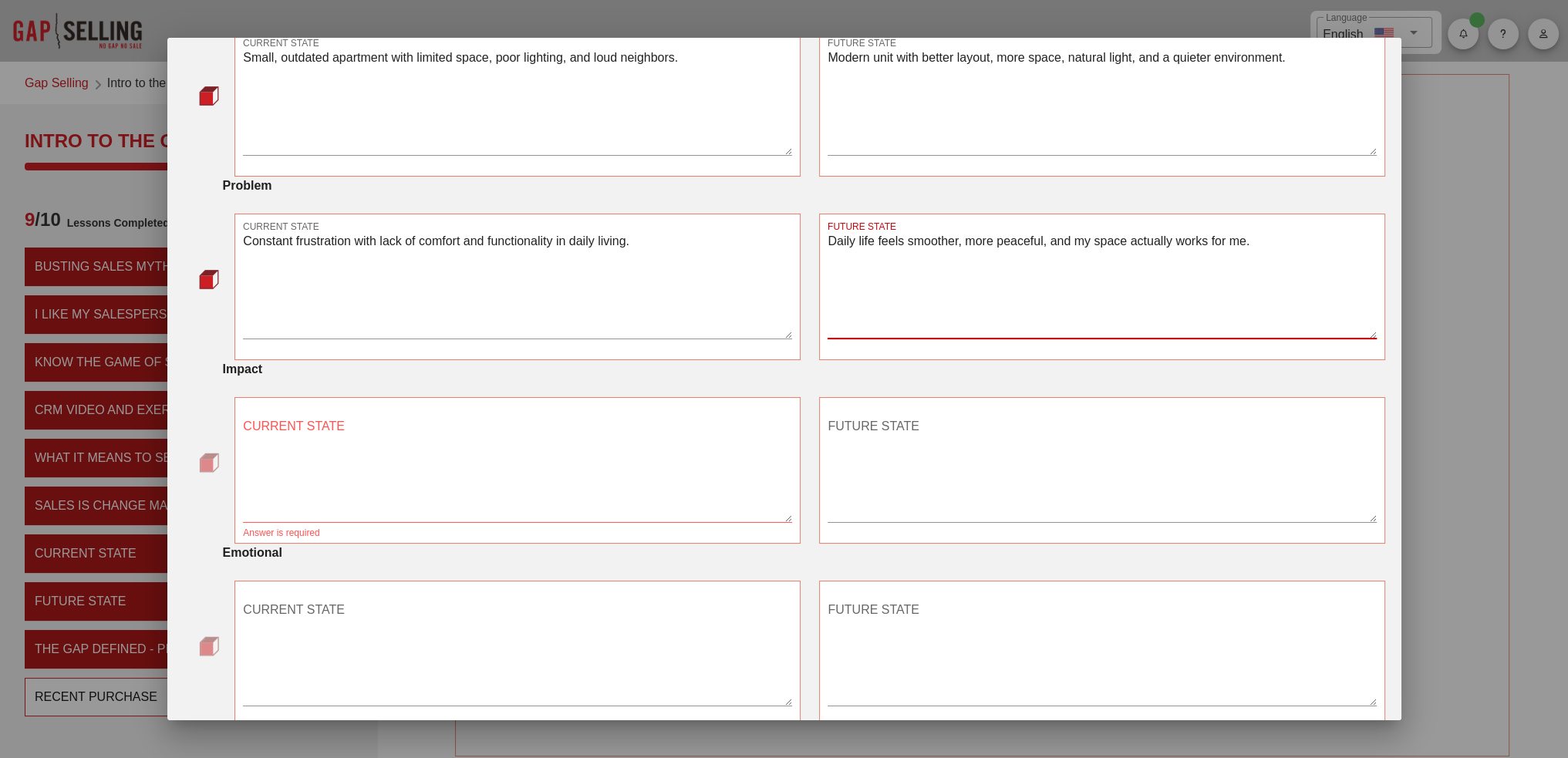 scroll, scrollTop: 308, scrollLeft: 0, axis: vertical 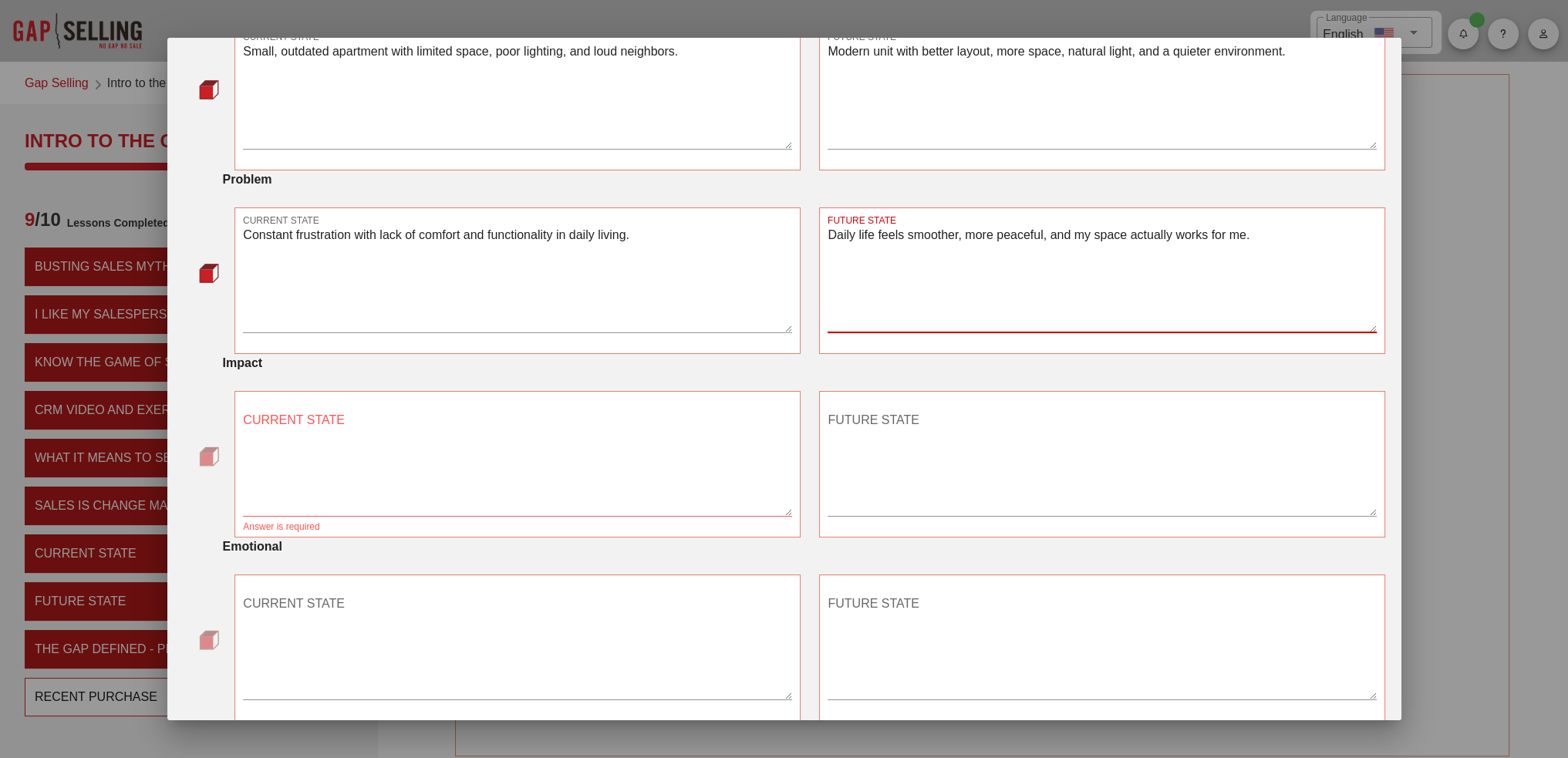 type on "Daily life feels smoother, more peaceful, and my space actually works for me." 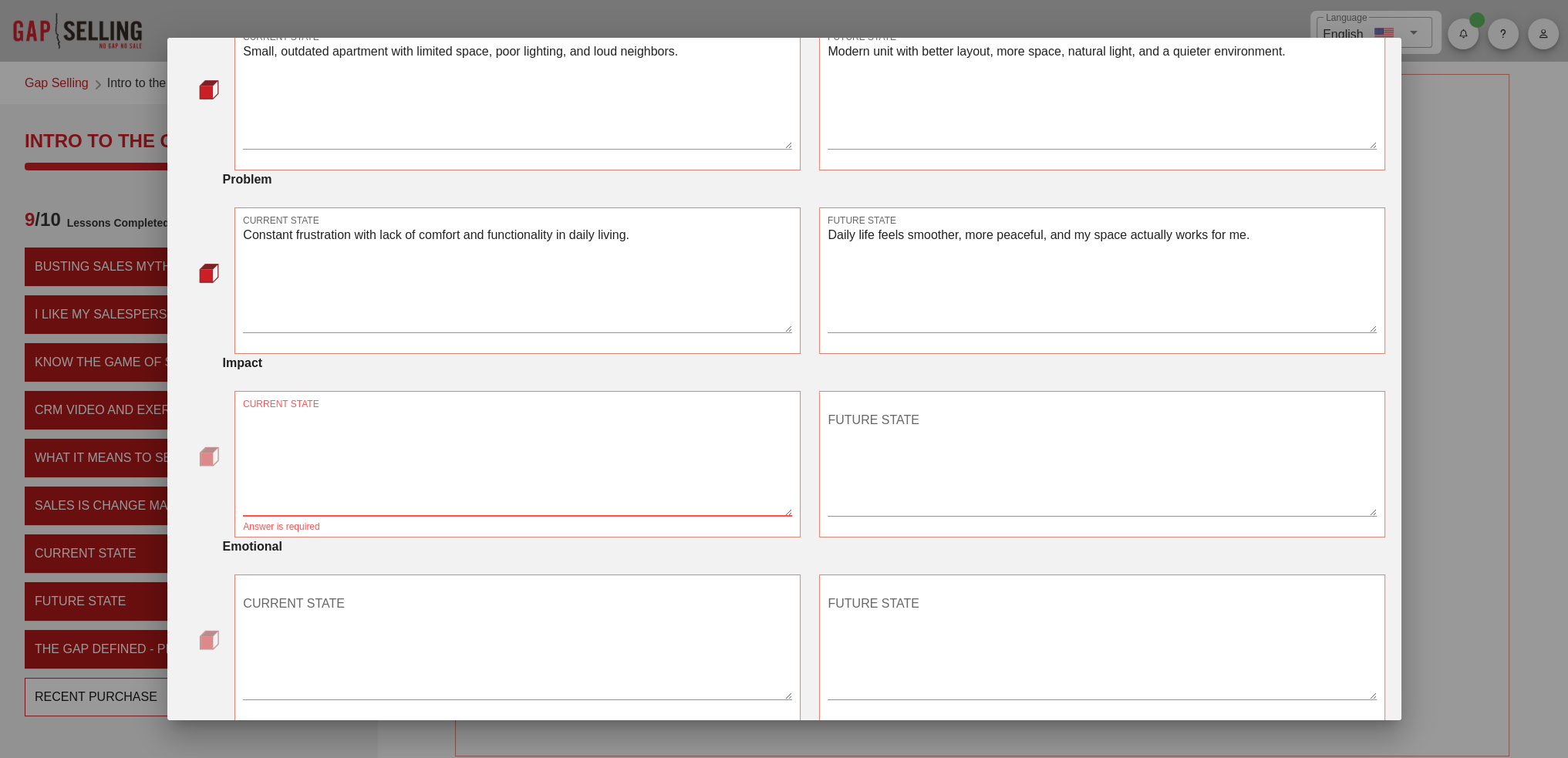 paste on "Stress, poor sleep, less productivity when working from home, and no desire to host friends." 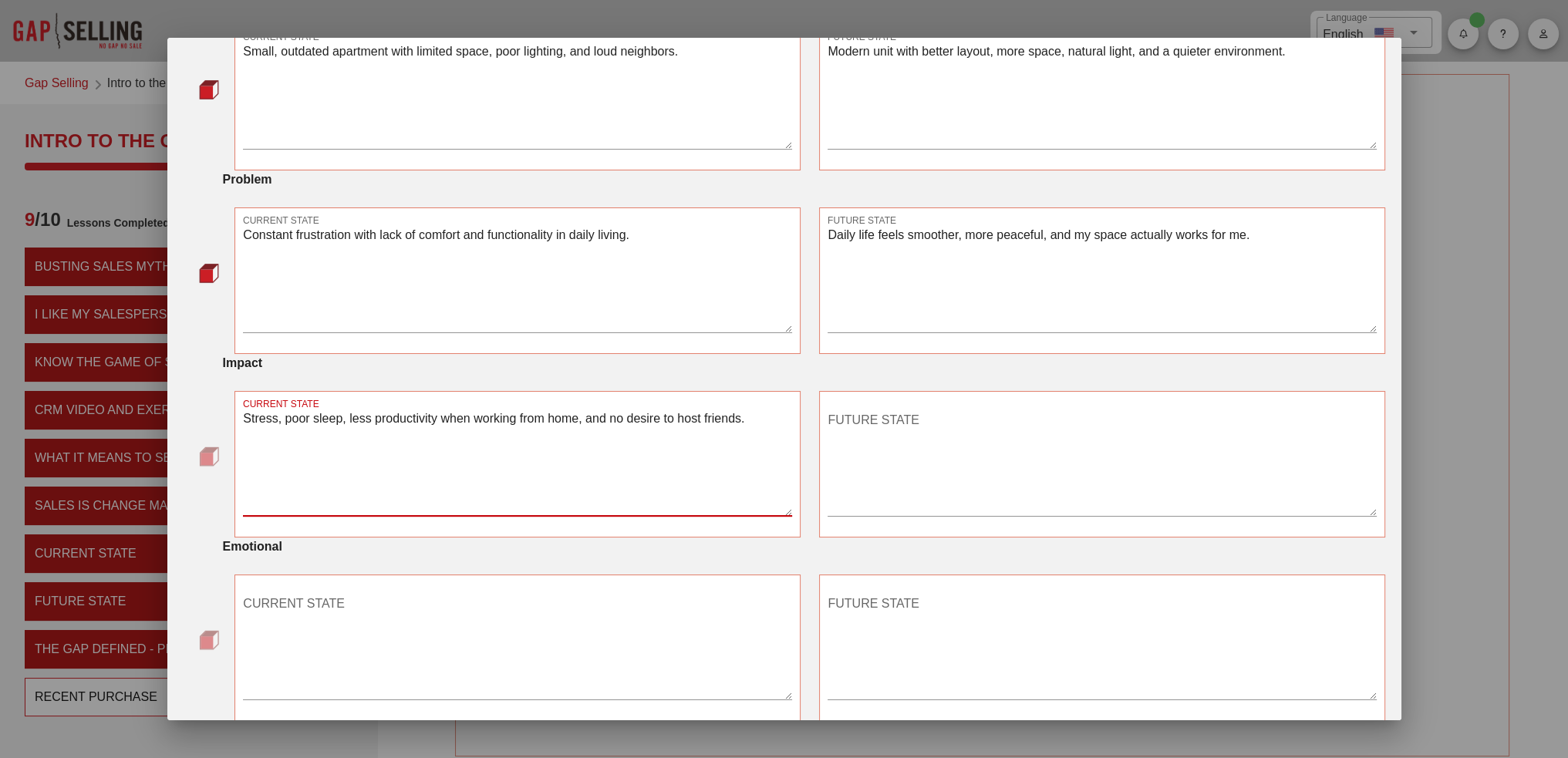 type on "Stress, poor sleep, less productivity when working from home, and no desire to host friends." 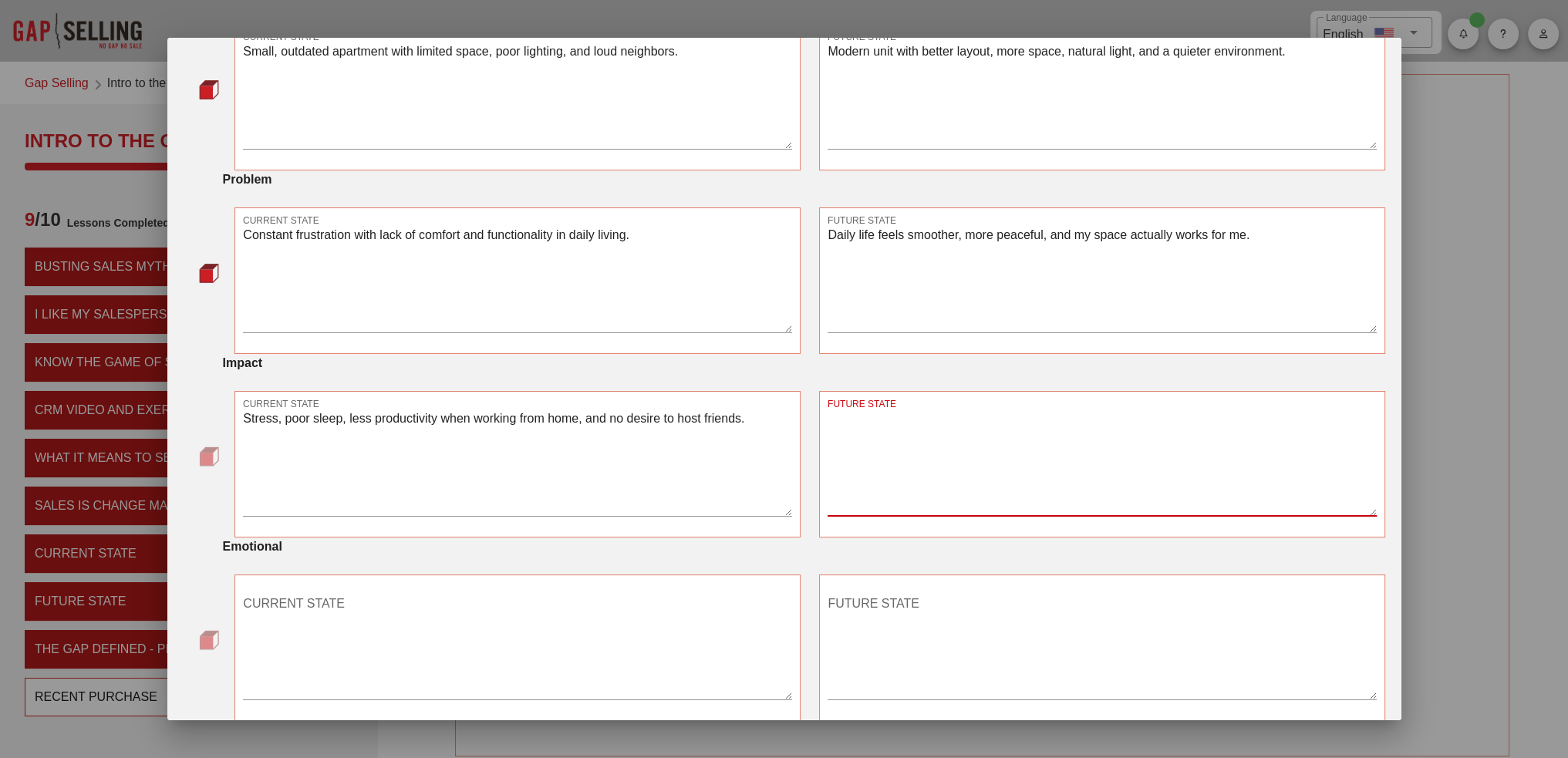 click on "FUTURE STATE" at bounding box center (1102, 462) 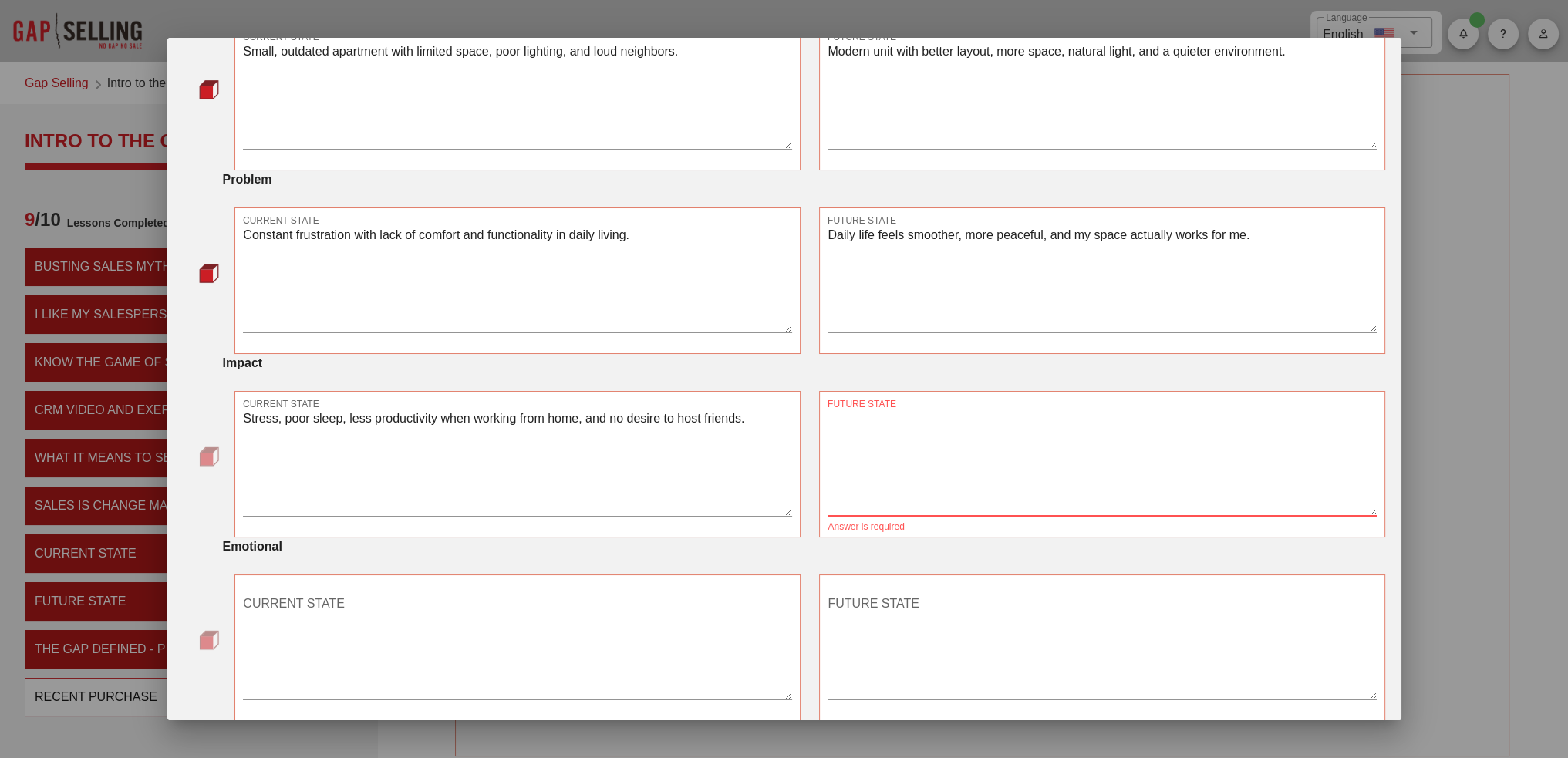 paste on "More focus during work hours, better rest, improved mood, and confidence having people over." 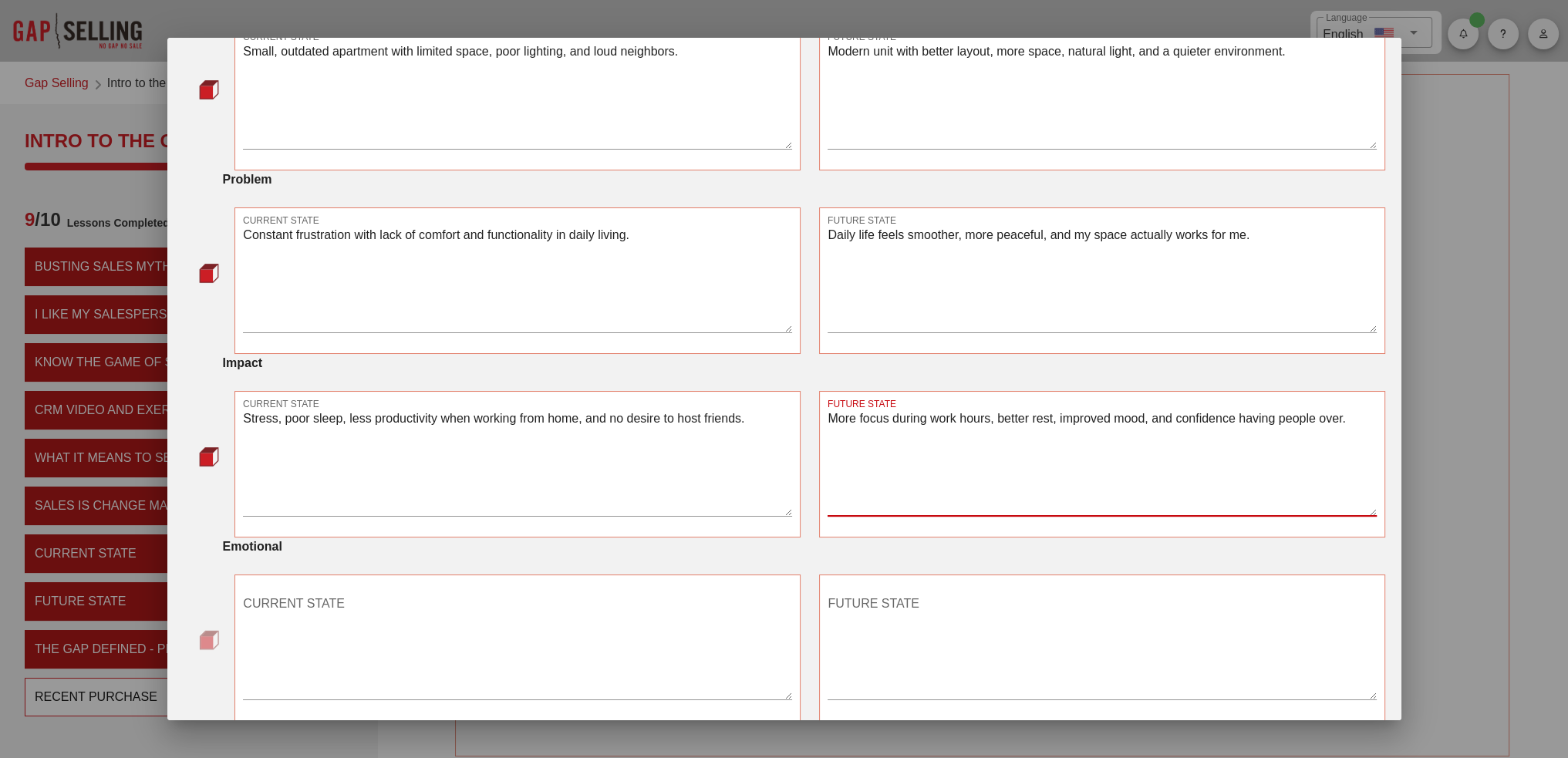 type on "More focus during work hours, better rest, improved mood, and confidence having people over." 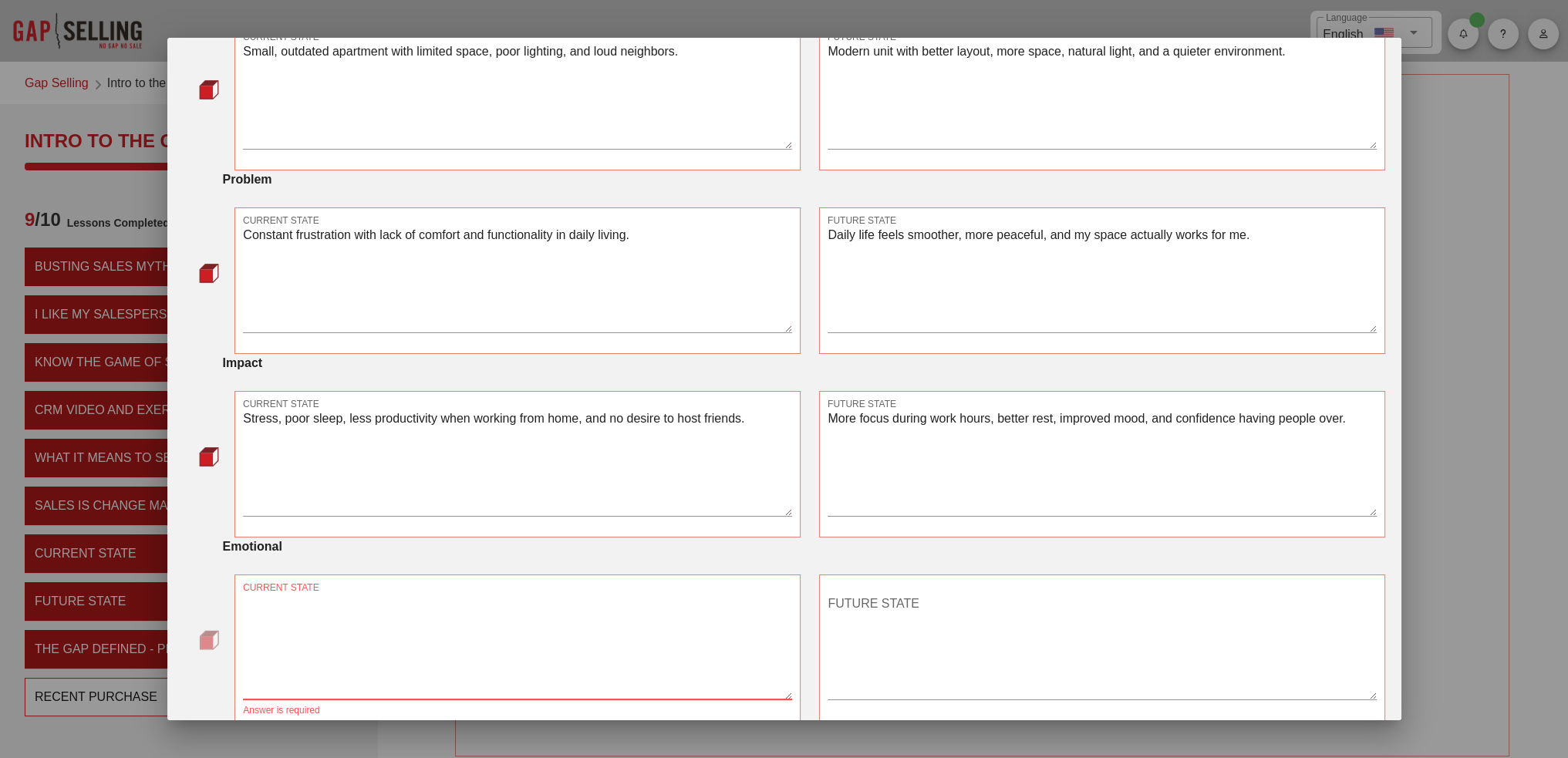 paste on "Drained, boxed in, and honestly a bit embarrassed by my living space." 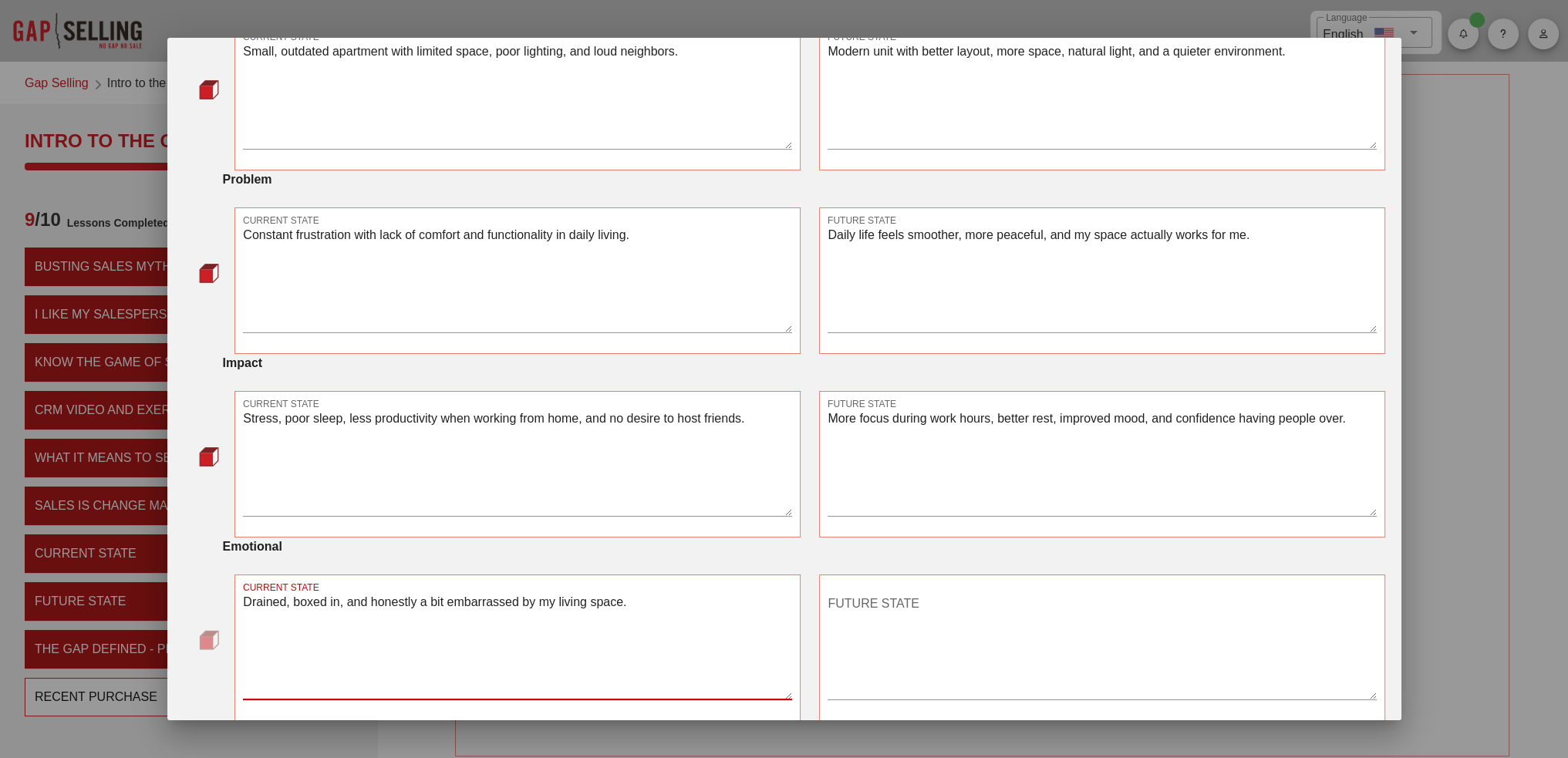 type on "Drained, boxed in, and honestly a bit embarrassed by my living space." 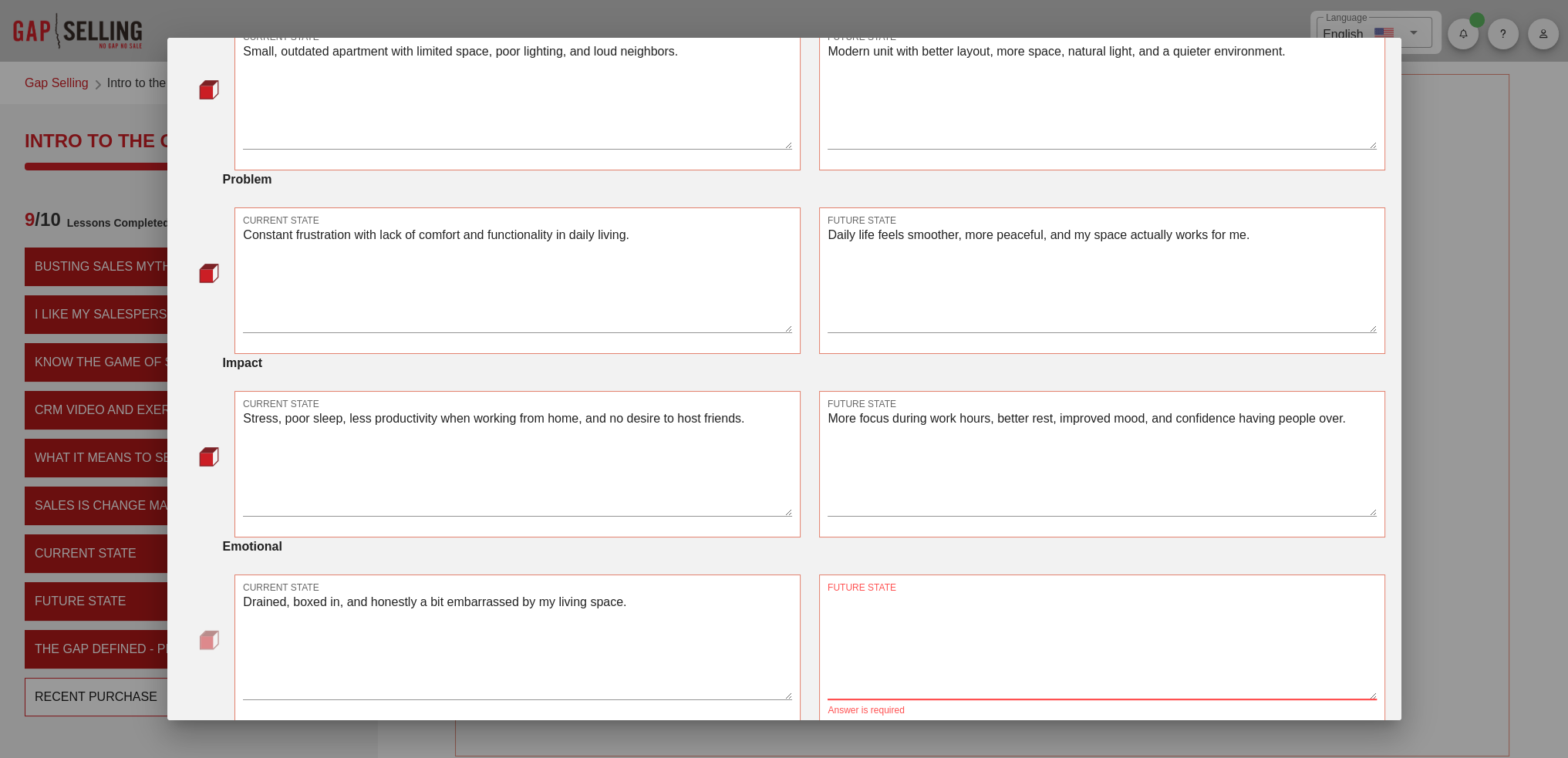paste on "Proud, relaxed, and more motivated — a space I feel good coming home to." 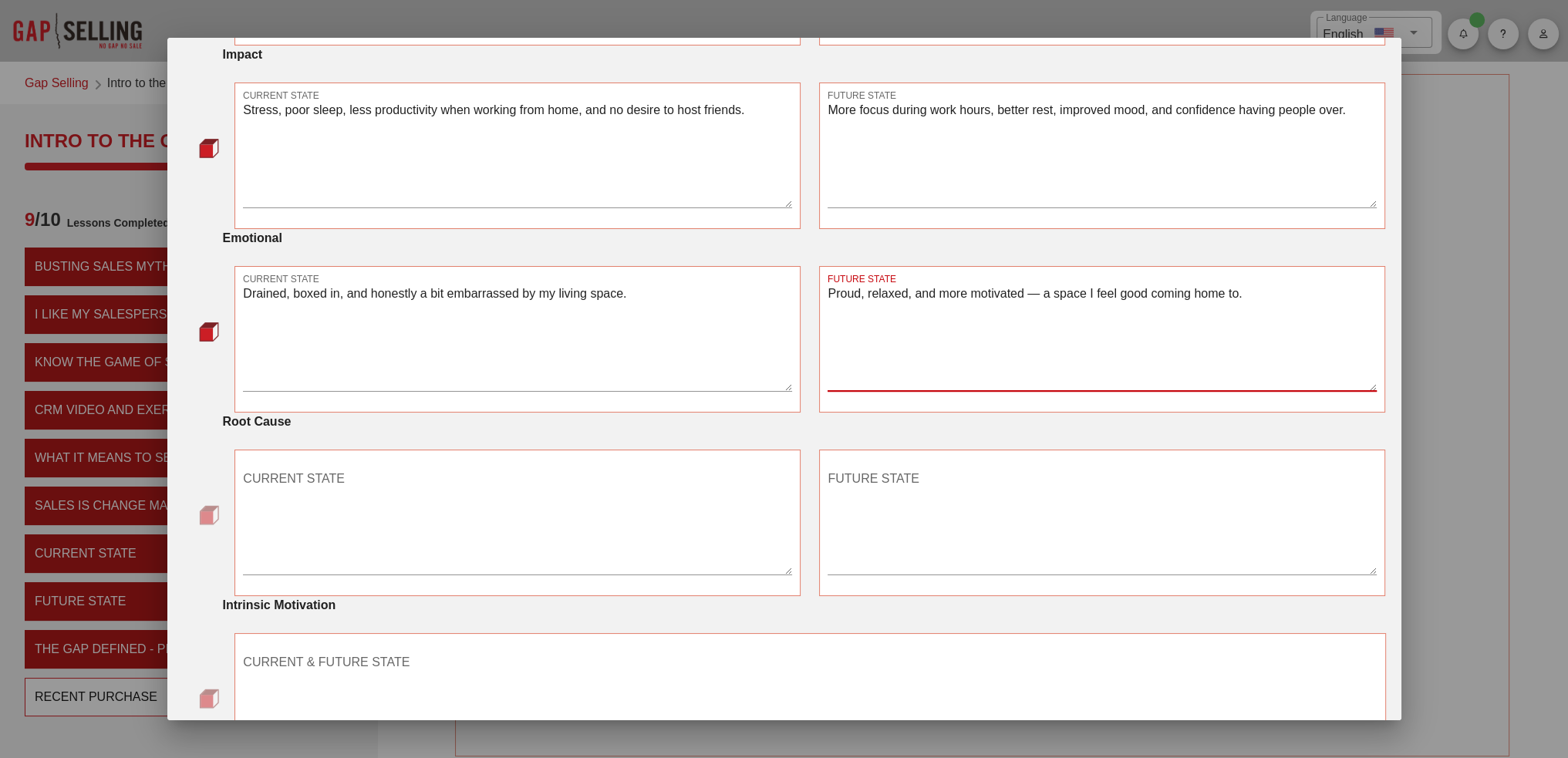 scroll, scrollTop: 750, scrollLeft: 0, axis: vertical 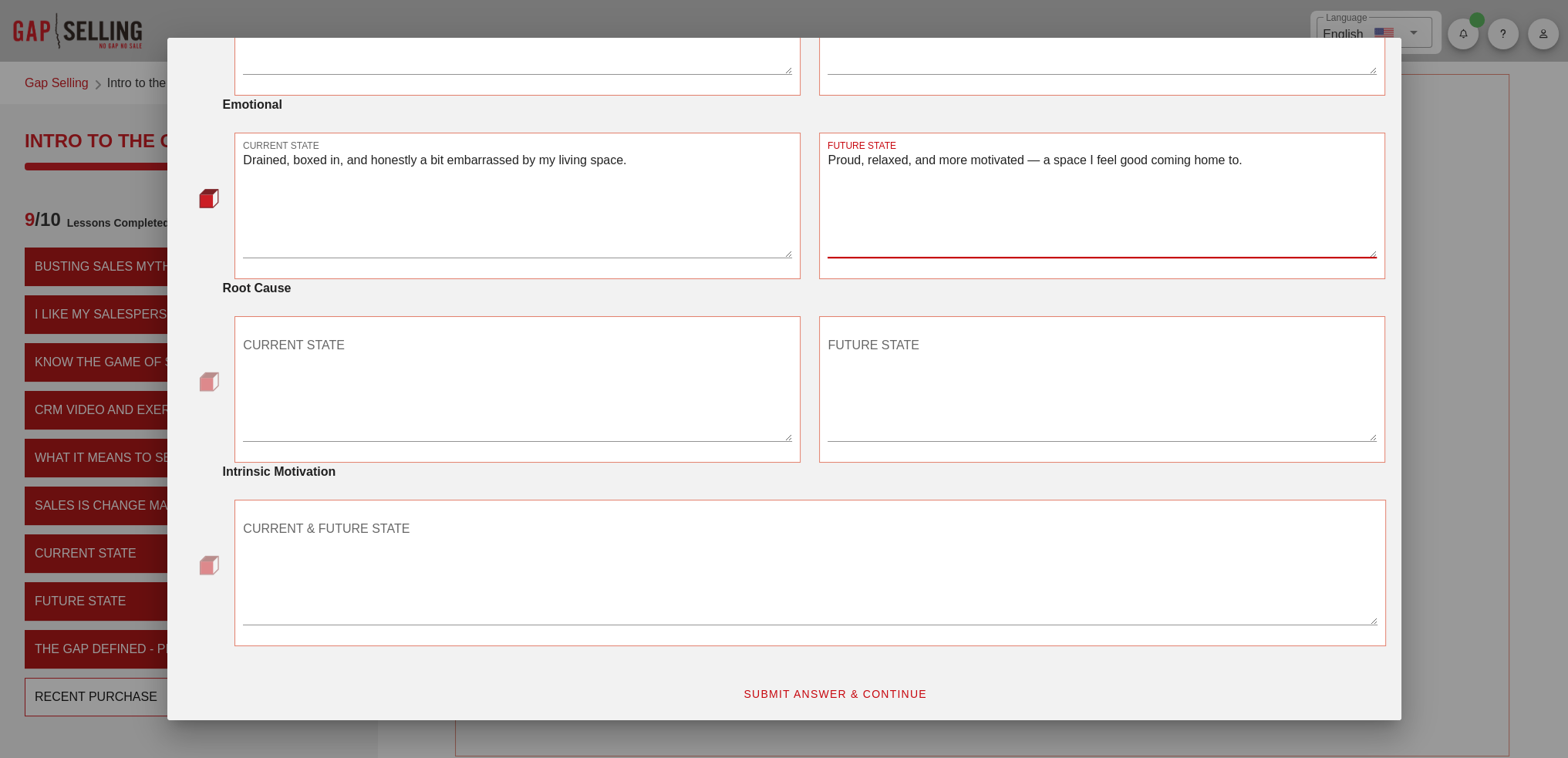 type on "Proud, relaxed, and more motivated — a space I feel good coming home to." 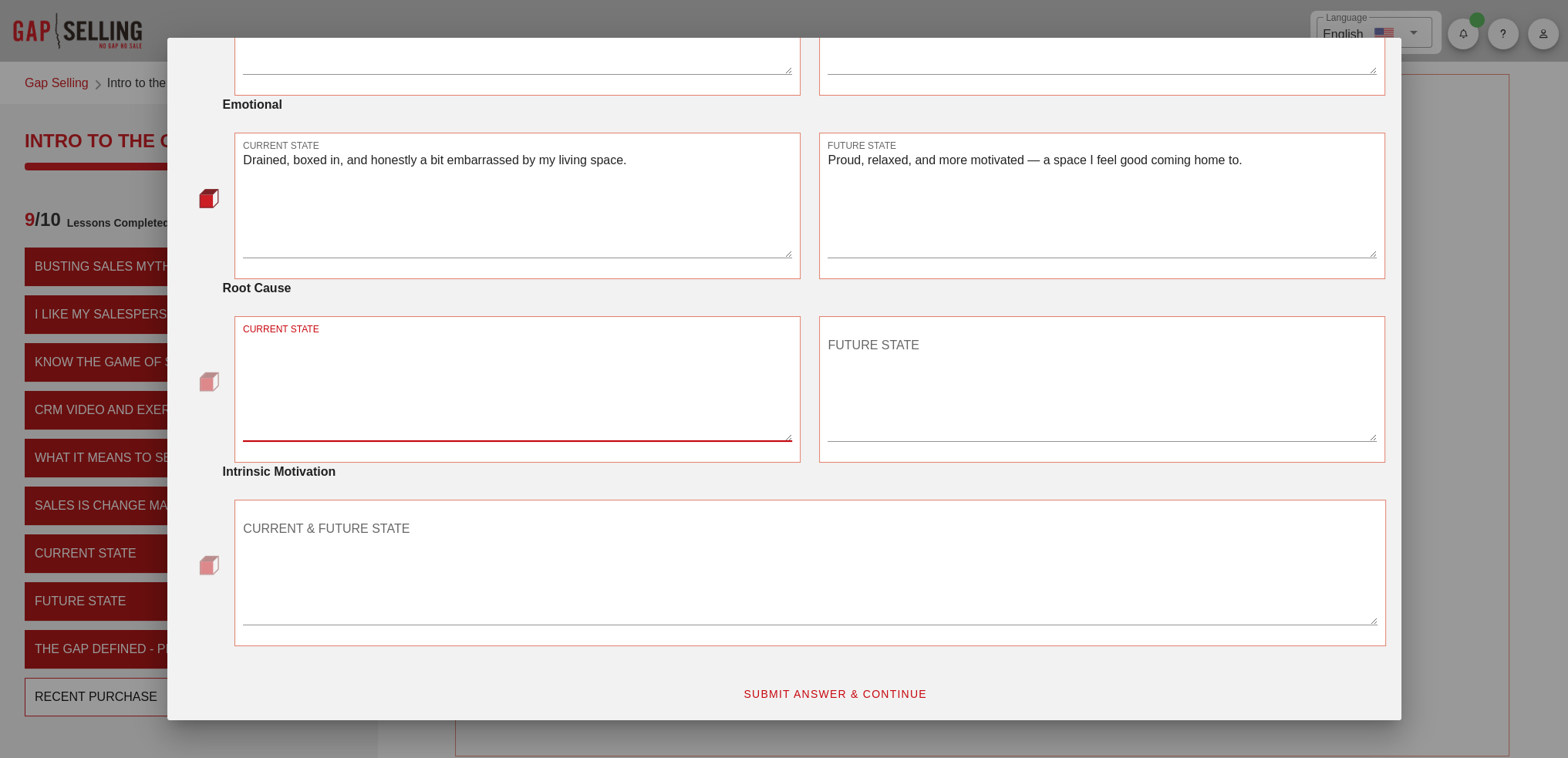 click on "CURRENT STATE" at bounding box center (518, 387) 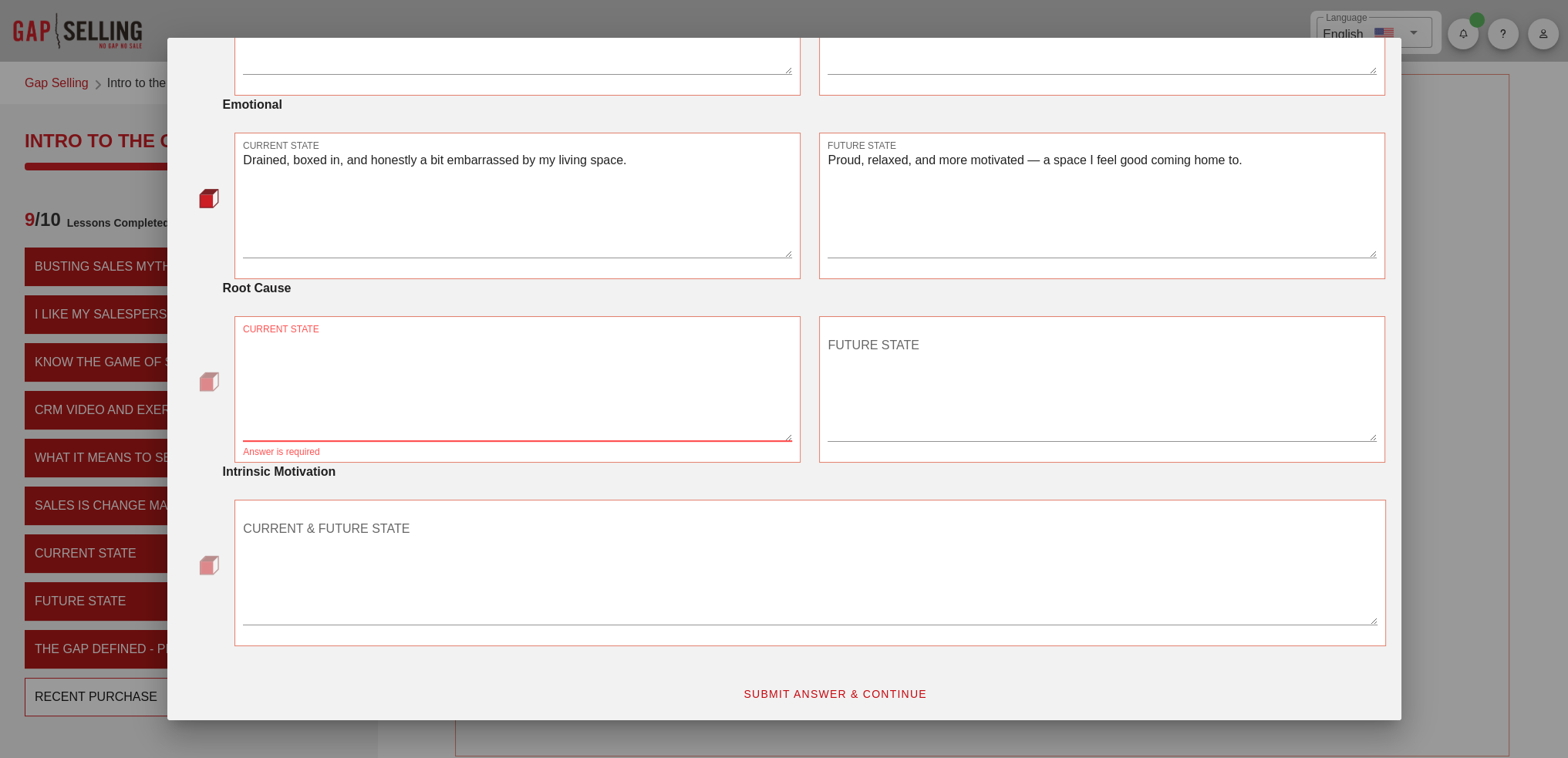 paste on "Chose the apartment quickly due to price/location without thinking long-term." 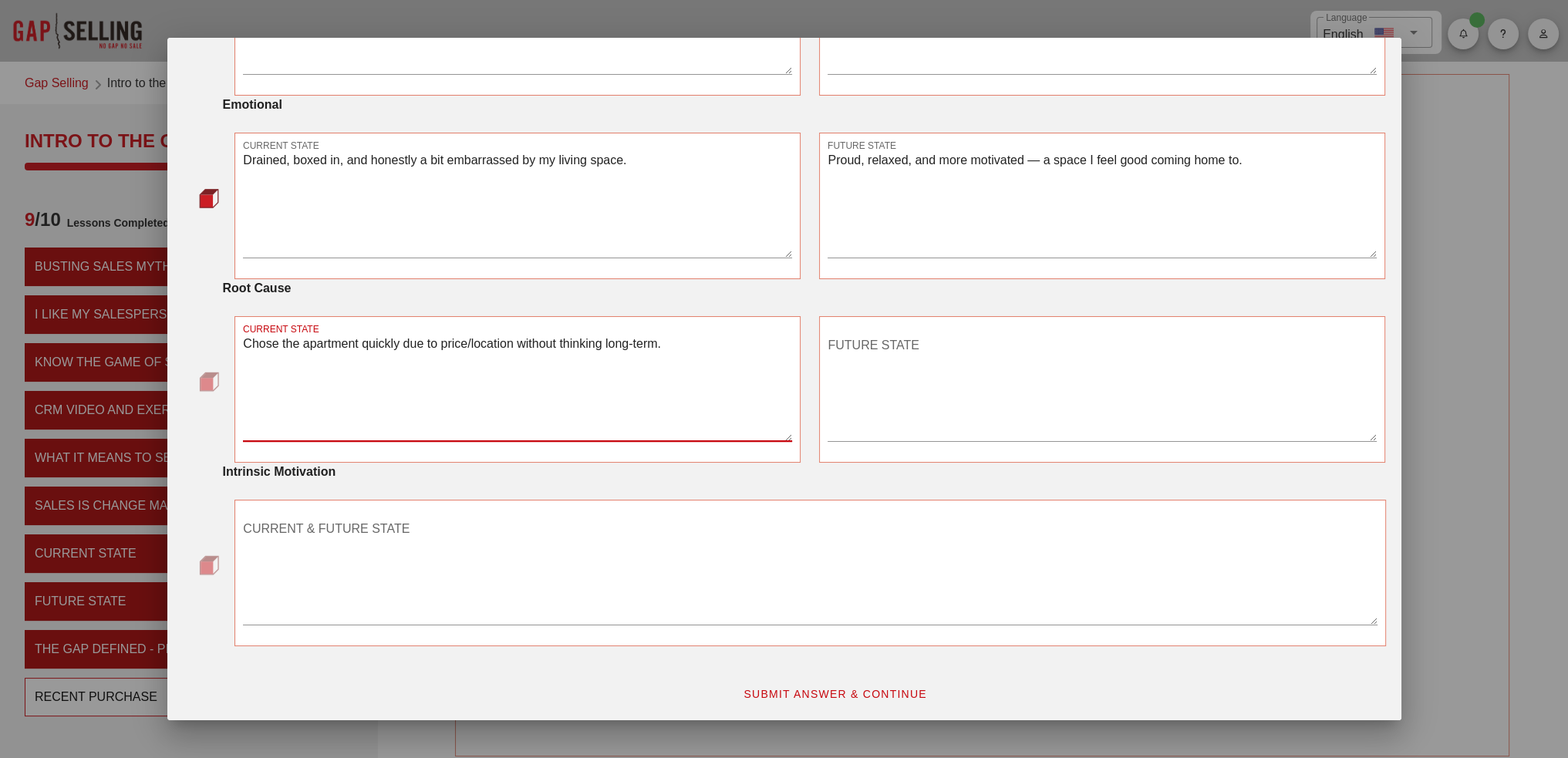 type on "Chose the apartment quickly due to price/location without thinking long-term." 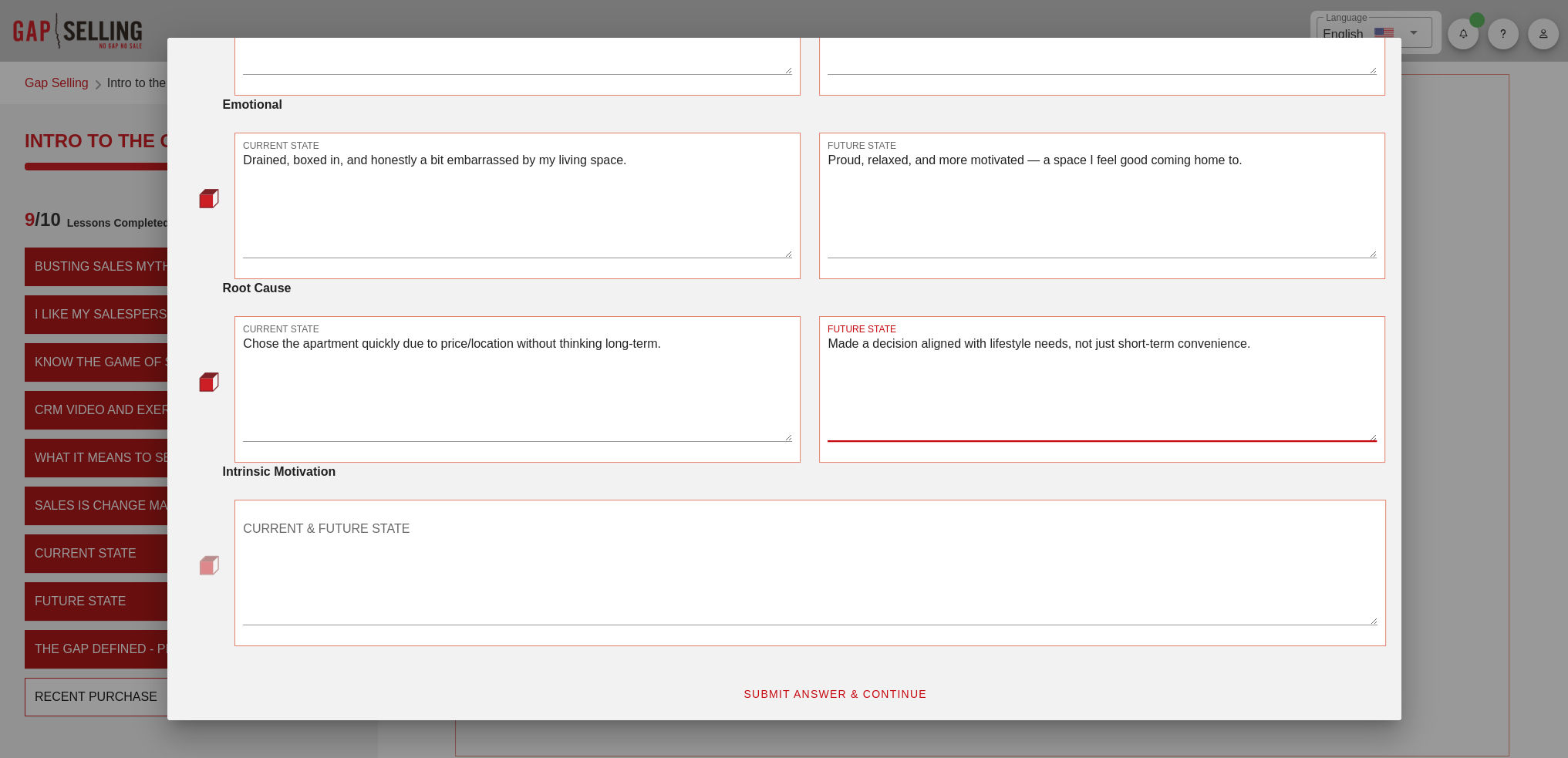 type on "Made a decision aligned with lifestyle needs, not just short-term convenience." 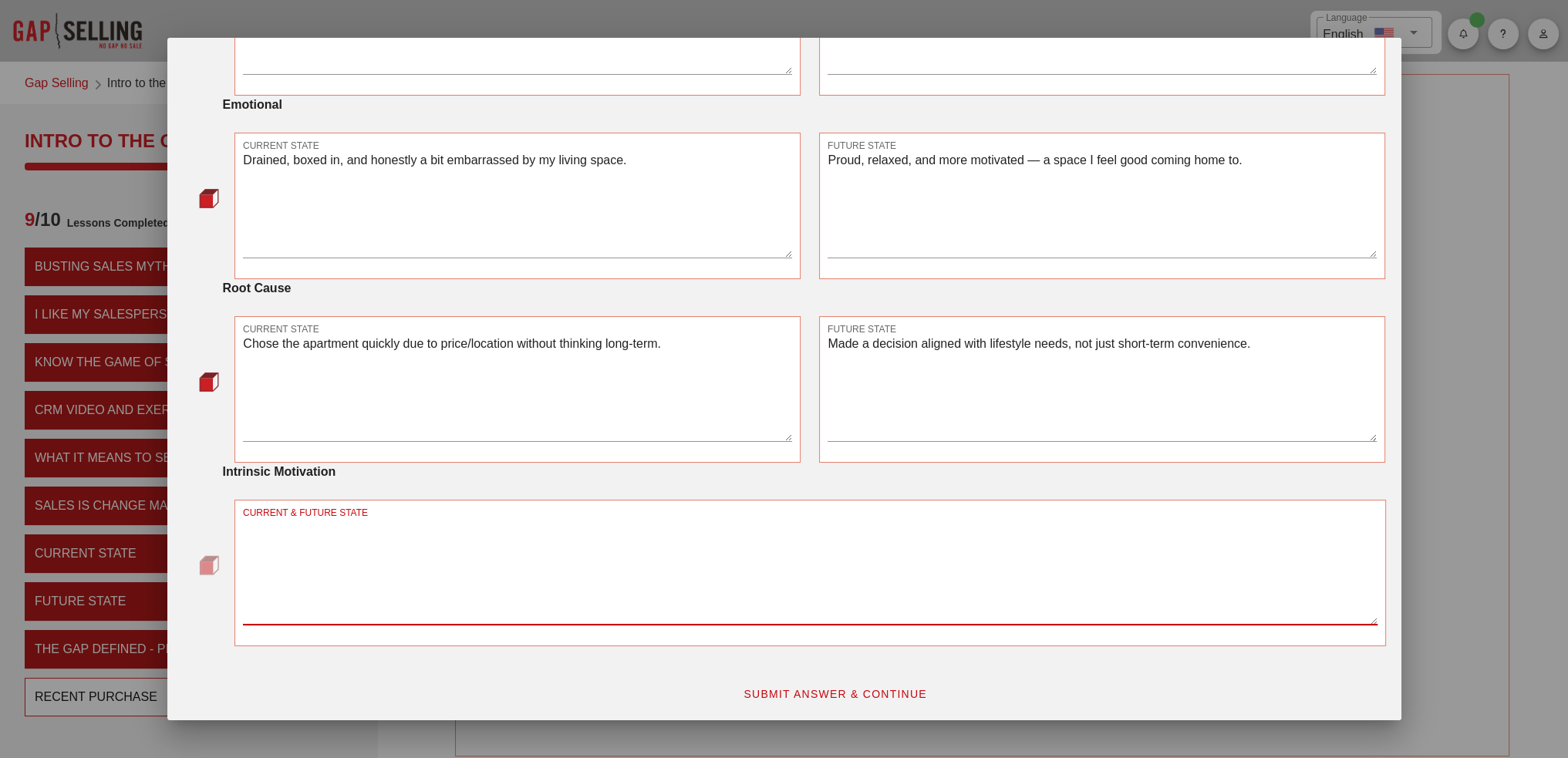 click on "CURRENT & FUTURE STATE" at bounding box center [810, 571] 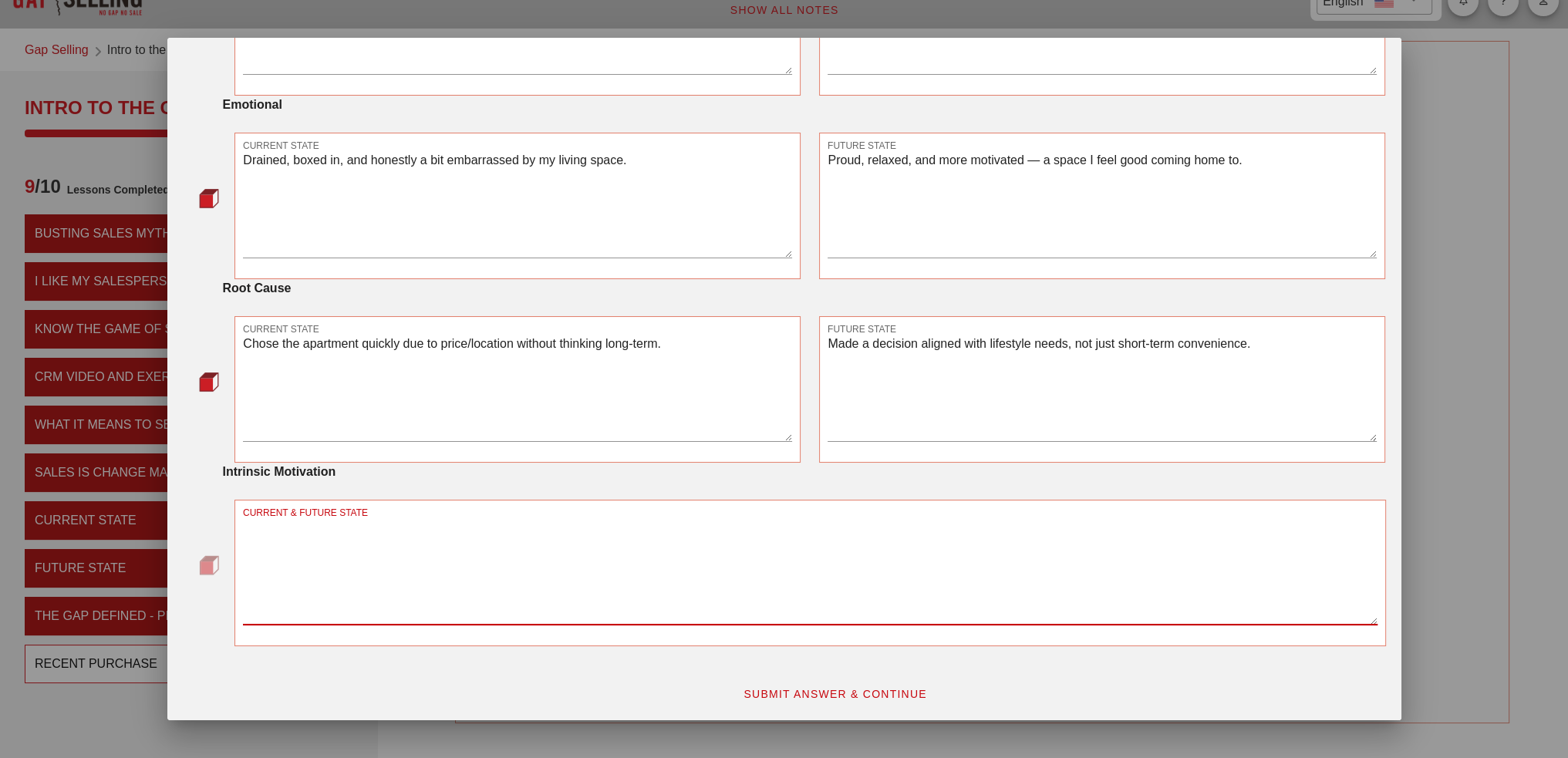 scroll, scrollTop: 333, scrollLeft: 0, axis: vertical 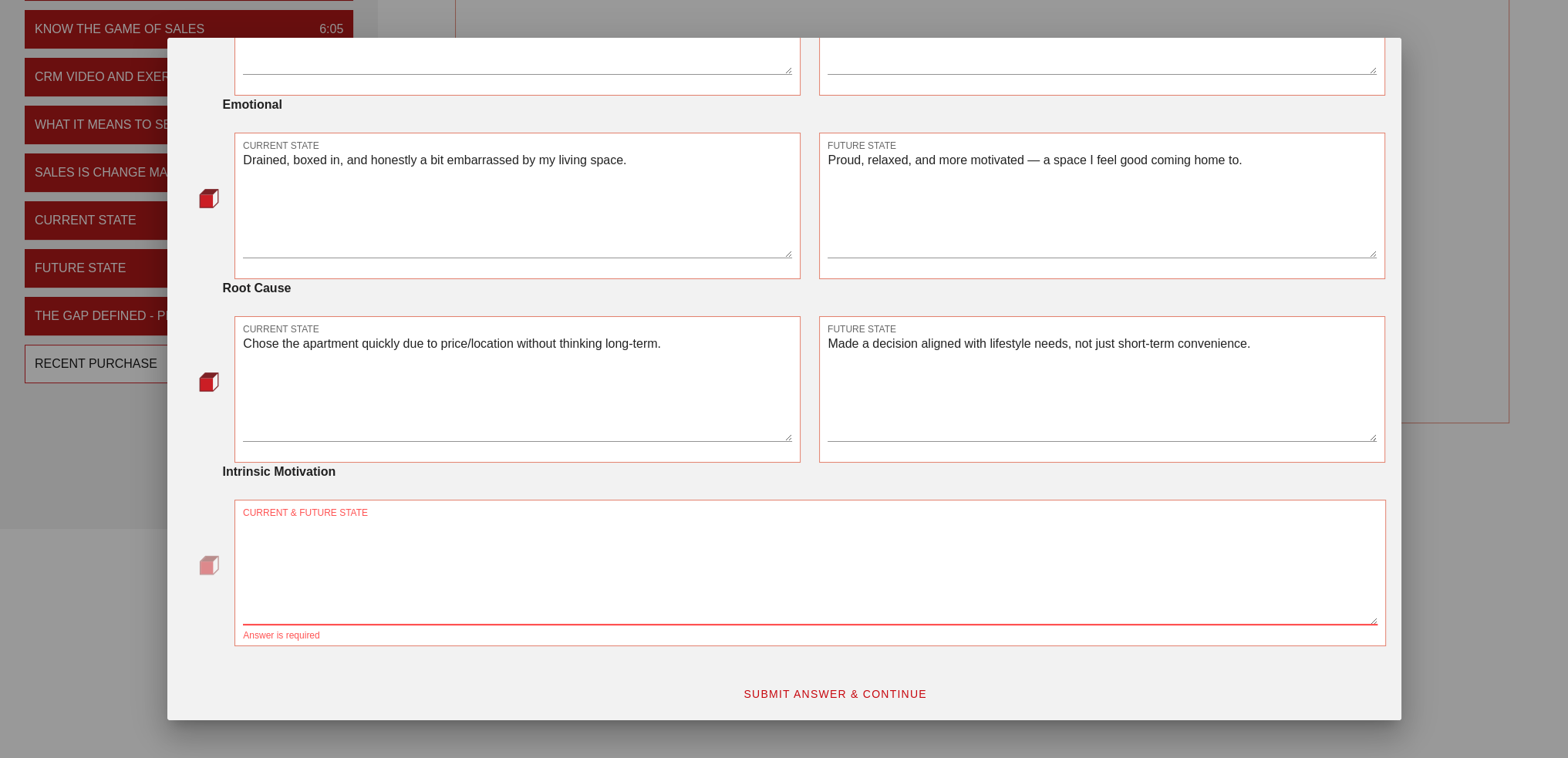 paste on "Current State: Settling and just getting by.
Future State: Feeling in control and taking a step forward in my life and independence." 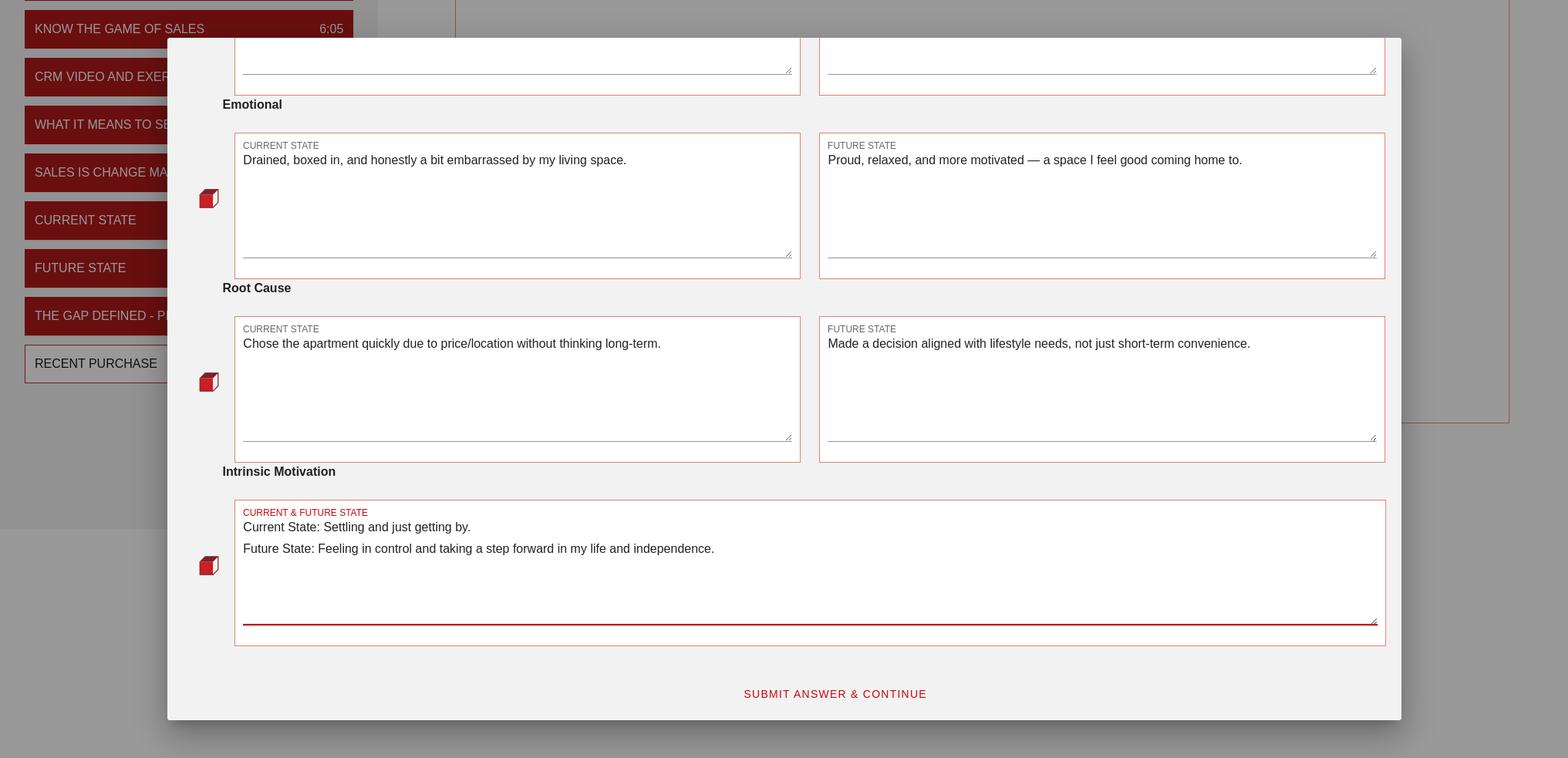 drag, startPoint x: 322, startPoint y: 526, endPoint x: 219, endPoint y: 528, distance: 103.01942 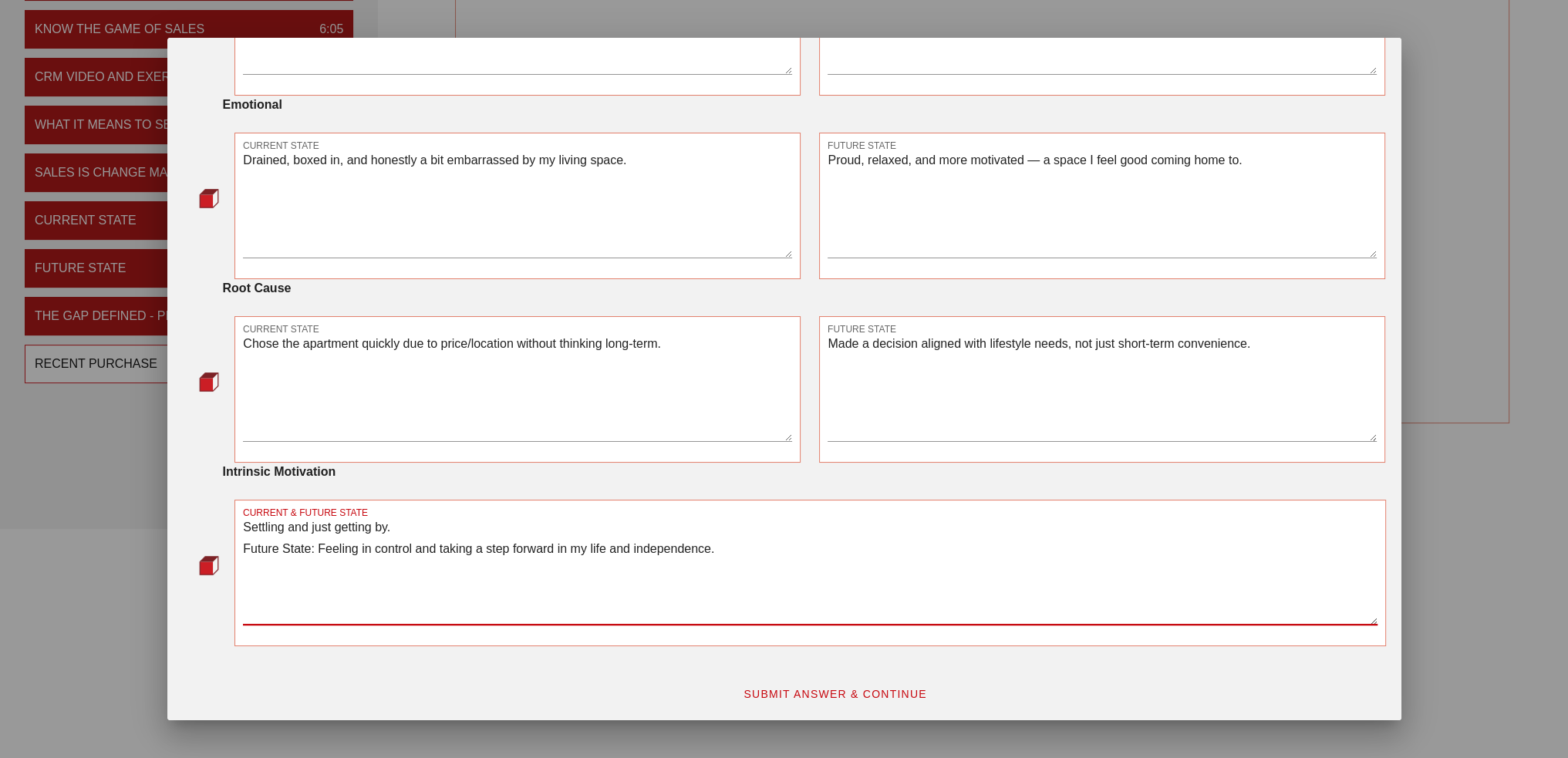 drag, startPoint x: 315, startPoint y: 546, endPoint x: 177, endPoint y: 545, distance: 138.00362 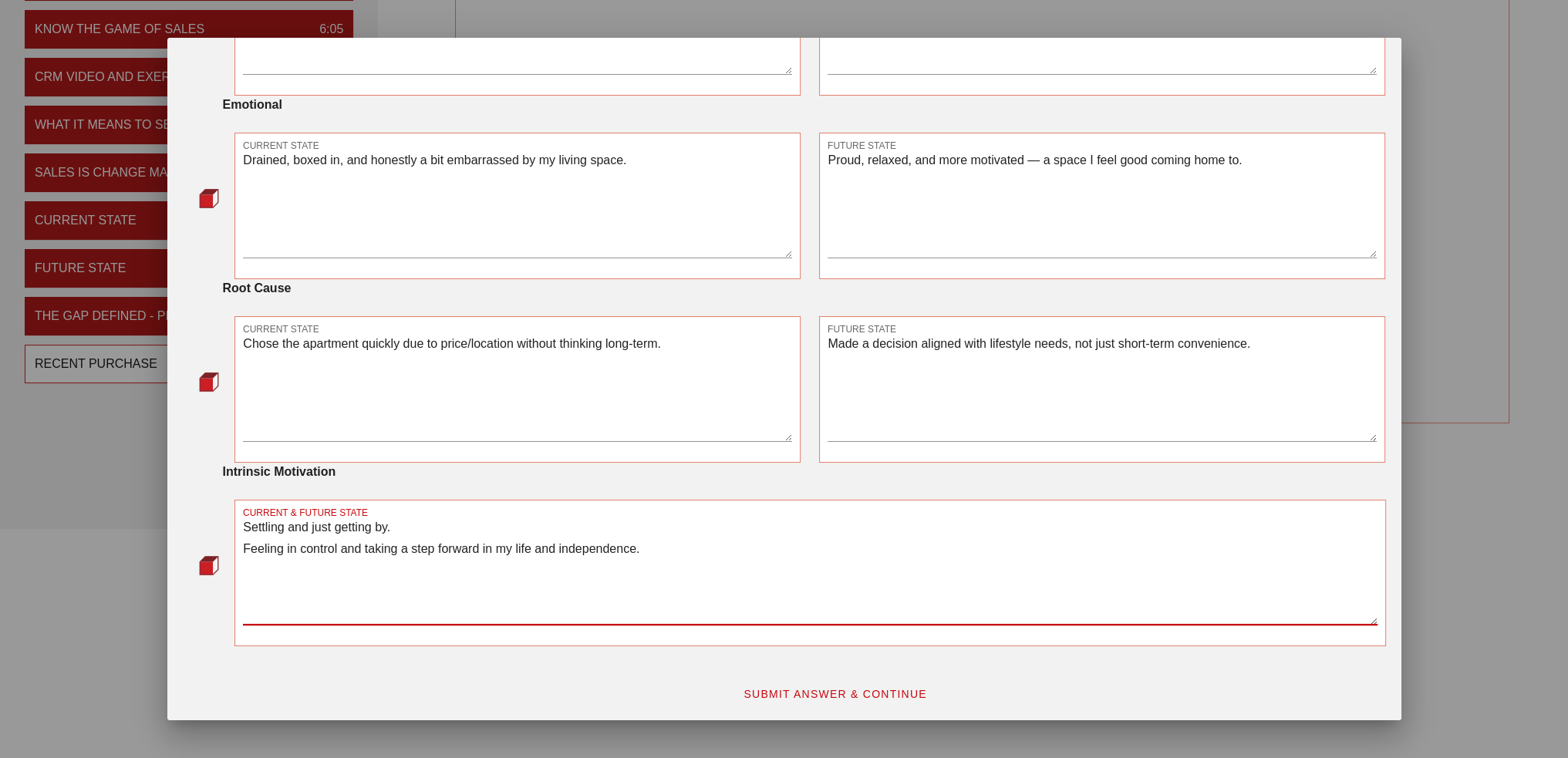 type on "Settling and just getting by.
Feeling in control and taking a step forward in my life and independence." 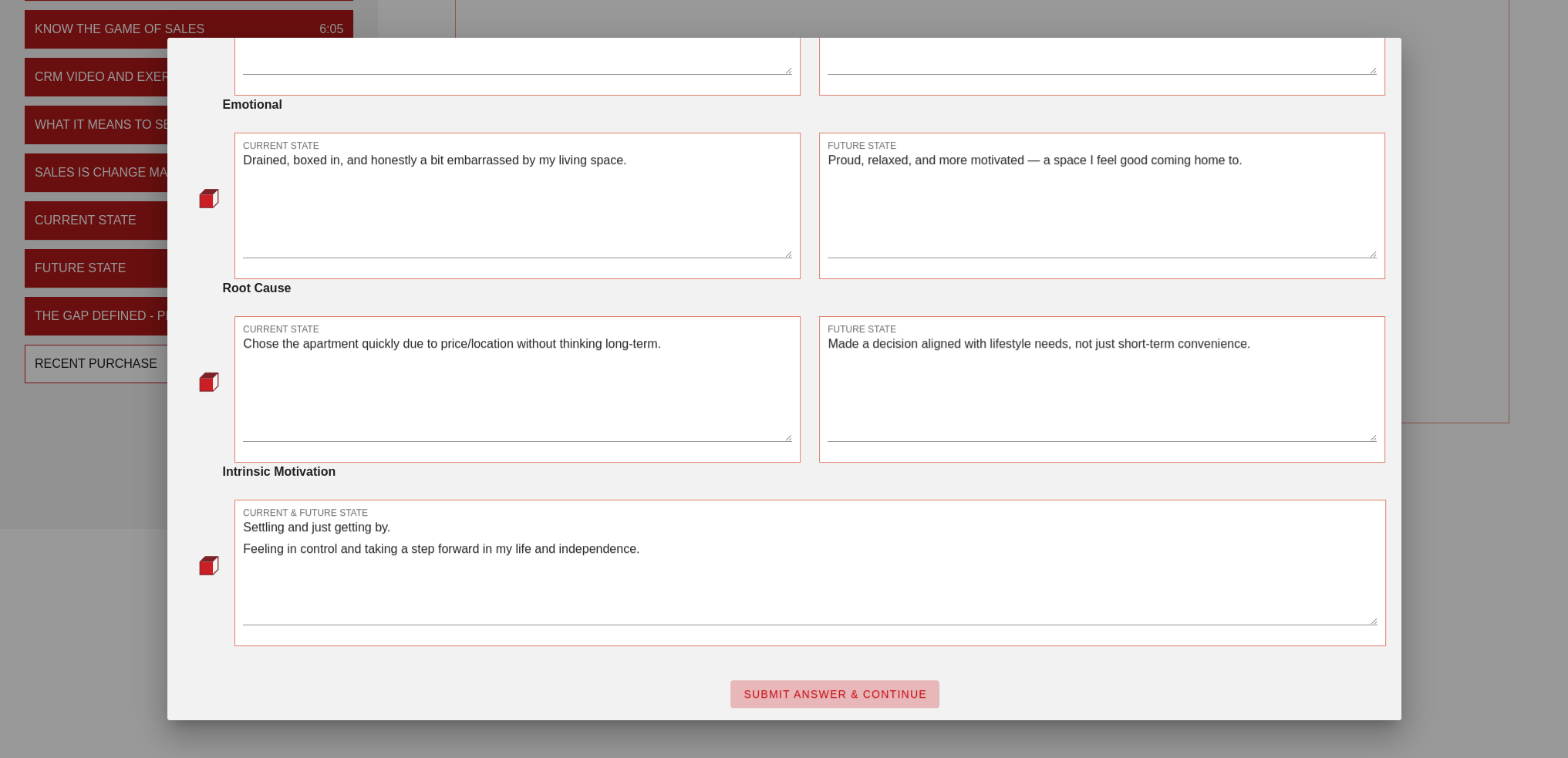 click on "SUBMIT ANSWER & CONTINUE" at bounding box center [835, 694] 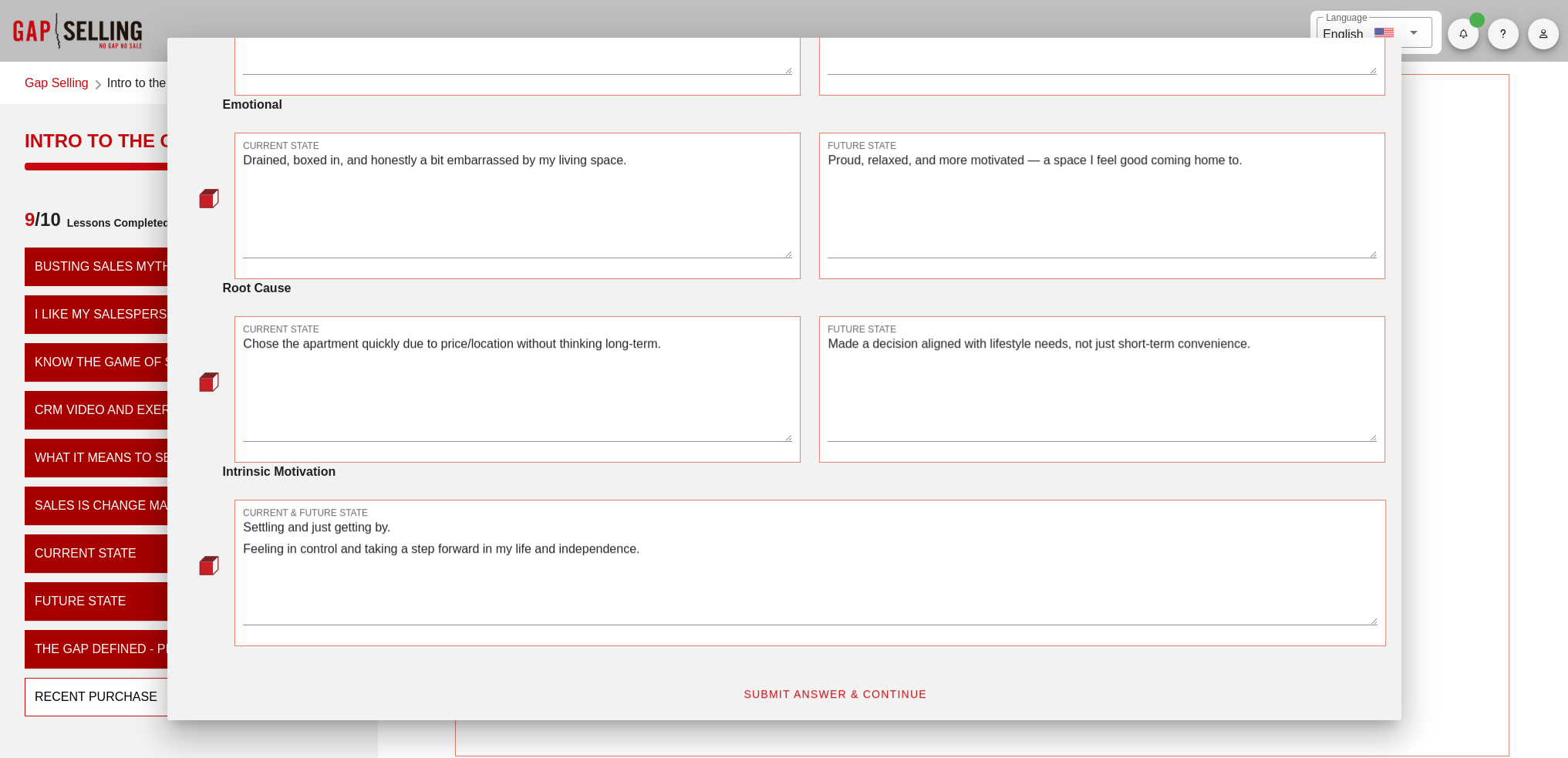 scroll, scrollTop: 0, scrollLeft: 0, axis: both 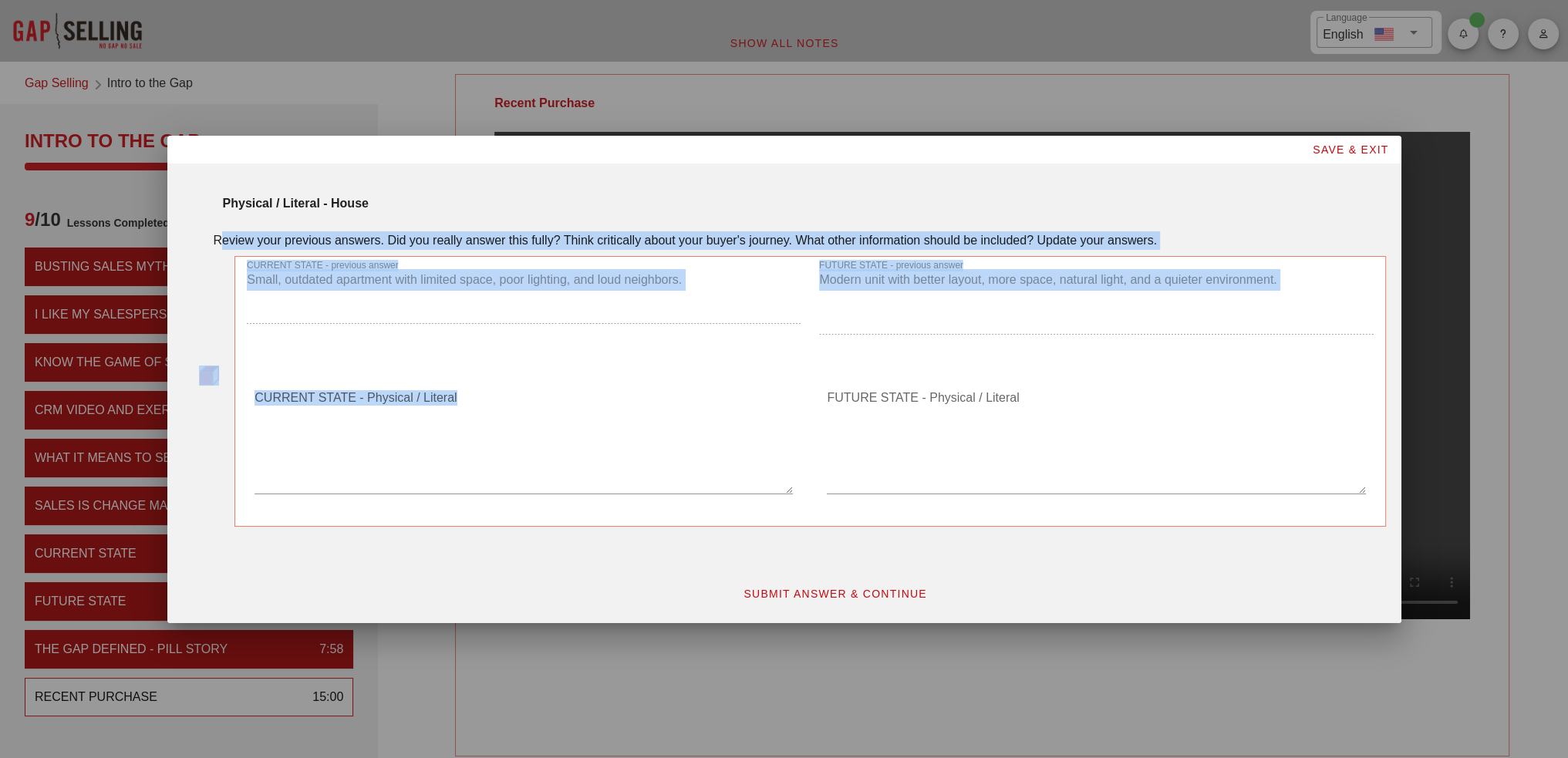 drag, startPoint x: 206, startPoint y: 243, endPoint x: 1074, endPoint y: 425, distance: 886.8754 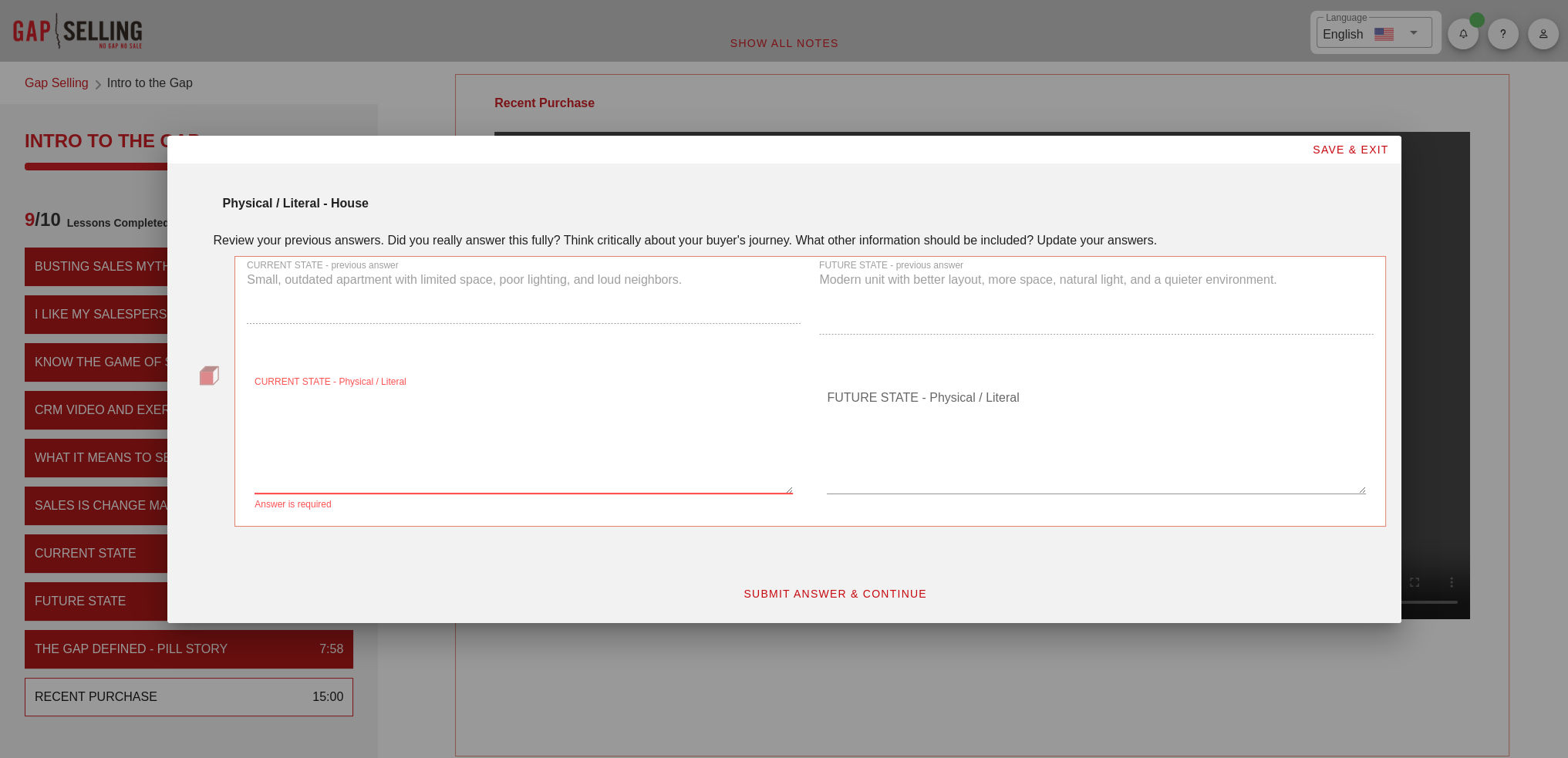 paste on "1-bedroom apartment, ~500 sq ft
Poor natural lighting, only one small window facing an alley
Thin walls with constant noise from neighbors above and next door
No workspace — kitchen table doubled as a desk
Old appliances, no laundry in unit
Street parking only, often unavailable
$1,400/month in rent" 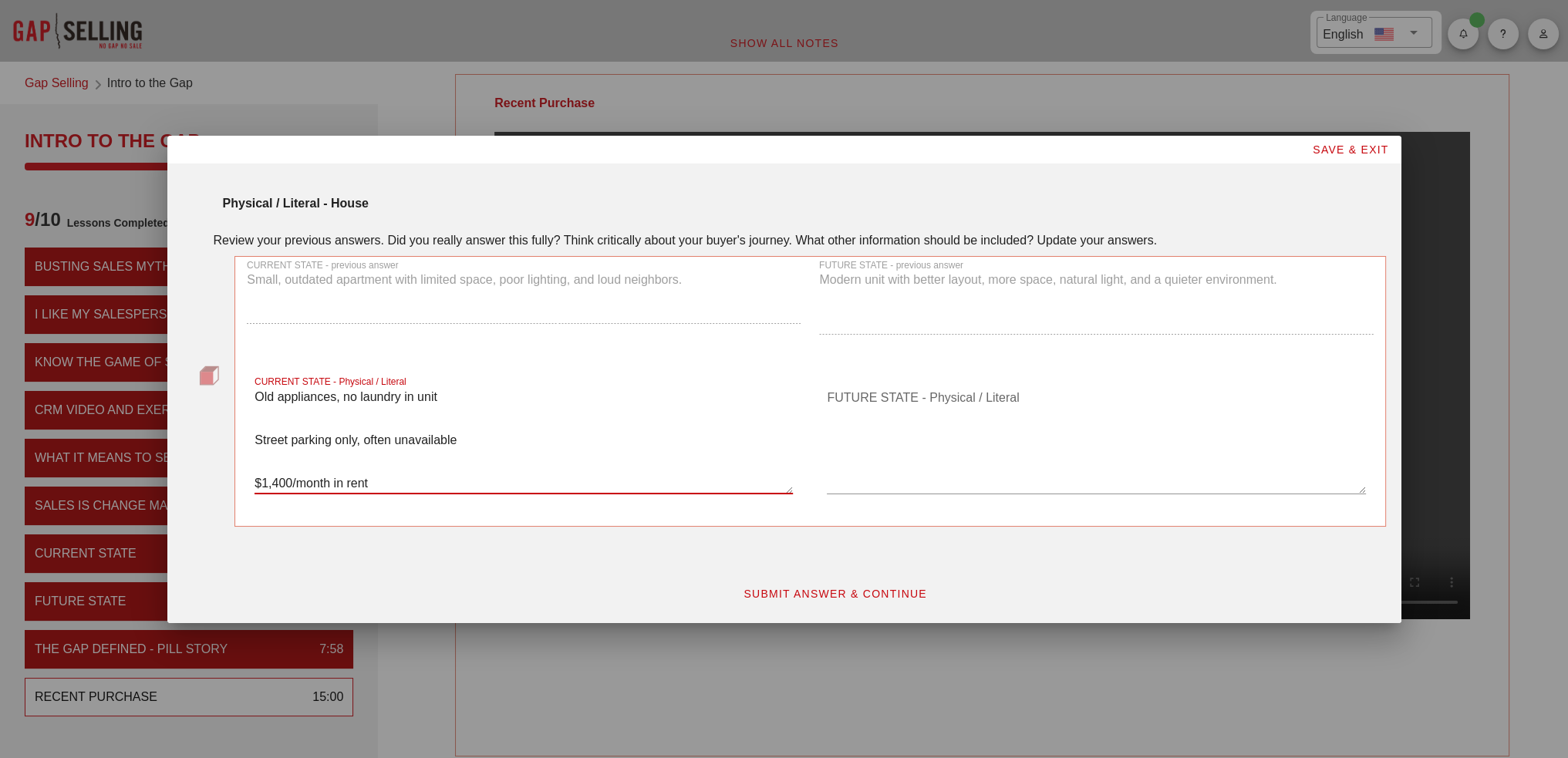 scroll, scrollTop: 173, scrollLeft: 0, axis: vertical 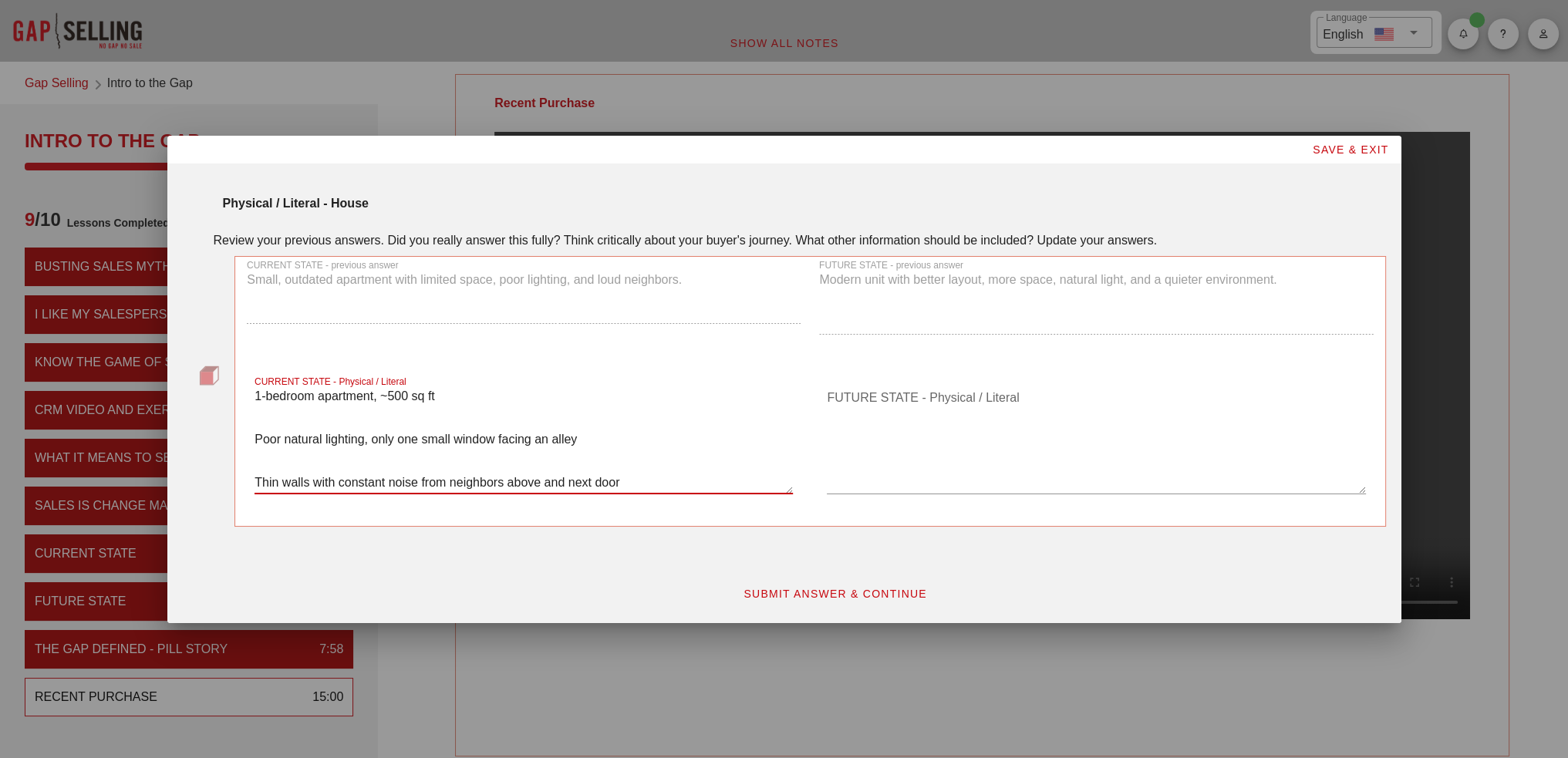 type on "1-bedroom apartment, ~500 sq ft
Poor natural lighting, only one small window facing an alley
Thin walls with constant noise from neighbors above and next door
No workspace — kitchen table doubled as a desk
Old appliances, no laundry in unit
Street parking only, often unavailable
$1,400/month in rent" 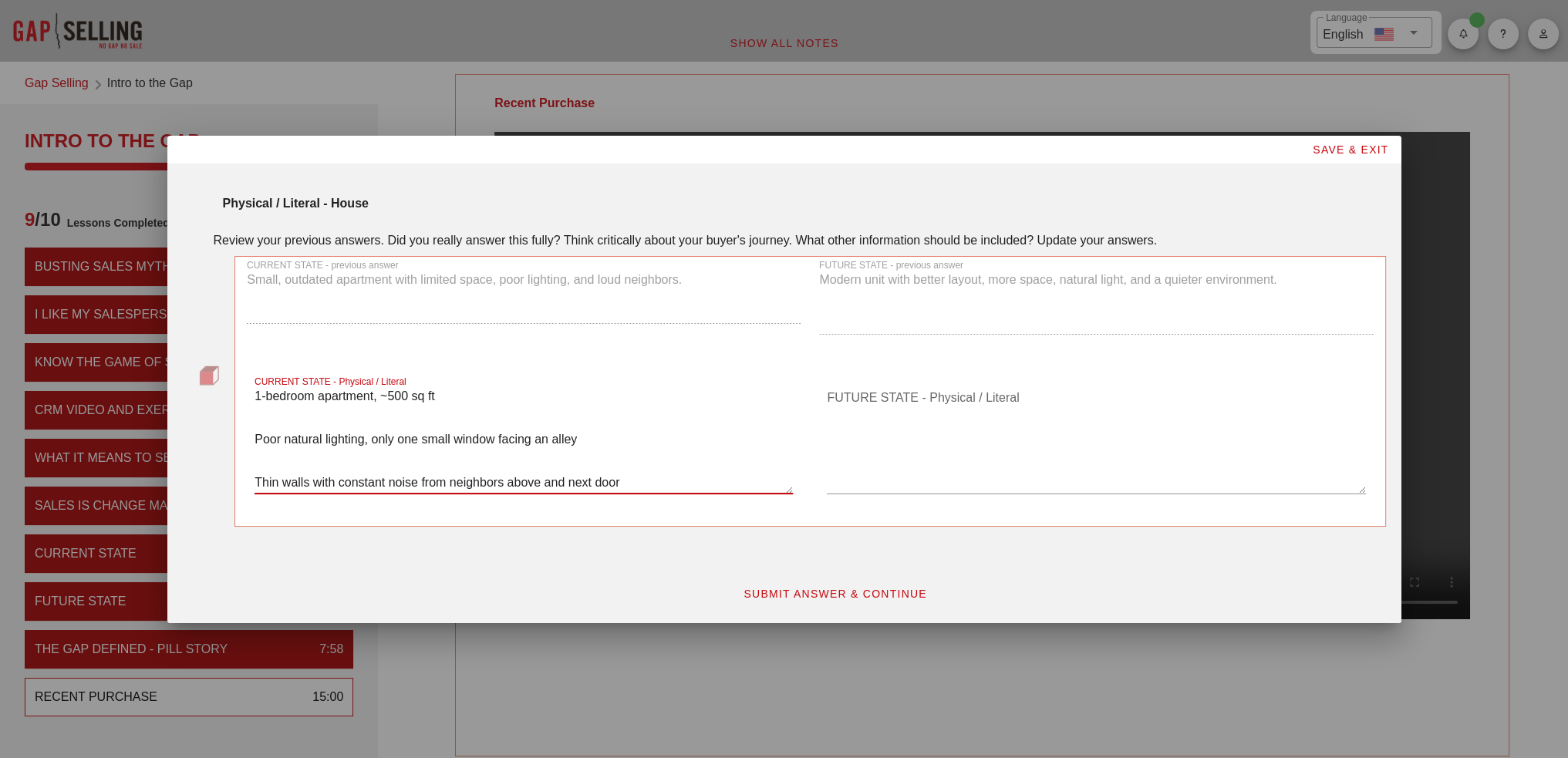 click on "FUTURE STATE - Physical / Literal" at bounding box center (1096, 440) 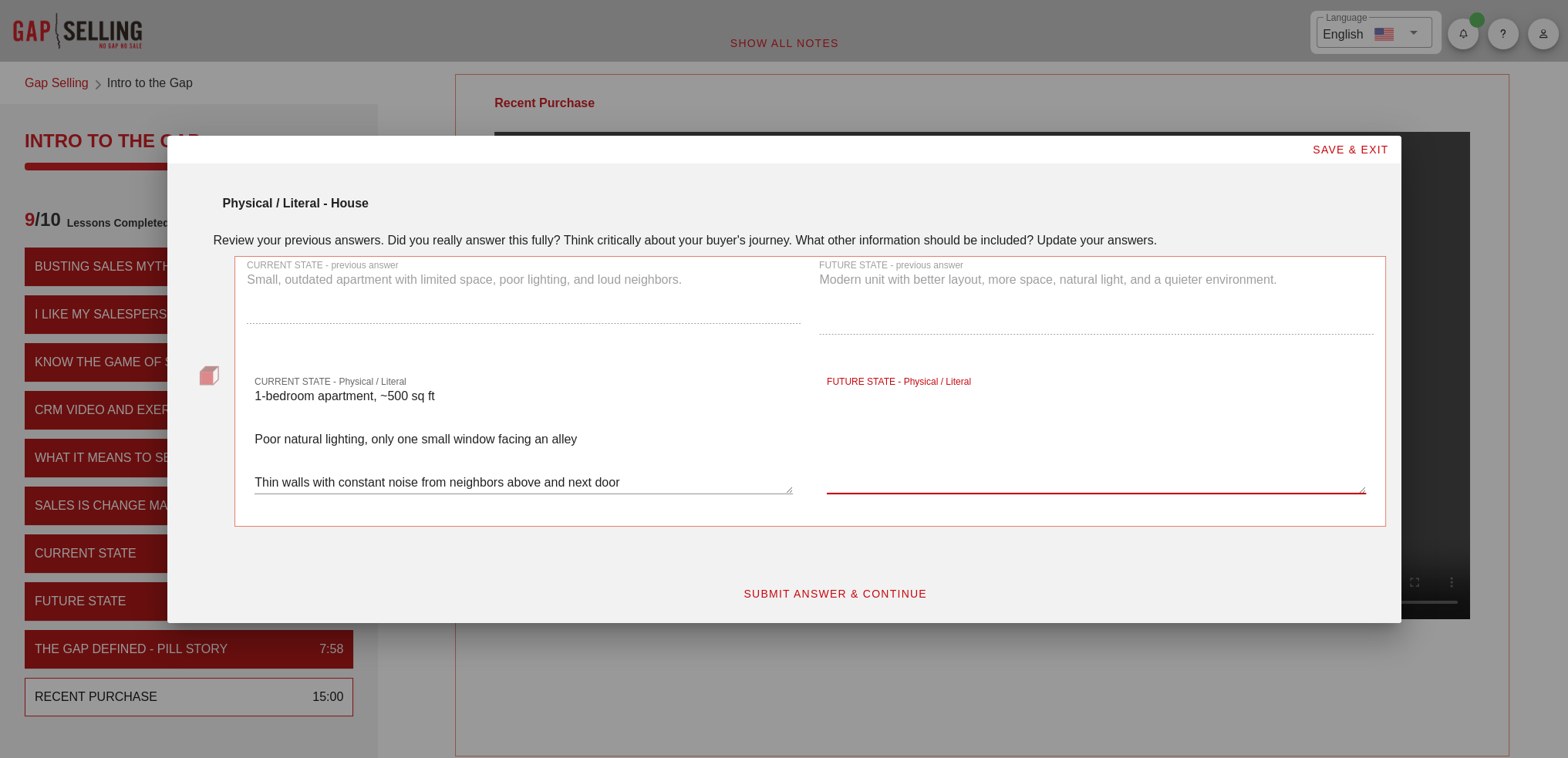 paste on "1-bedroom apartment, ~750 sq ft
Large windows with lots of natural light
Quiet building with soundproofed walls
Separate area for a home office setup
Modern kitchen, in-unit washer/dryer
Reserved parking spot
$1,650/month in rent" 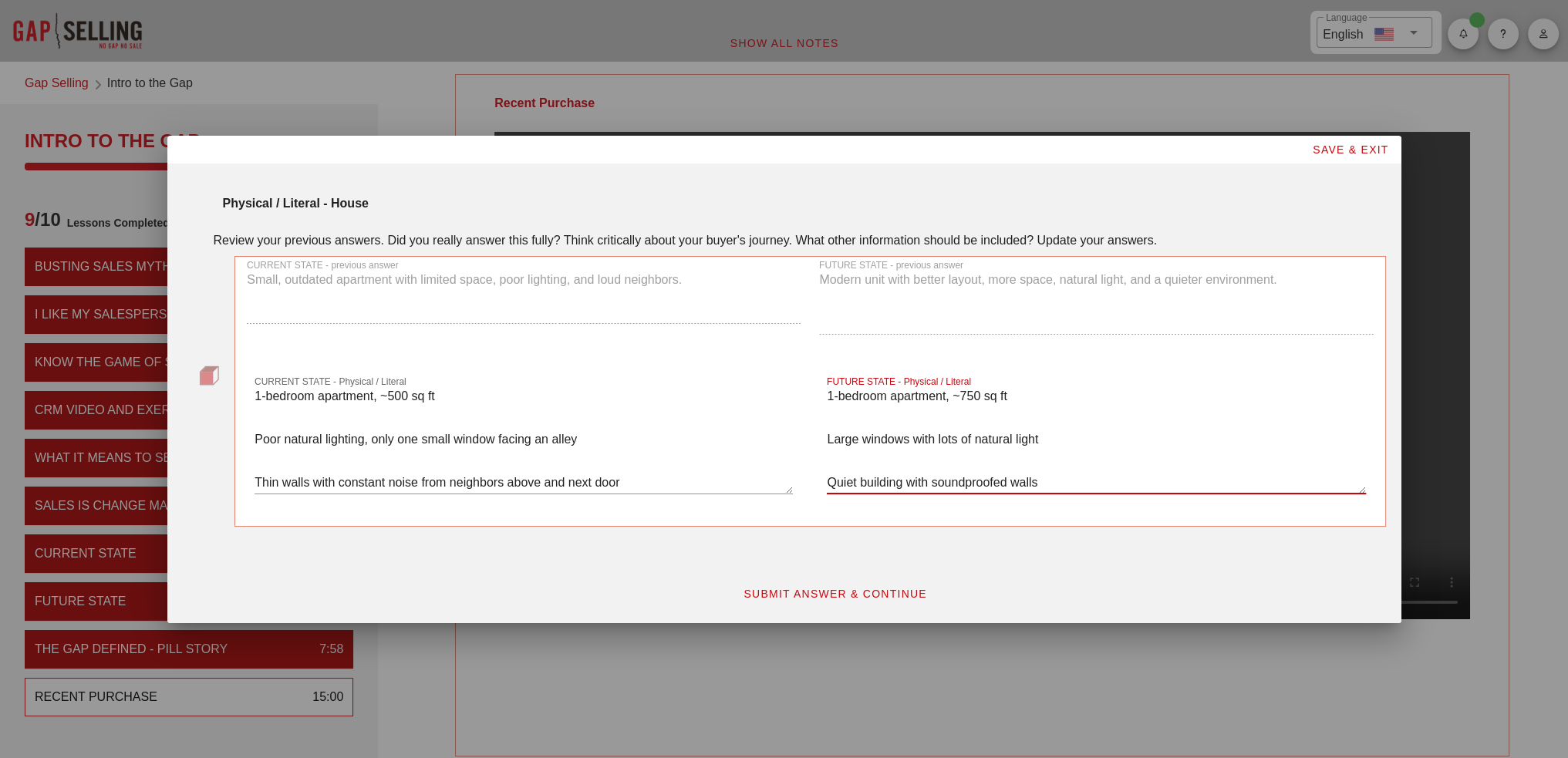 scroll, scrollTop: 169, scrollLeft: 0, axis: vertical 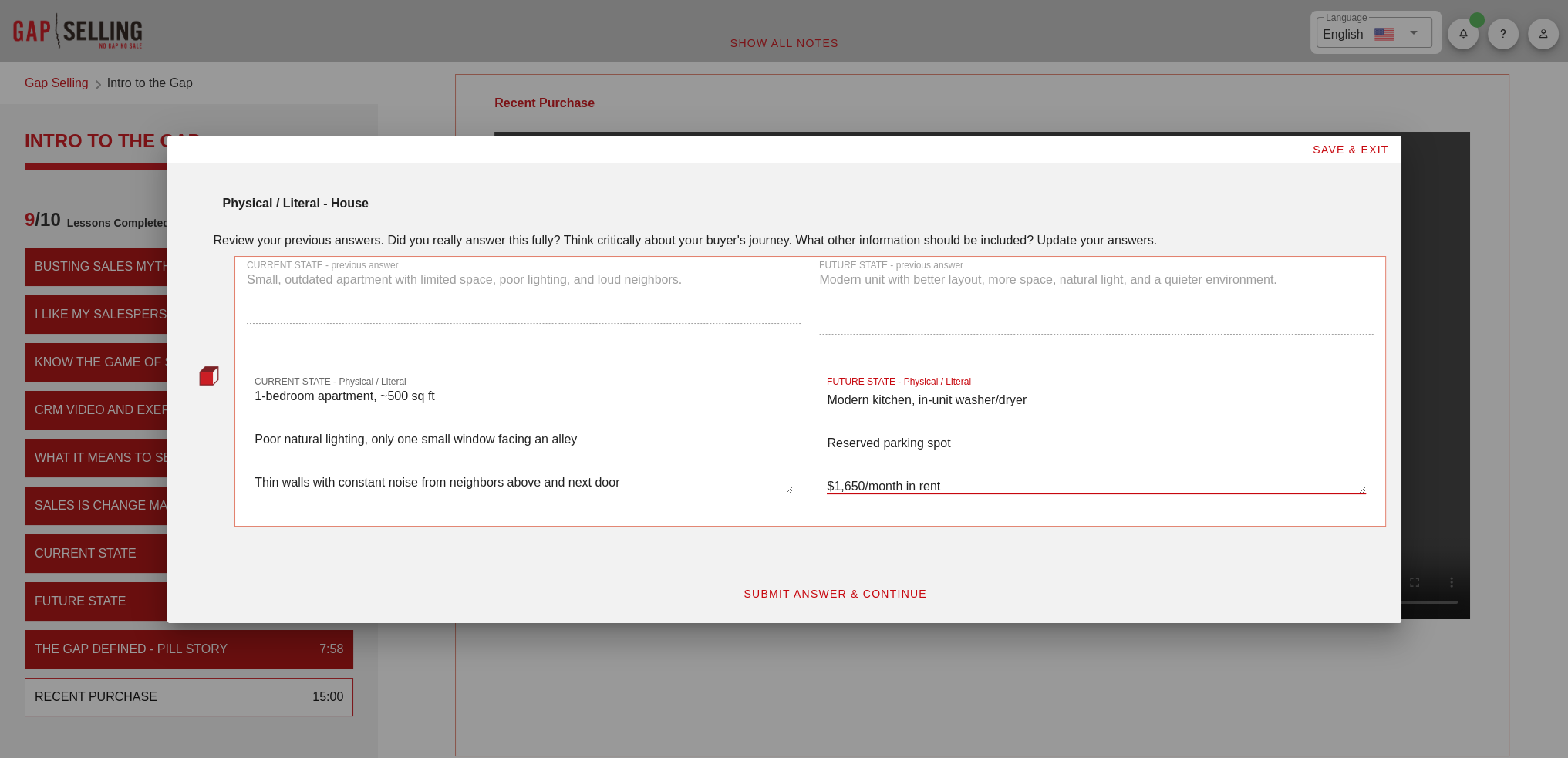 type on "1-bedroom apartment, ~750 sq ft
Large windows with lots of natural light
Quiet building with soundproofed walls
Separate area for a home office setup
Modern kitchen, in-unit washer/dryer
Reserved parking spot
$1,650/month in rent" 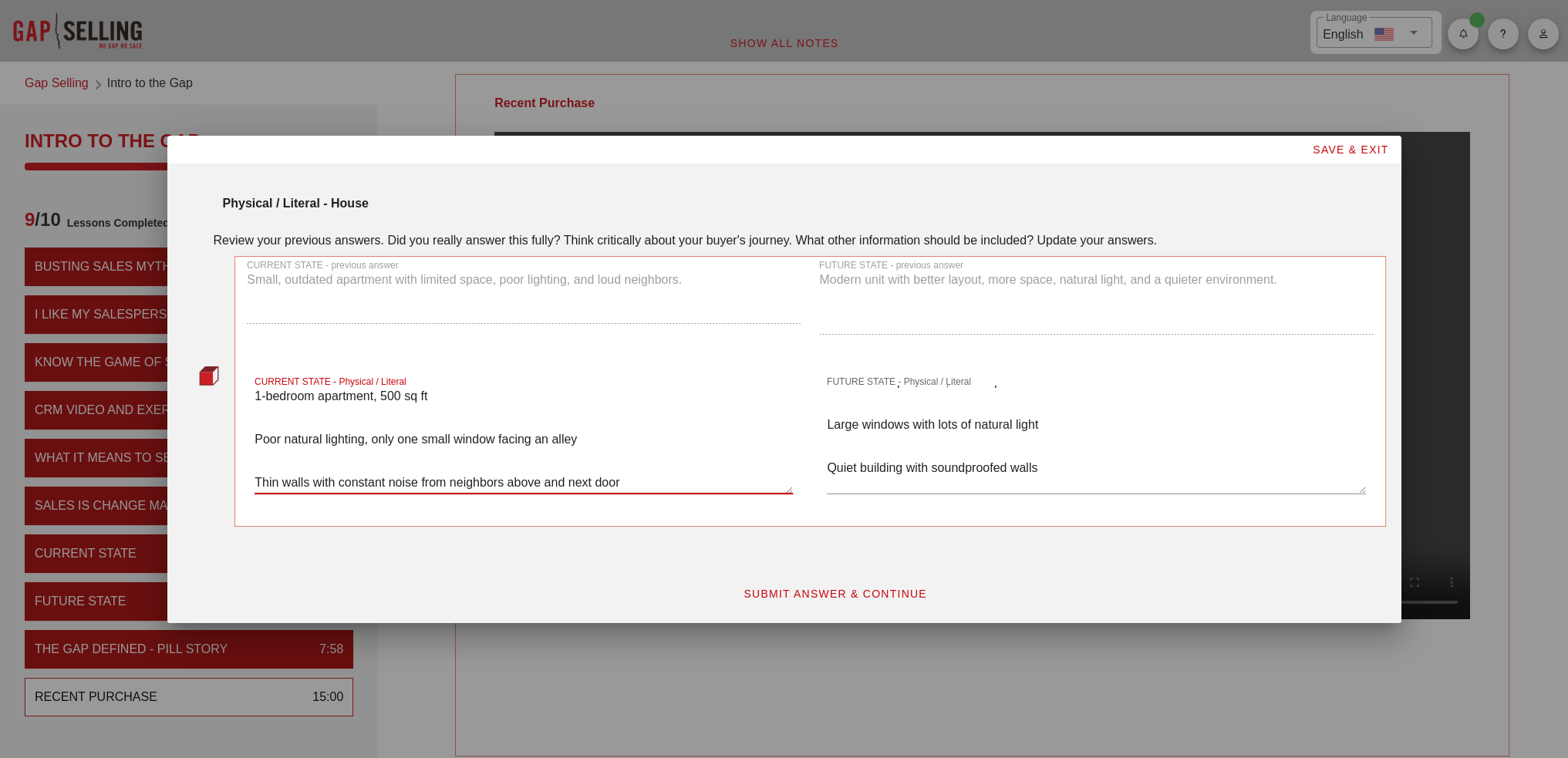 scroll, scrollTop: 0, scrollLeft: 0, axis: both 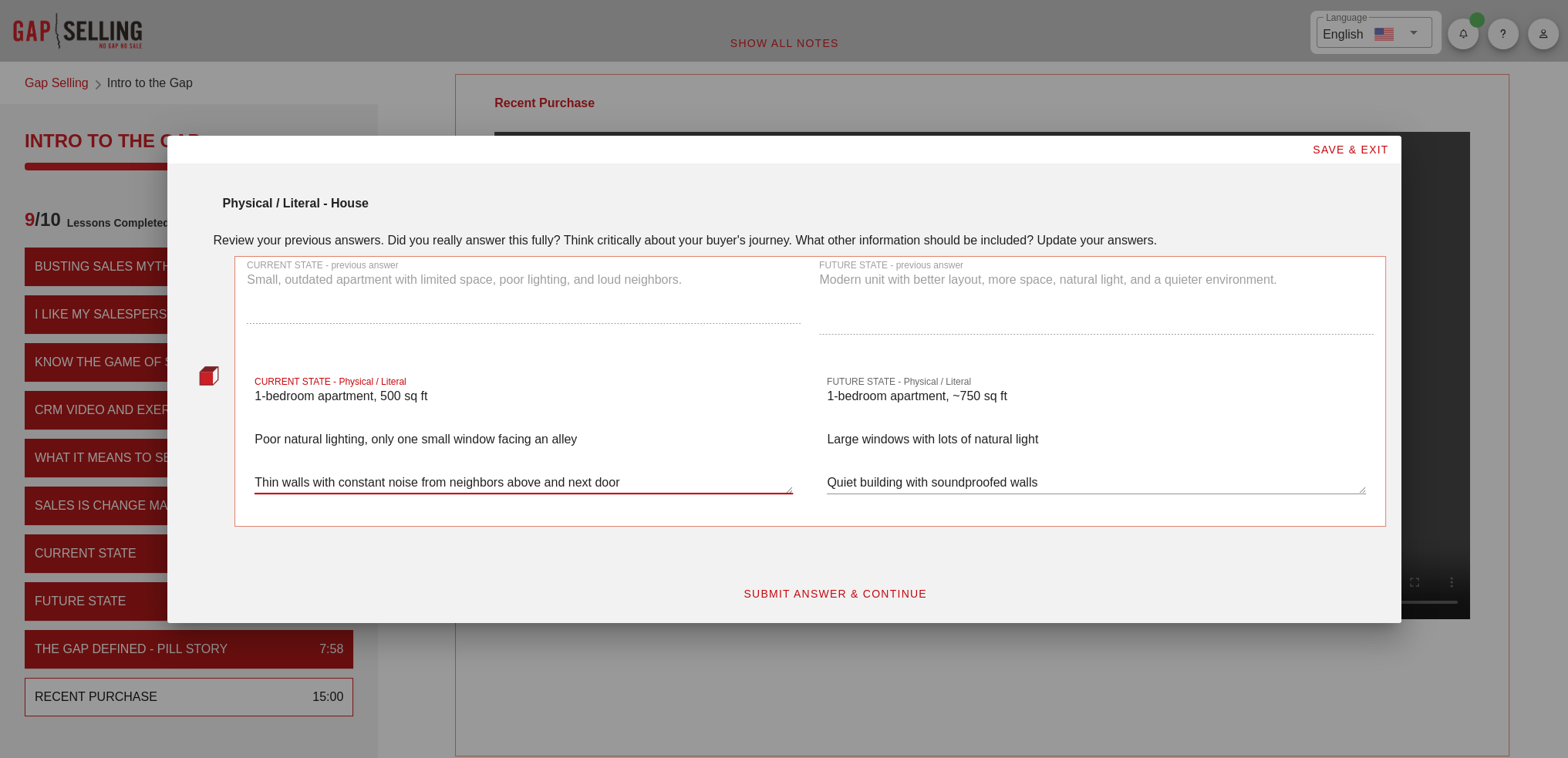 type on "1-bedroom apartment, 500 sq ft
Poor natural lighting, only one small window facing an alley
Thin walls with constant noise from neighbors above and next door
No workspace — kitchen table doubled as a desk
Old appliances, no laundry in unit
Street parking only, often unavailable
$1,400/month in rent" 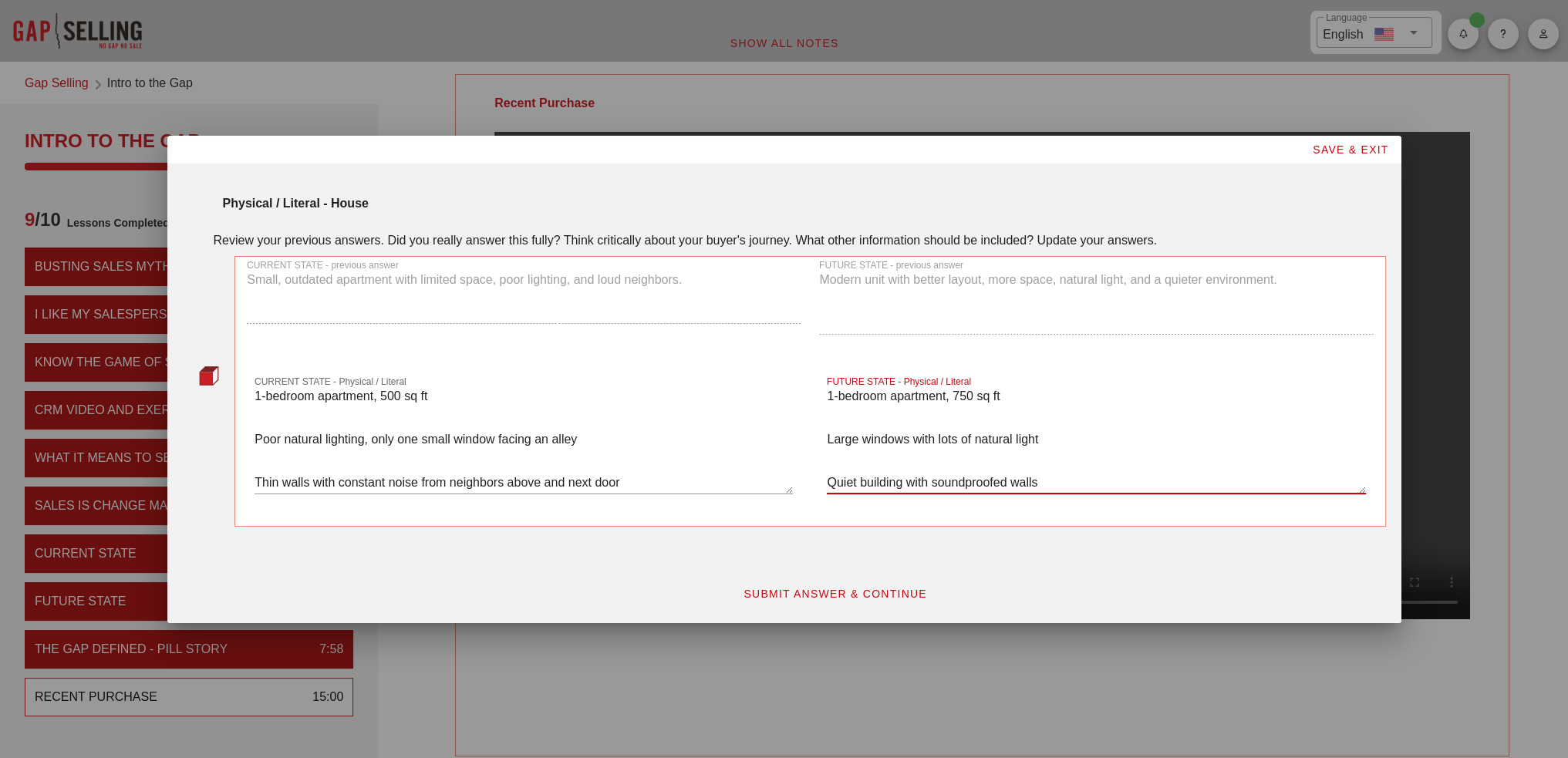 click on "1-bedroom apartment, 750 sq ft
Large windows with lots of natural light
Quiet building with soundproofed walls
Separate area for a home office setup
Modern kitchen, in-unit washer/dryer
Reserved parking spot
$1,650/month in rent" at bounding box center [1096, 440] 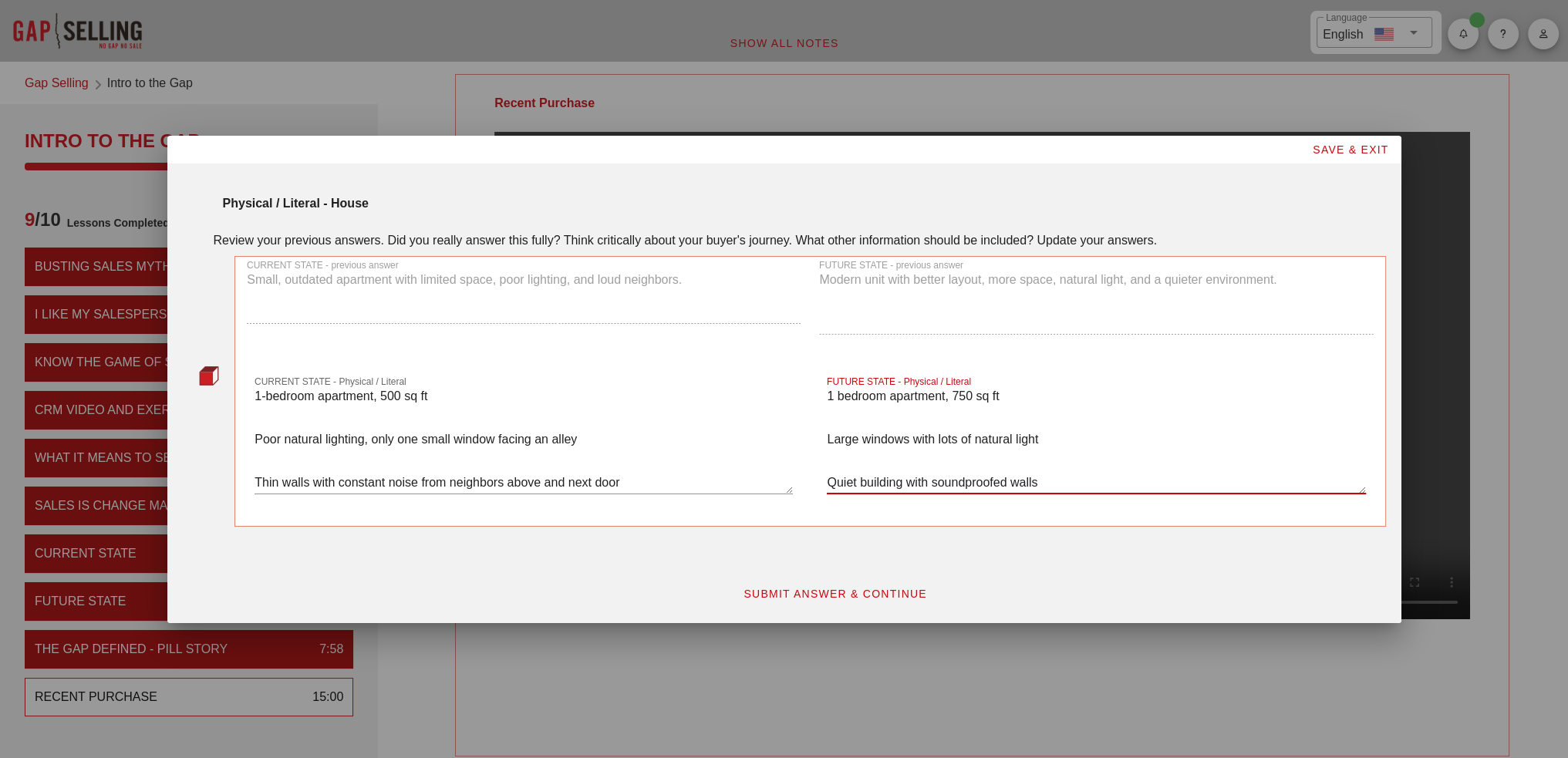 type on "1 bedroom apartment, 750 sq ft
Large windows with lots of natural light
Quiet building with soundproofed walls
Separate area for a home office setup
Modern kitchen, in-unit washer/dryer
Reserved parking spot
$1,650/month in rent" 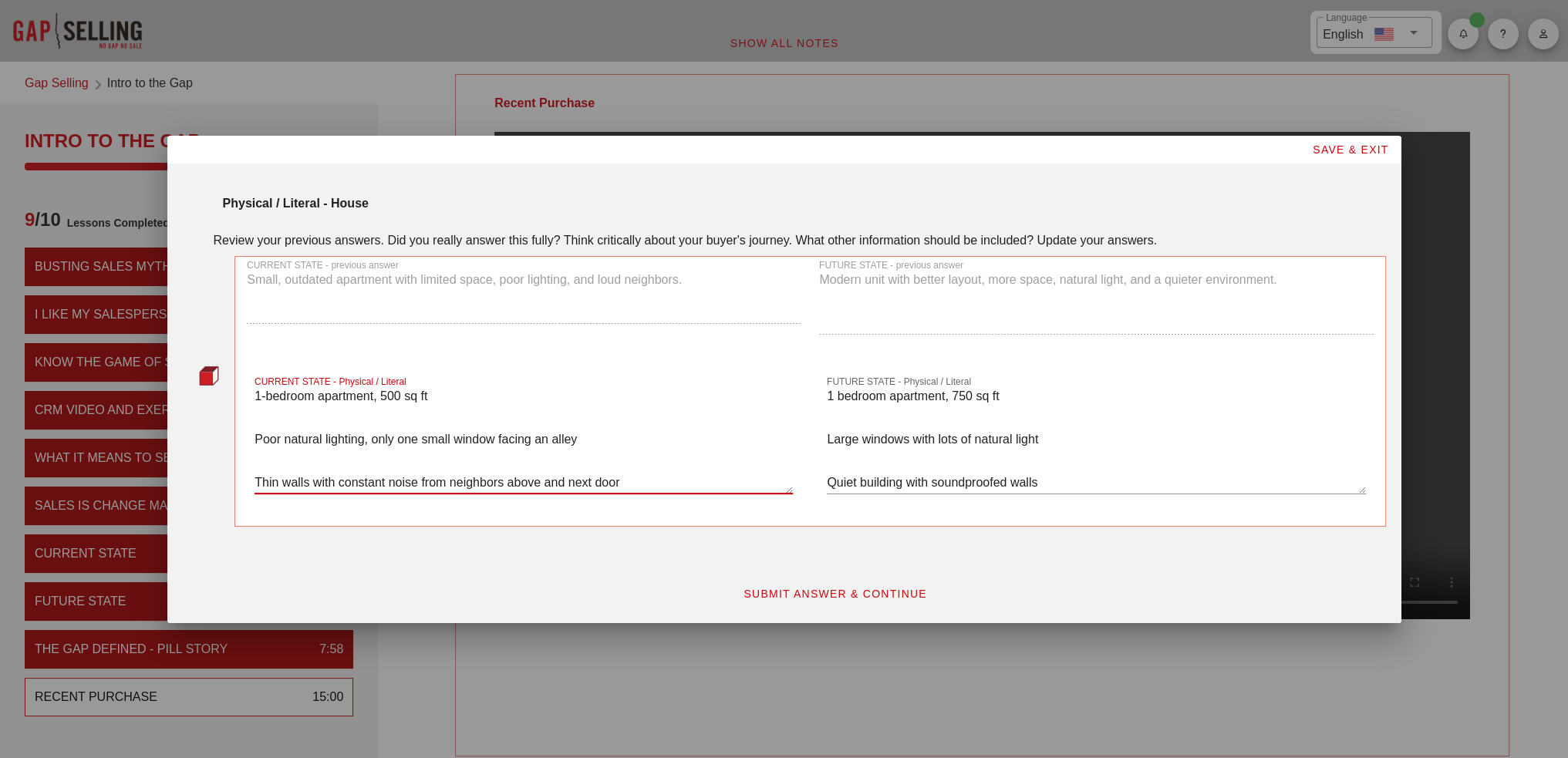 click on "1-bedroom apartment, 500 sq ft
Poor natural lighting, only one small window facing an alley
Thin walls with constant noise from neighbors above and next door
No workspace — kitchen table doubled as a desk
Old appliances, no laundry in unit
Street parking only, often unavailable
$1,400/month in rent" at bounding box center (524, 440) 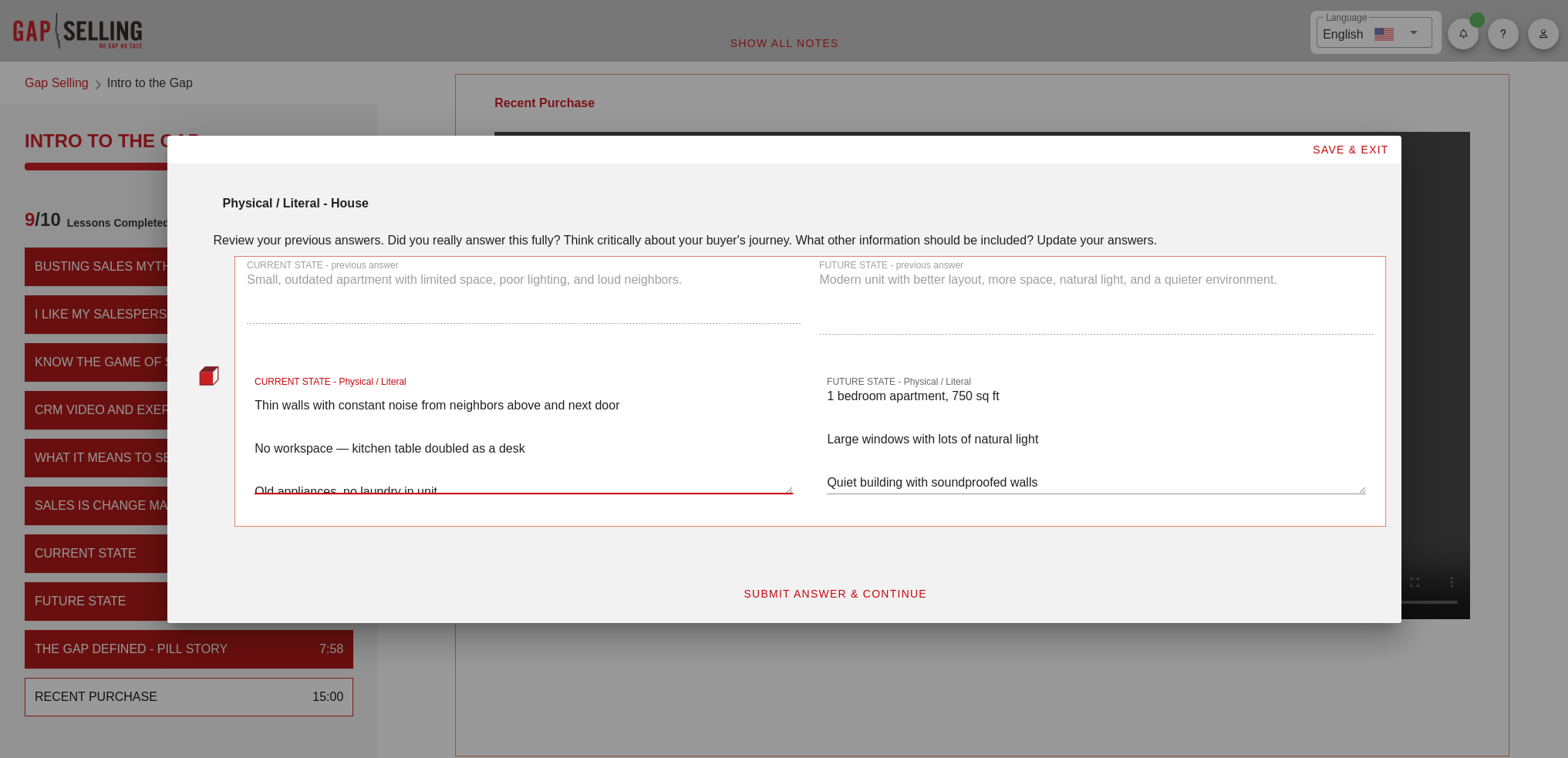 scroll, scrollTop: 77, scrollLeft: 0, axis: vertical 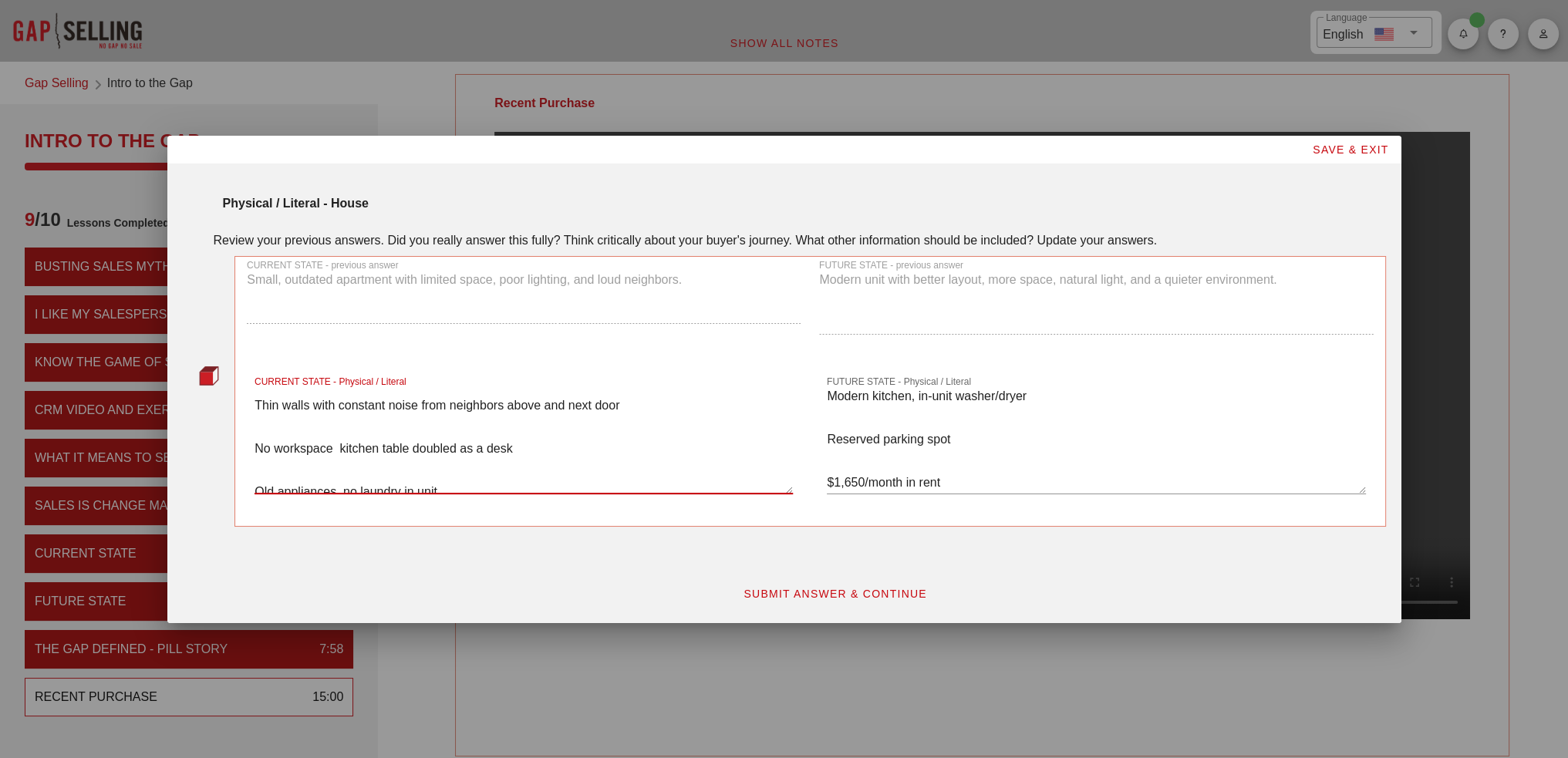 type on "1 bedroom apartment, 500 sq ft
Poor natural lighting, only one small window facing an alley
Thin walls with constant noise from neighbors above and next door
No workspace  kitchen table doubled as a desk
Old appliances, no laundry in unit
Street parking only, often unavailable
$1,400/month in rent" 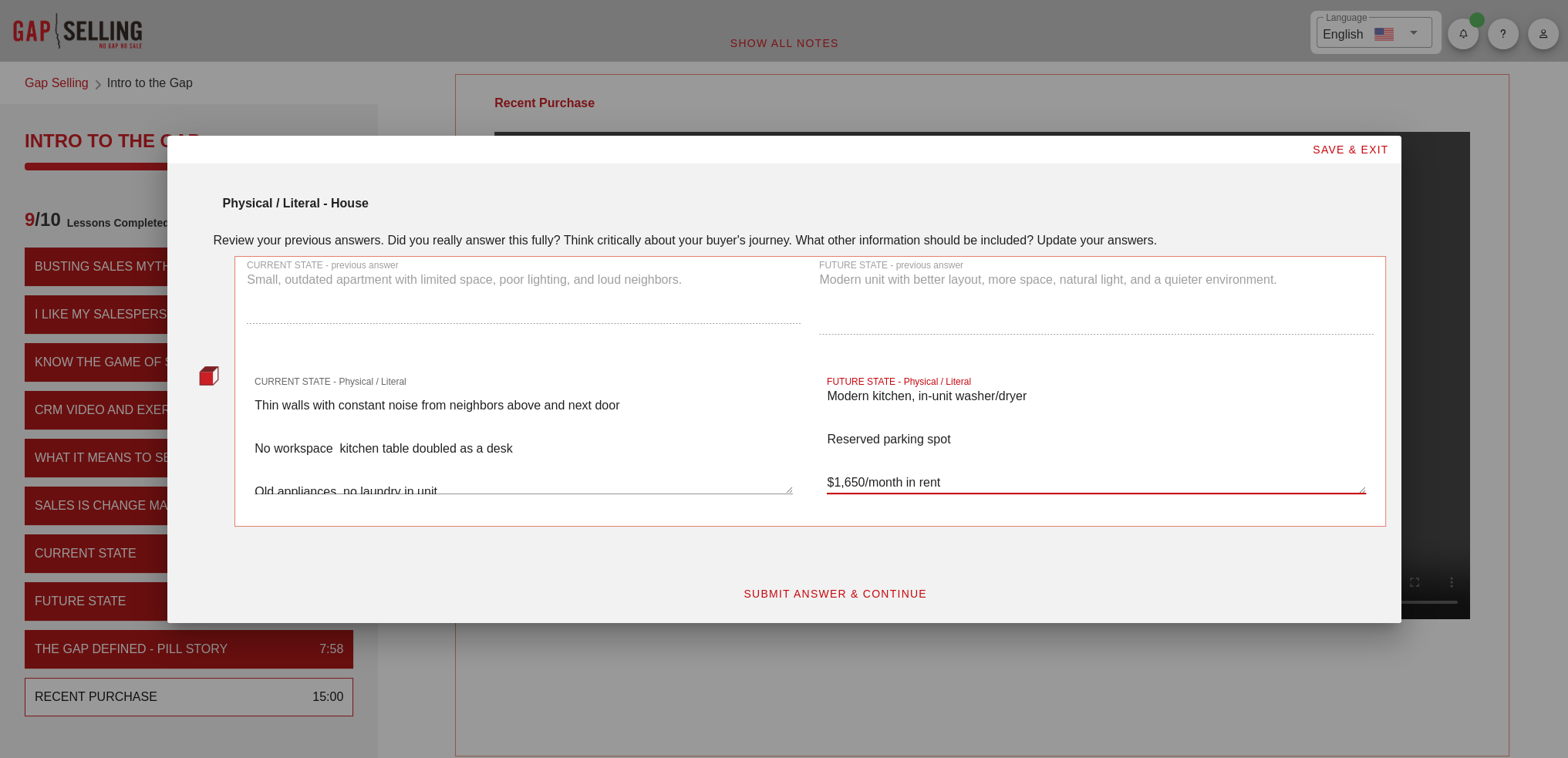 click on "1 bedroom apartment, 750 sq ft
Large windows with lots of natural light
Quiet building with soundproofed walls
Separate area for a home office setup
Modern kitchen, in-unit washer/dryer
Reserved parking spot
$1,650/month in rent" at bounding box center [1096, 440] 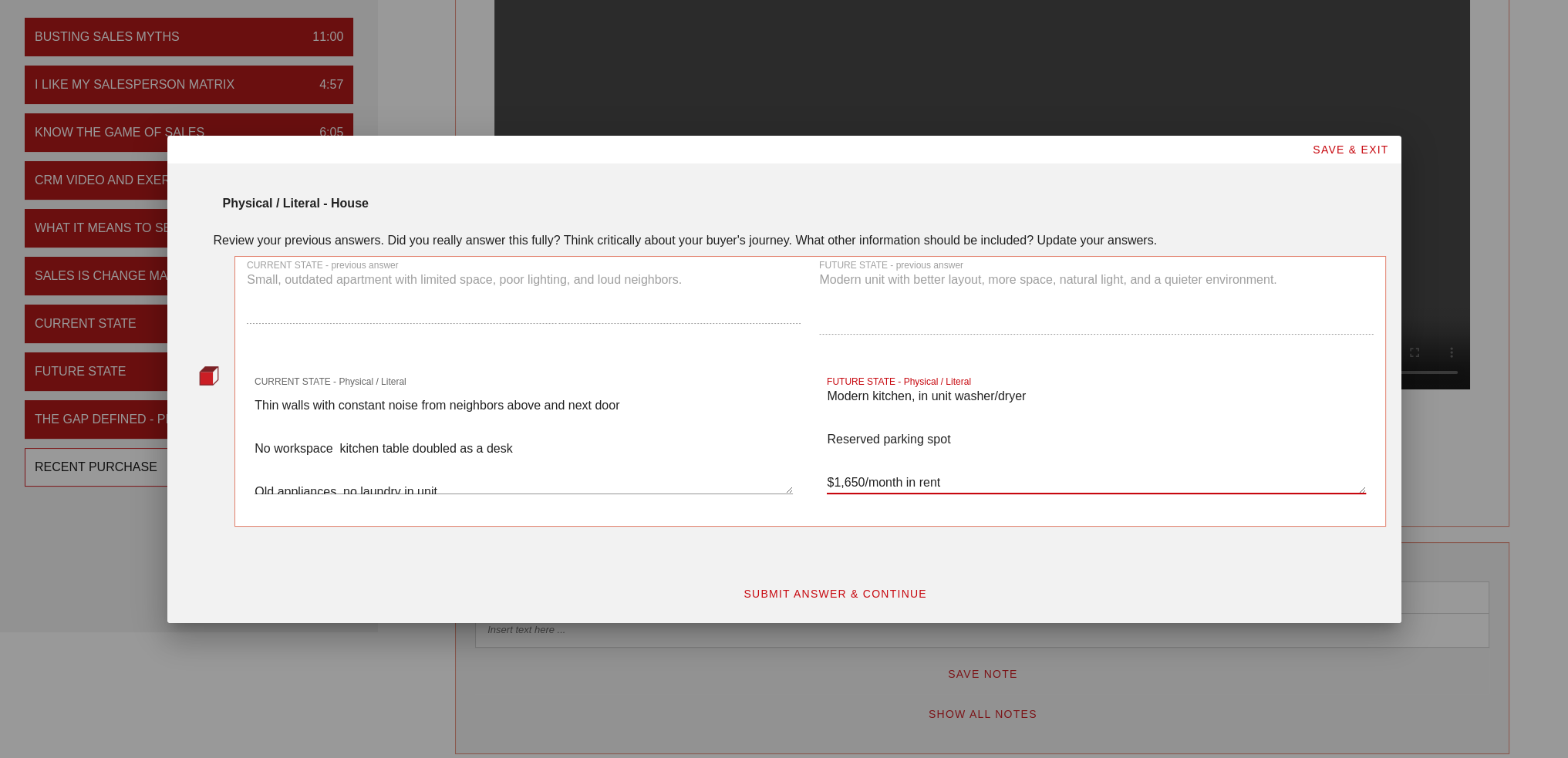 scroll, scrollTop: 231, scrollLeft: 0, axis: vertical 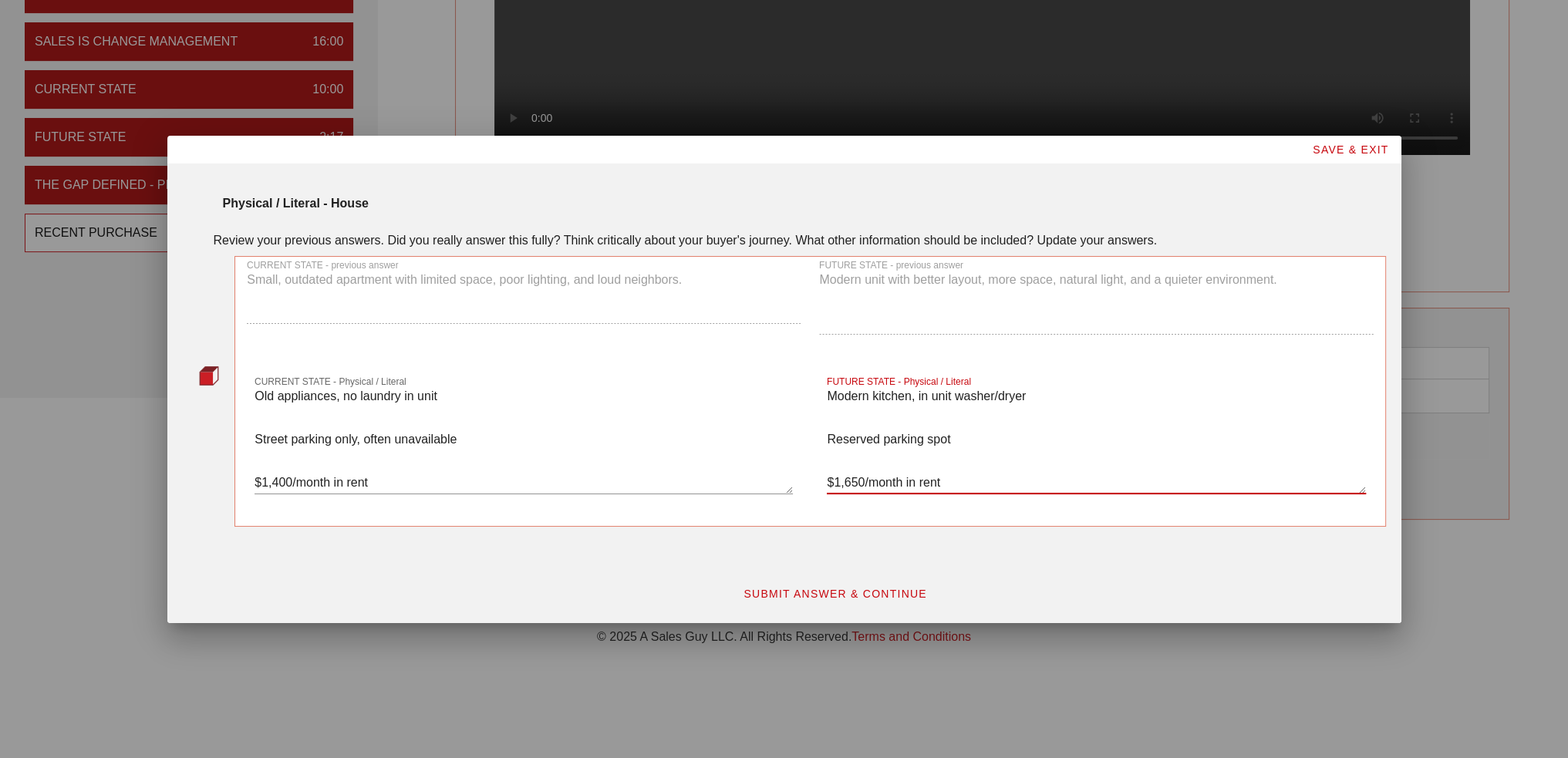type on "1 bedroom apartment, 750 sq ft
Large windows with lots of natural light
Quiet building with soundproofed walls
Separate area for a home office setup
Modern kitchen, in unit washer/dryer
Reserved parking spot
$1,650/month in rent" 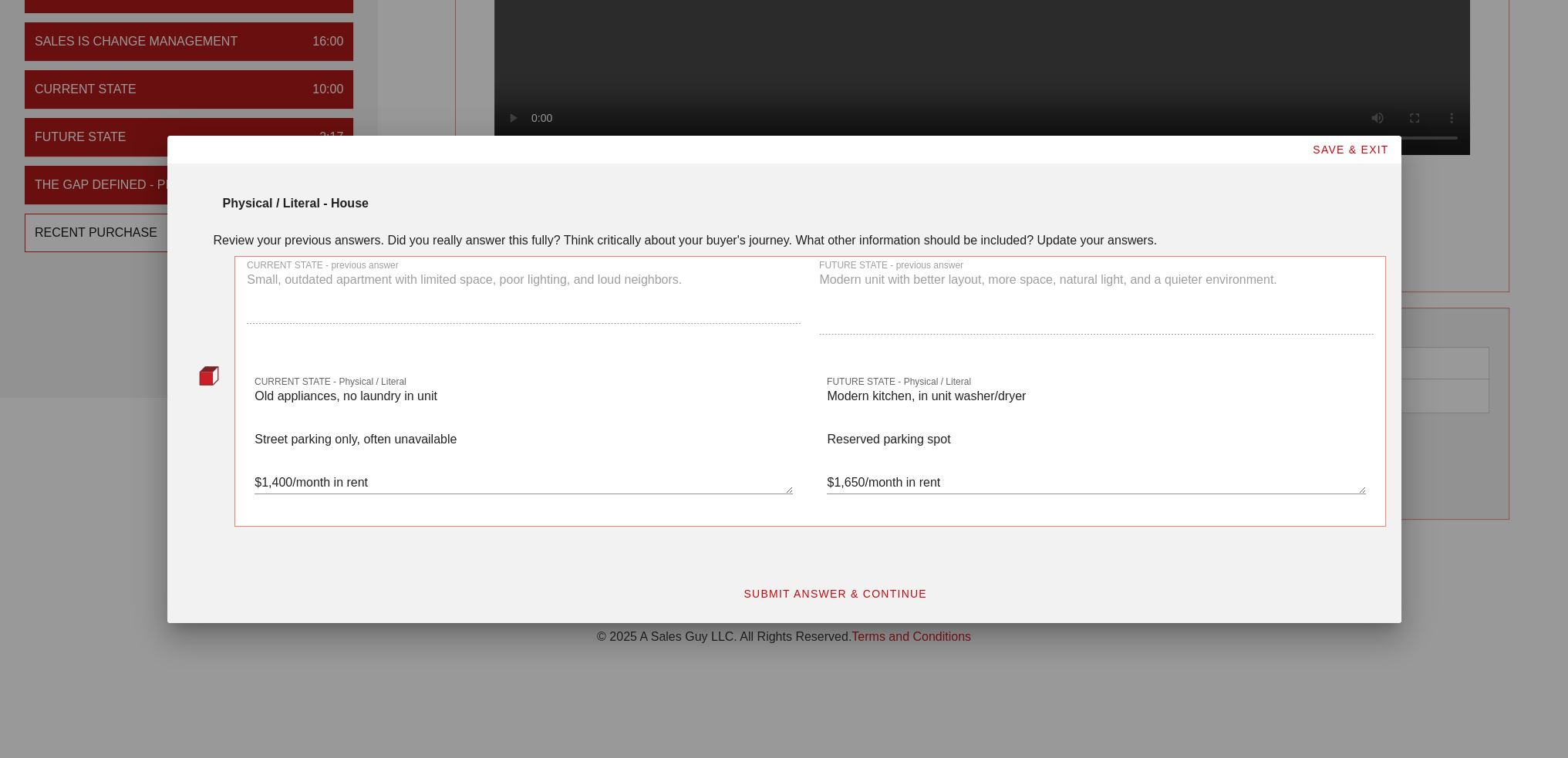 click on "SUBMIT ANSWER & CONTINUE" at bounding box center [835, 594] 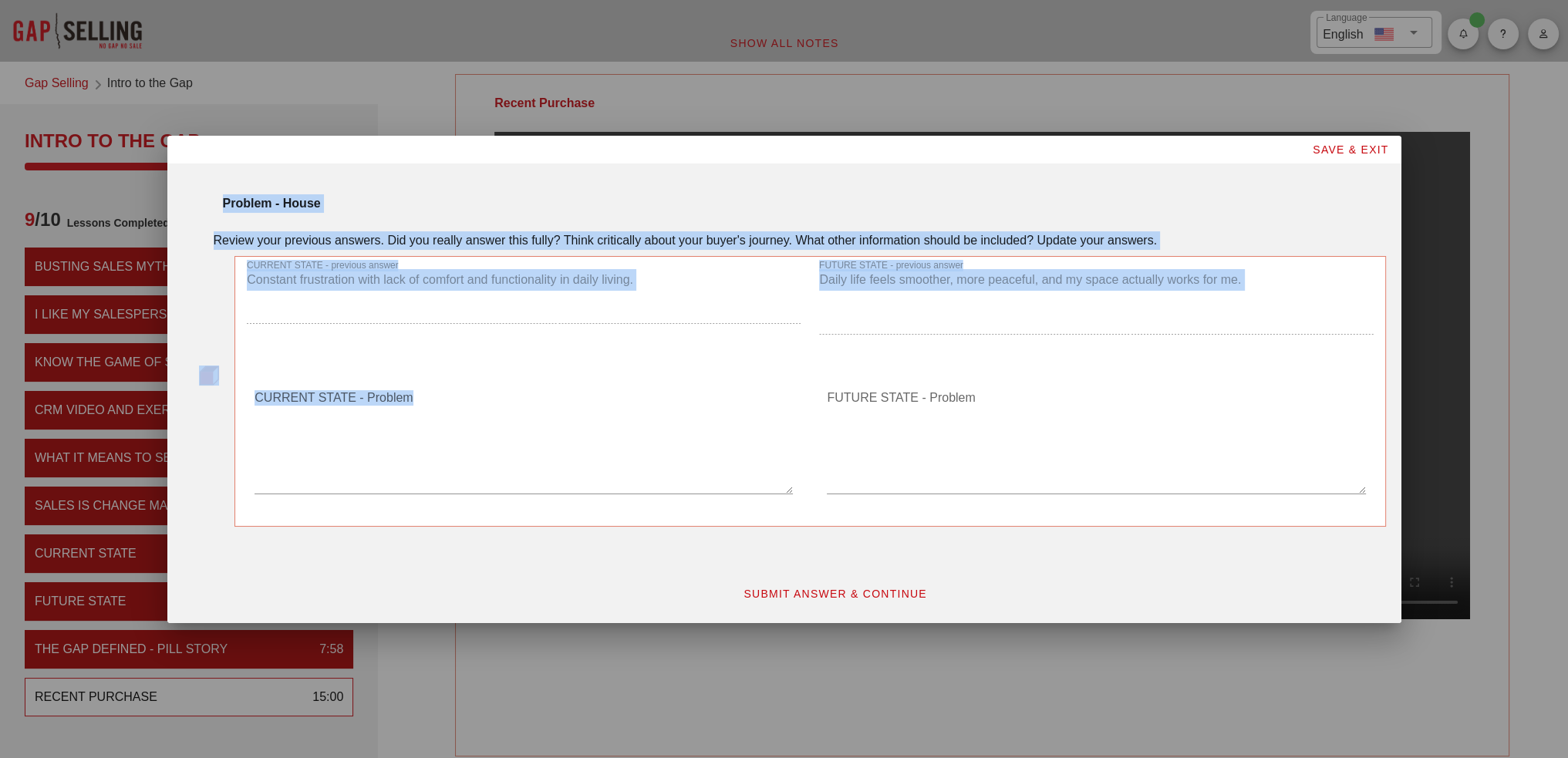 drag, startPoint x: 217, startPoint y: 201, endPoint x: 1133, endPoint y: 403, distance: 938.009 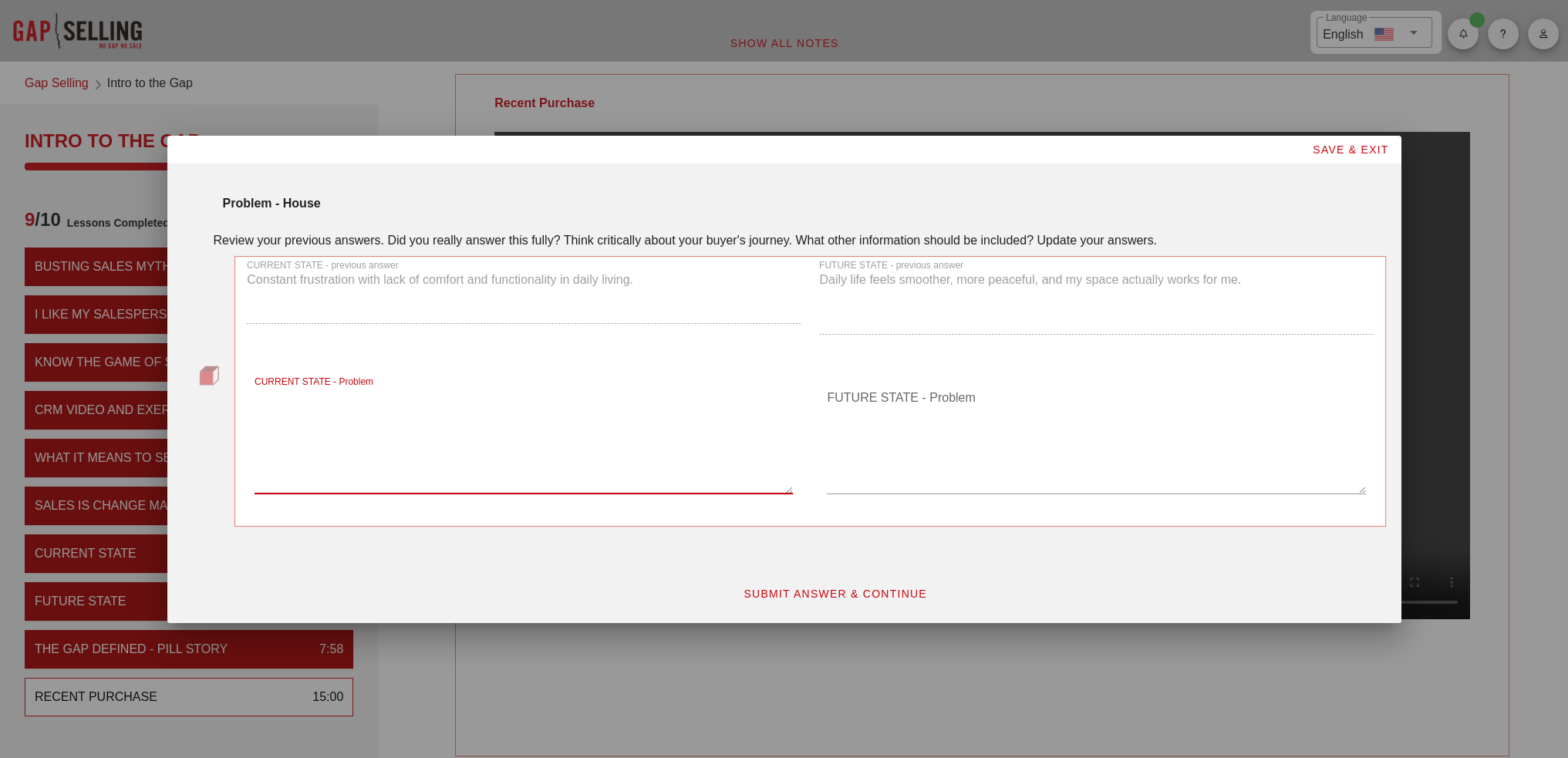 click on "CURRENT STATE - Problem" at bounding box center (524, 440) 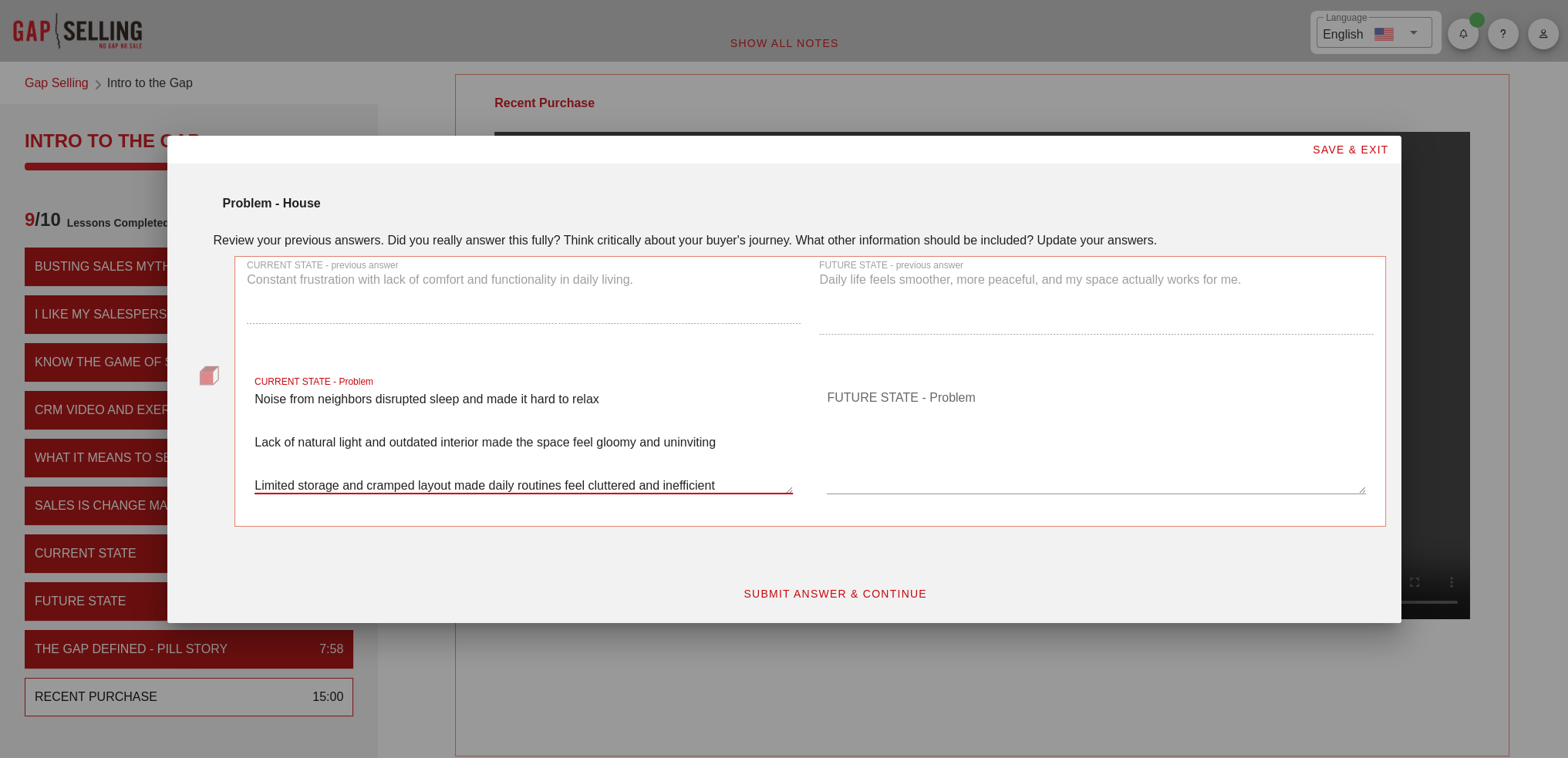 scroll, scrollTop: 0, scrollLeft: 0, axis: both 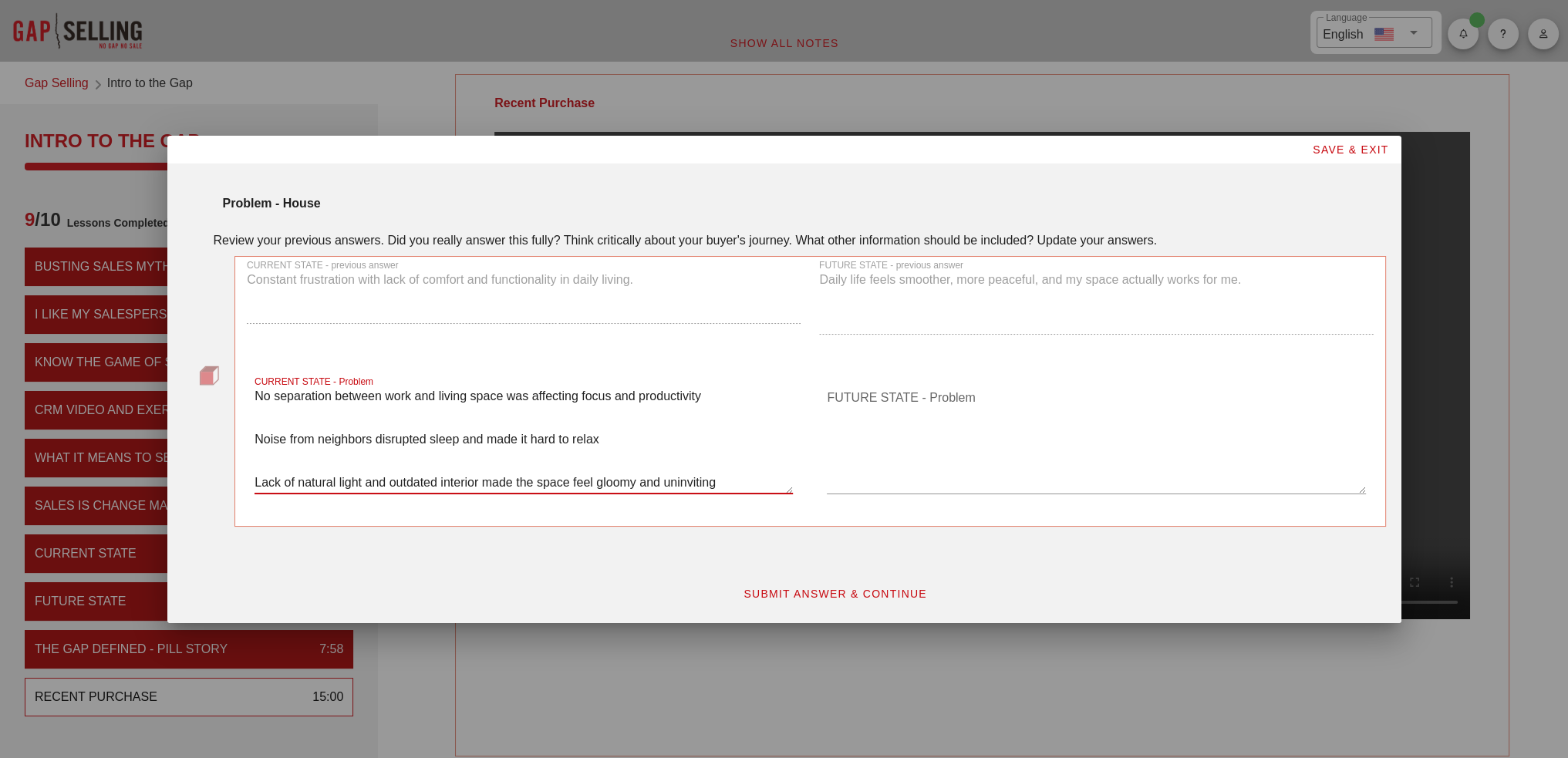 type on "No separation between work and living space was affecting focus and productivity
Noise from neighbors disrupted sleep and made it hard to relax
Lack of natural light and outdated interior made the space feel gloomy and uninviting
Limited storage and cramped layout made daily routines feel cluttered and inefficient
Constant frustration around having to compromise on comfort and basic needs" 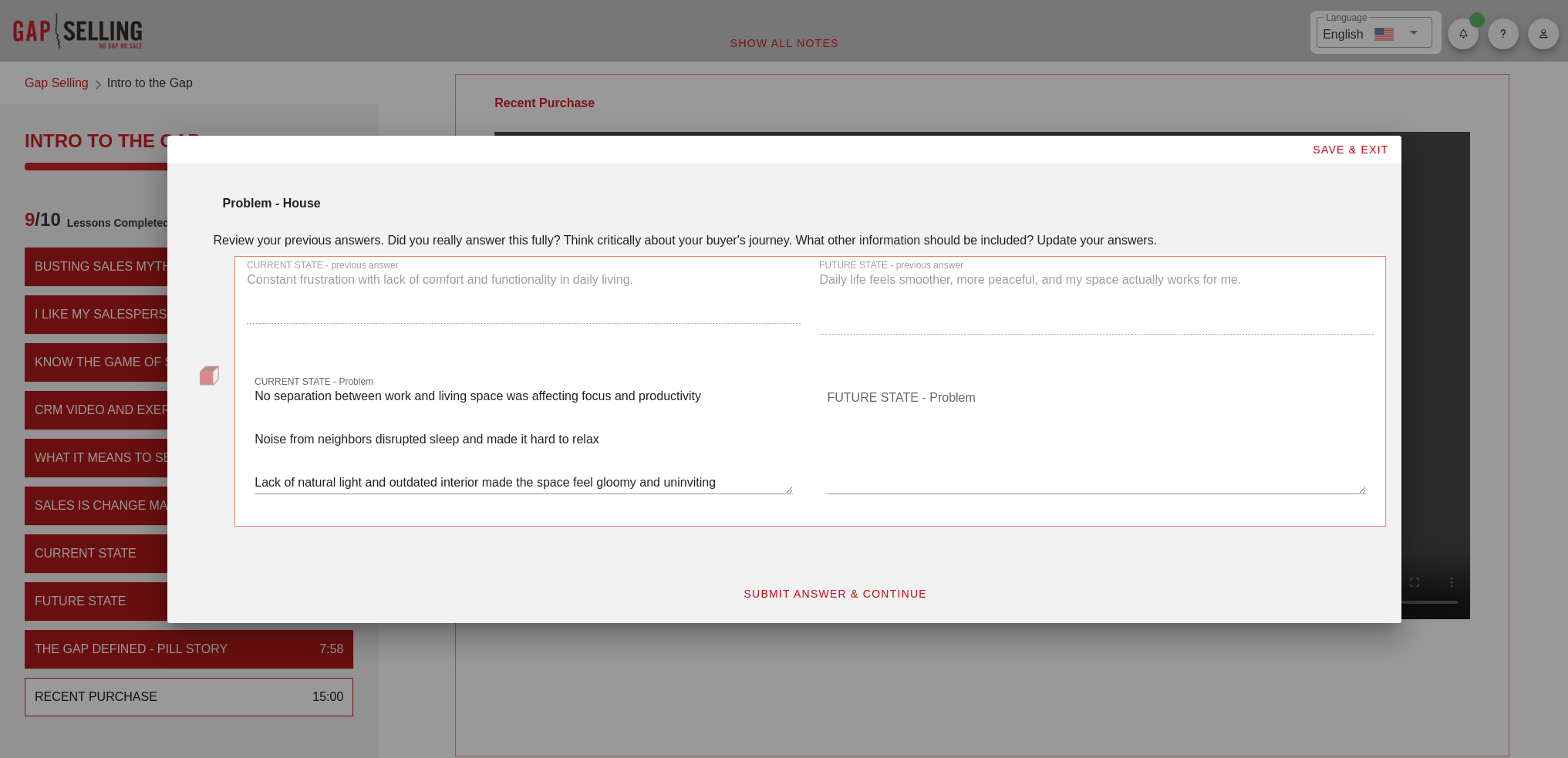 click on "FUTURE STATE - Problem" at bounding box center (1096, 440) 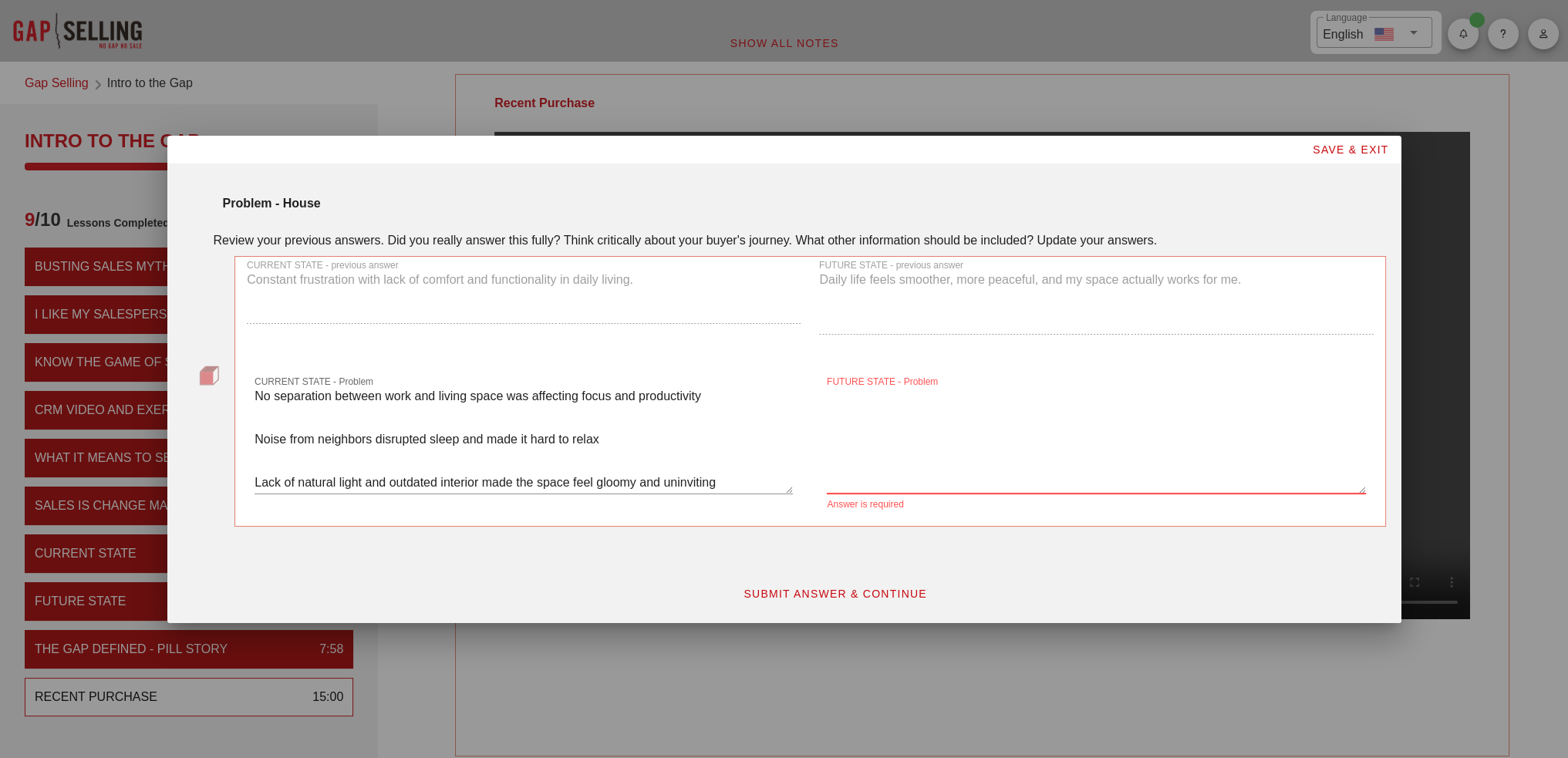 click on "FUTURE STATE - Problem" at bounding box center (882, 382) 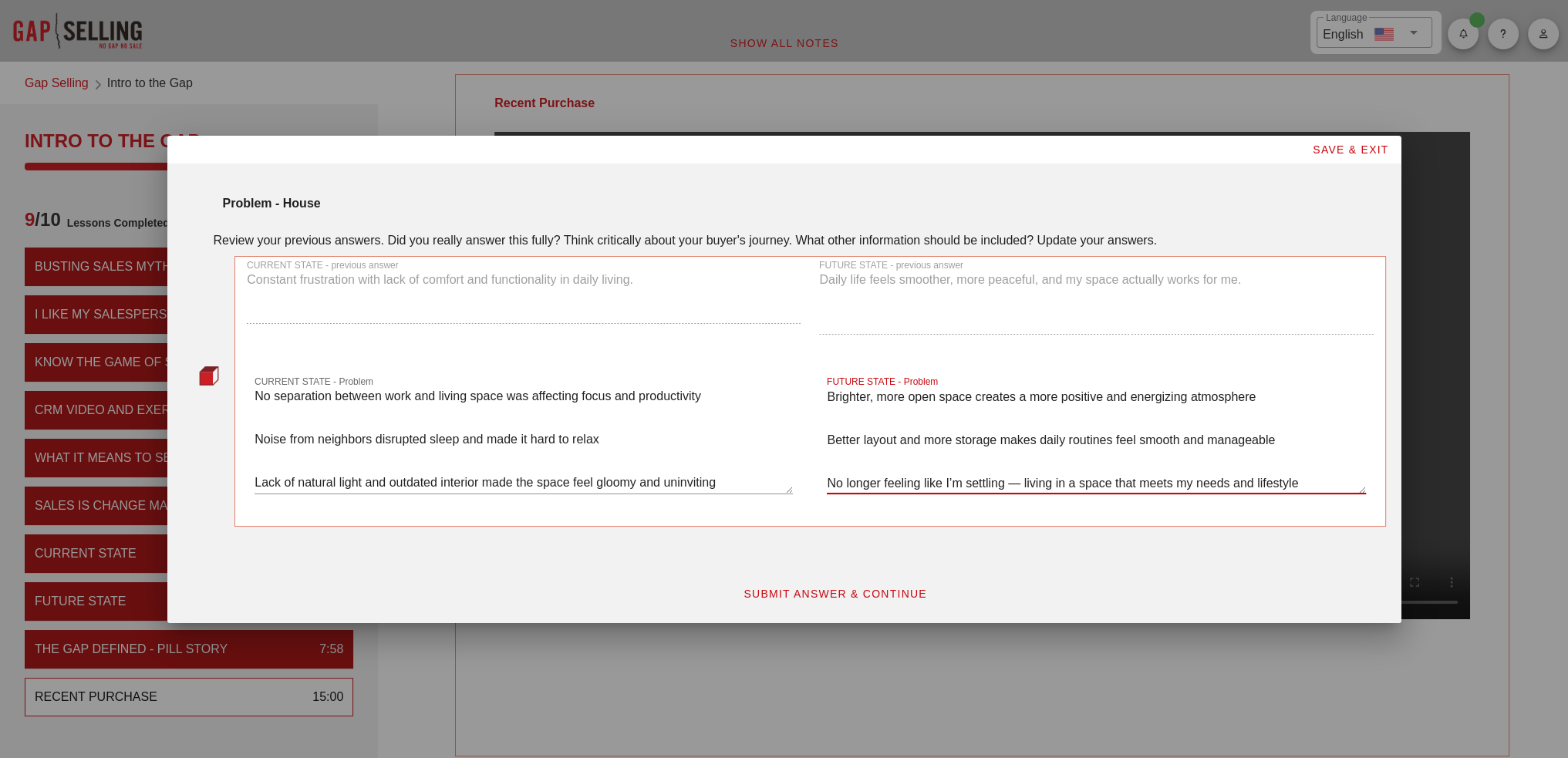 scroll, scrollTop: 86, scrollLeft: 0, axis: vertical 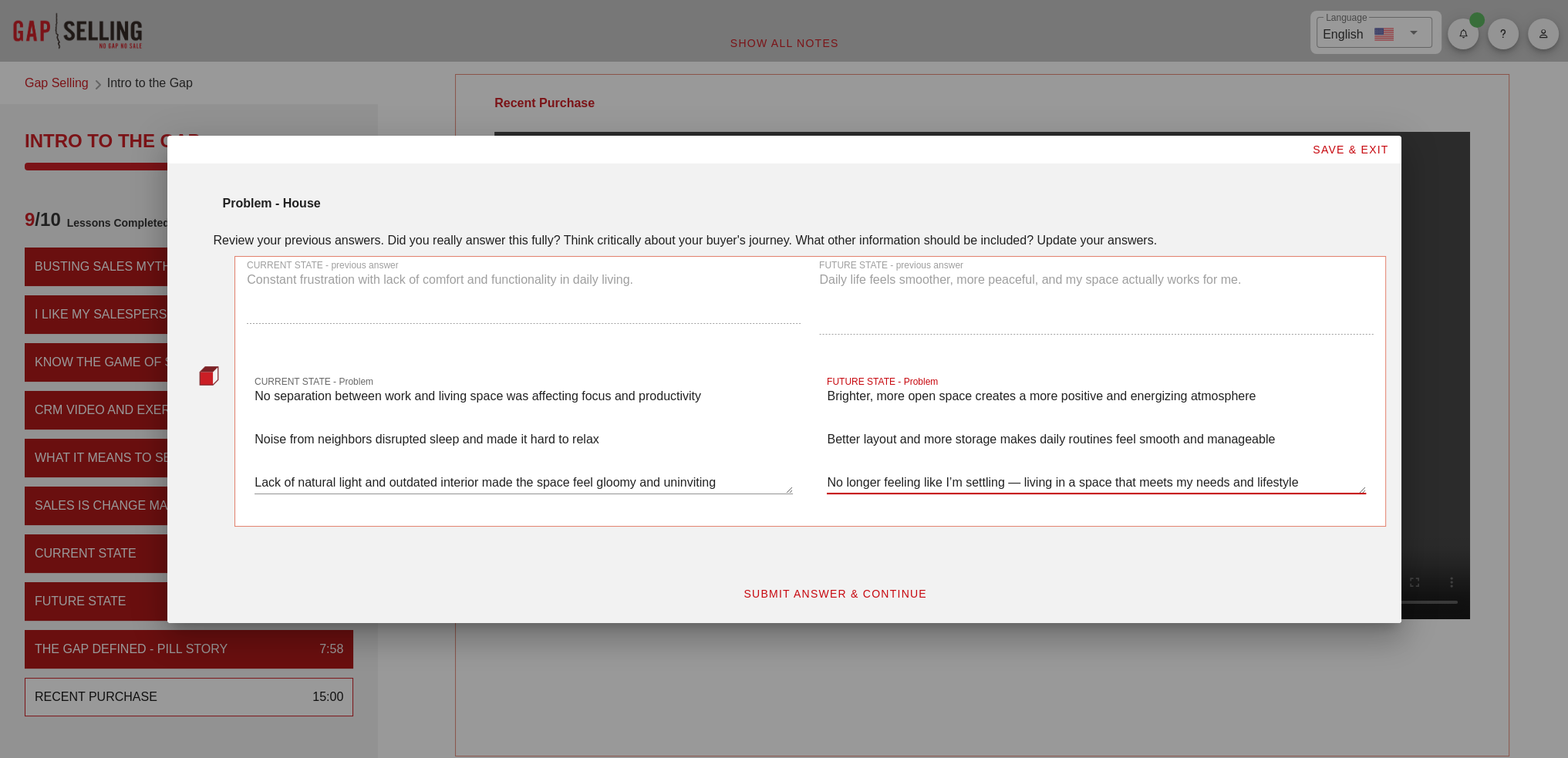 click on "Clear separation between work and living spaces improves focus and mental clarity
Quiet surroundings lead to better rest and reduced daily stress
Brighter, more open space creates a more positive and energizing atmosphere
Better layout and more storage makes daily routines feel smooth and manageable
No longer feeling like I’m settling — living in a space that meets my needs and lifestyle" at bounding box center [1096, 440] 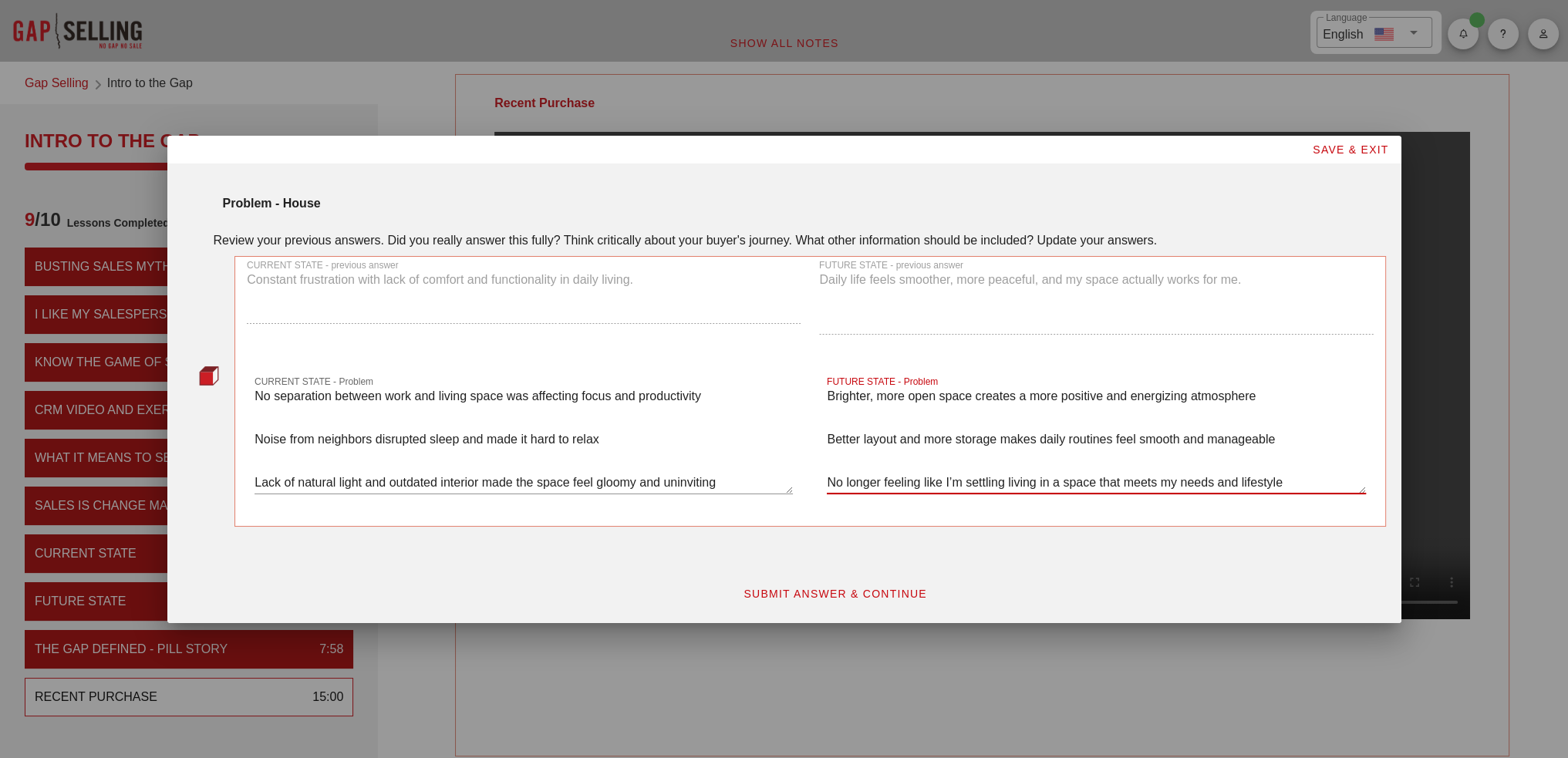 scroll, scrollTop: 0, scrollLeft: 0, axis: both 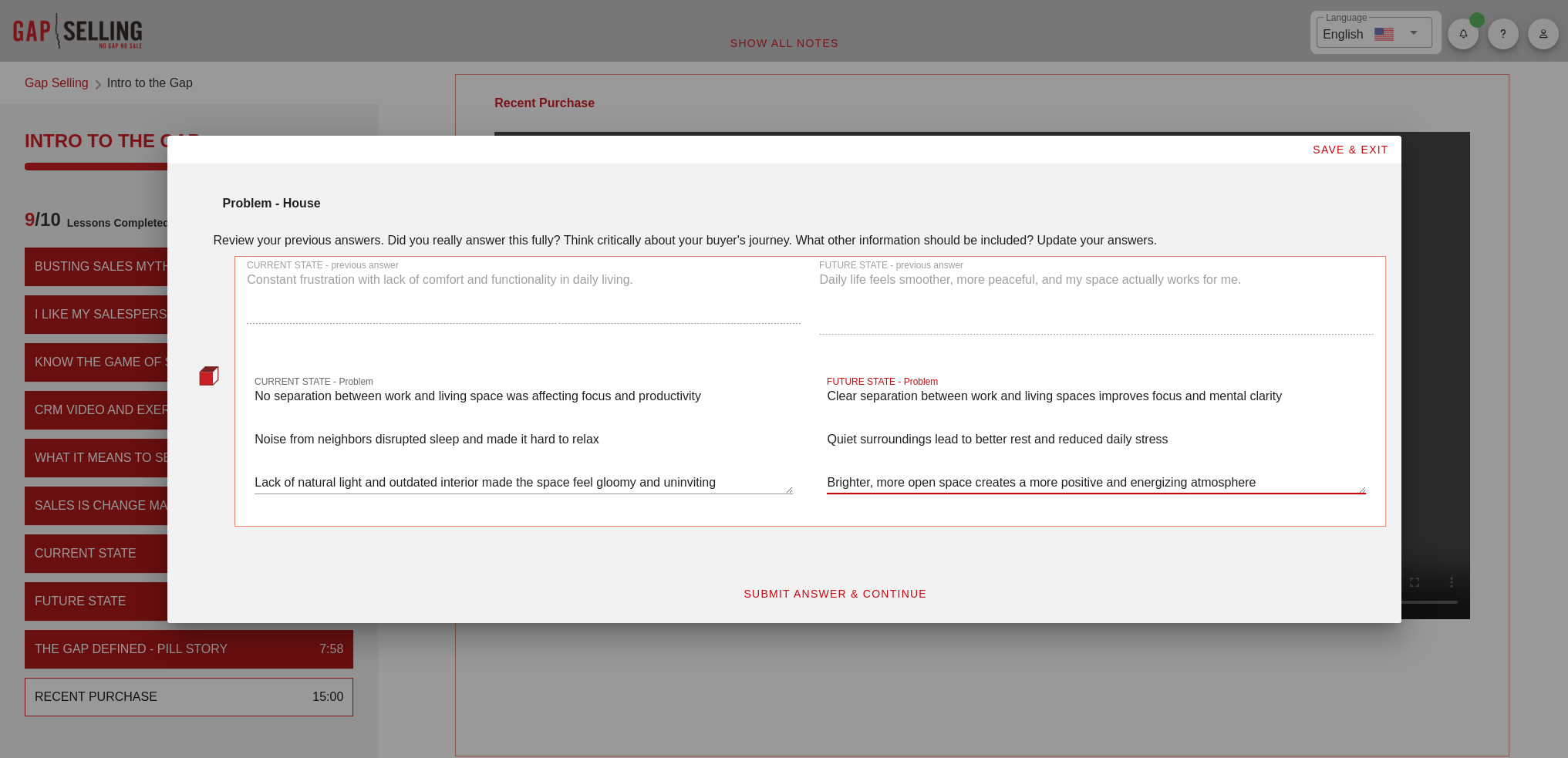 type on "Clear separation between work and living spaces improves focus and mental clarity
Quiet surroundings lead to better rest and reduced daily stress
Brighter, more open space creates a more positive and energizing atmosphere
Better layout and more storage makes daily routines feel smooth and manageable
No longer feeling like I’m settling living in a space that meets my needs and lifestyle" 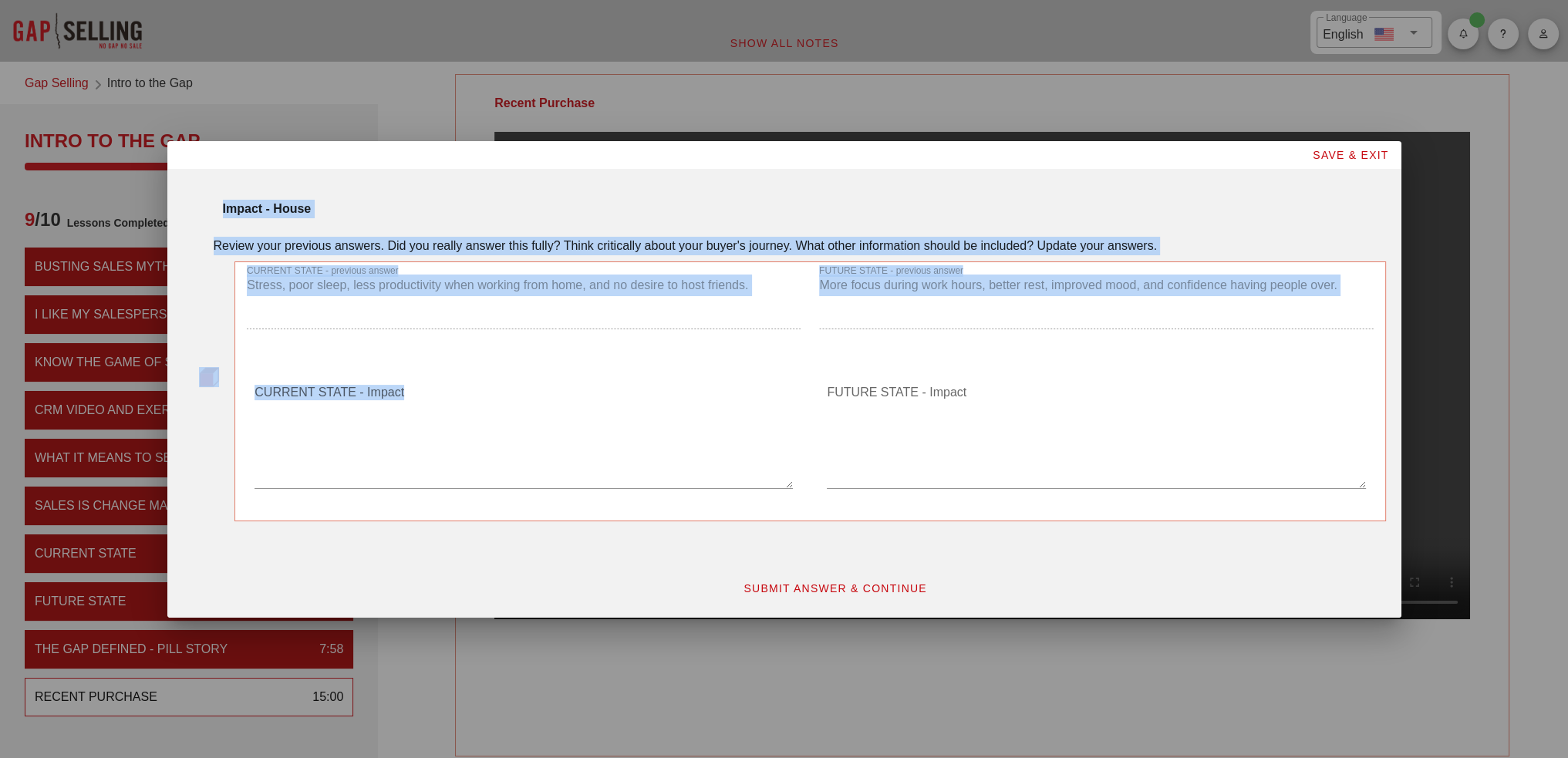 drag, startPoint x: 216, startPoint y: 202, endPoint x: 987, endPoint y: 372, distance: 789.5195 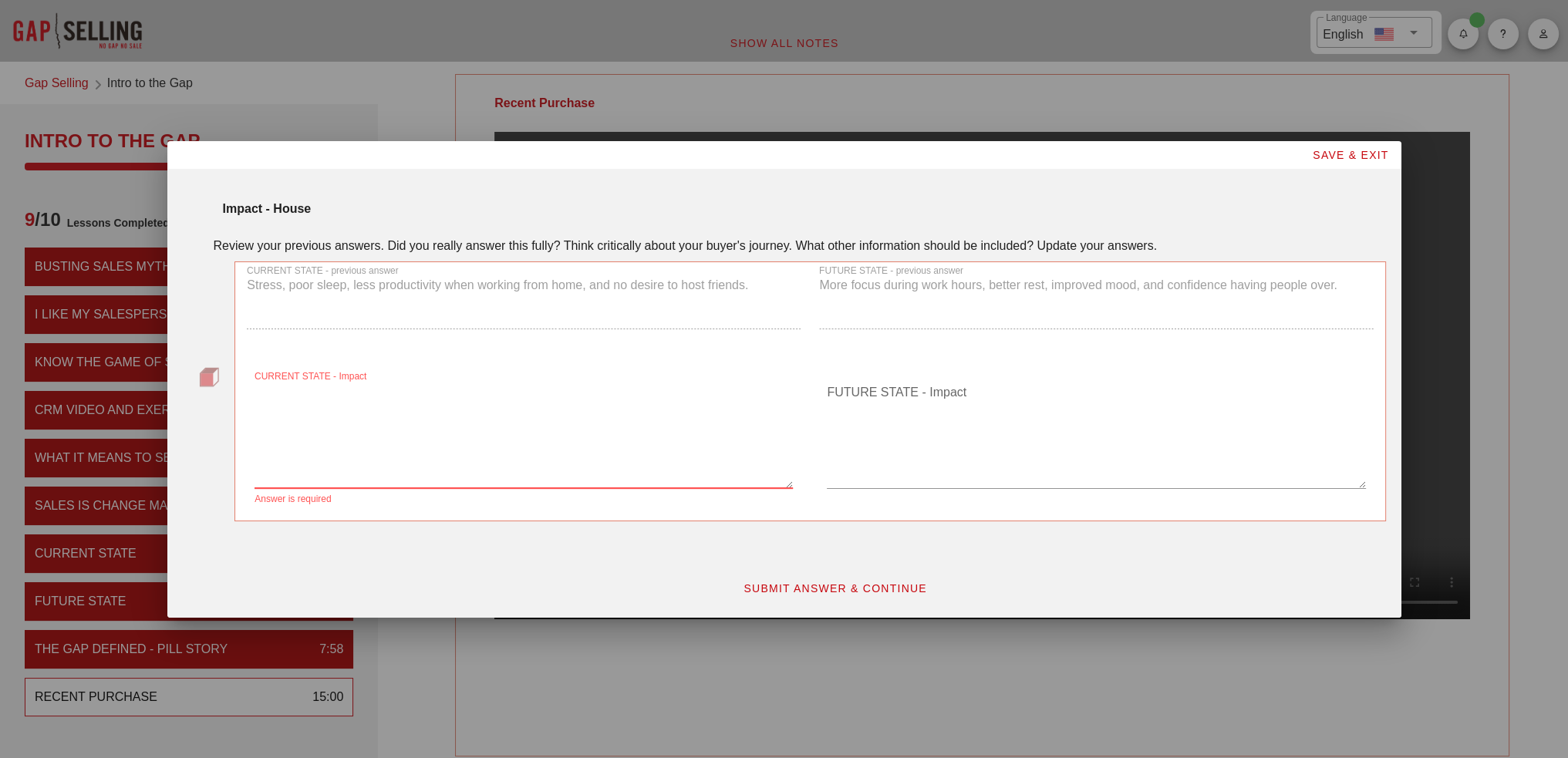 click on "CURRENT STATE - Impact" at bounding box center (524, 434) 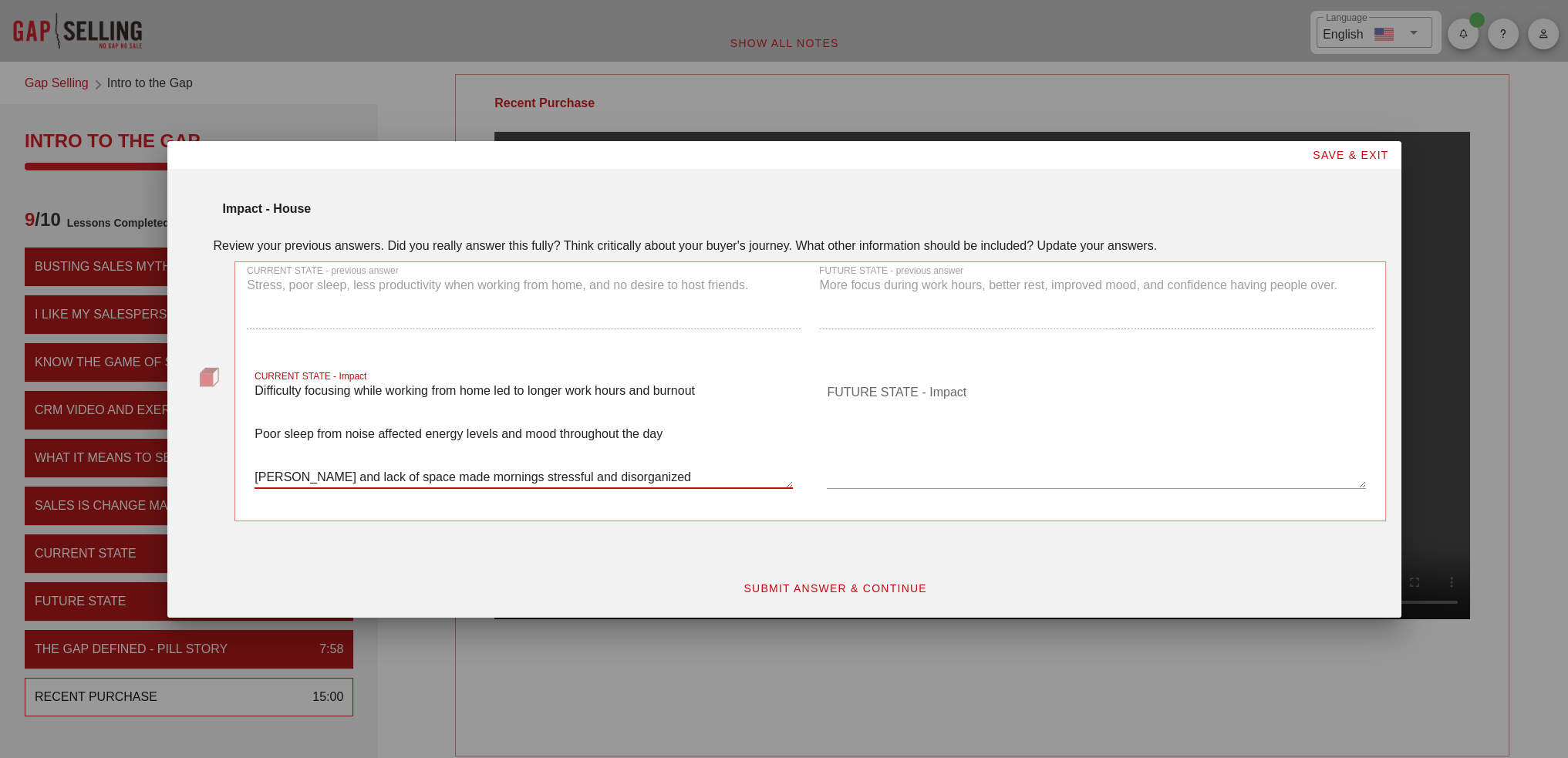 scroll, scrollTop: 0, scrollLeft: 0, axis: both 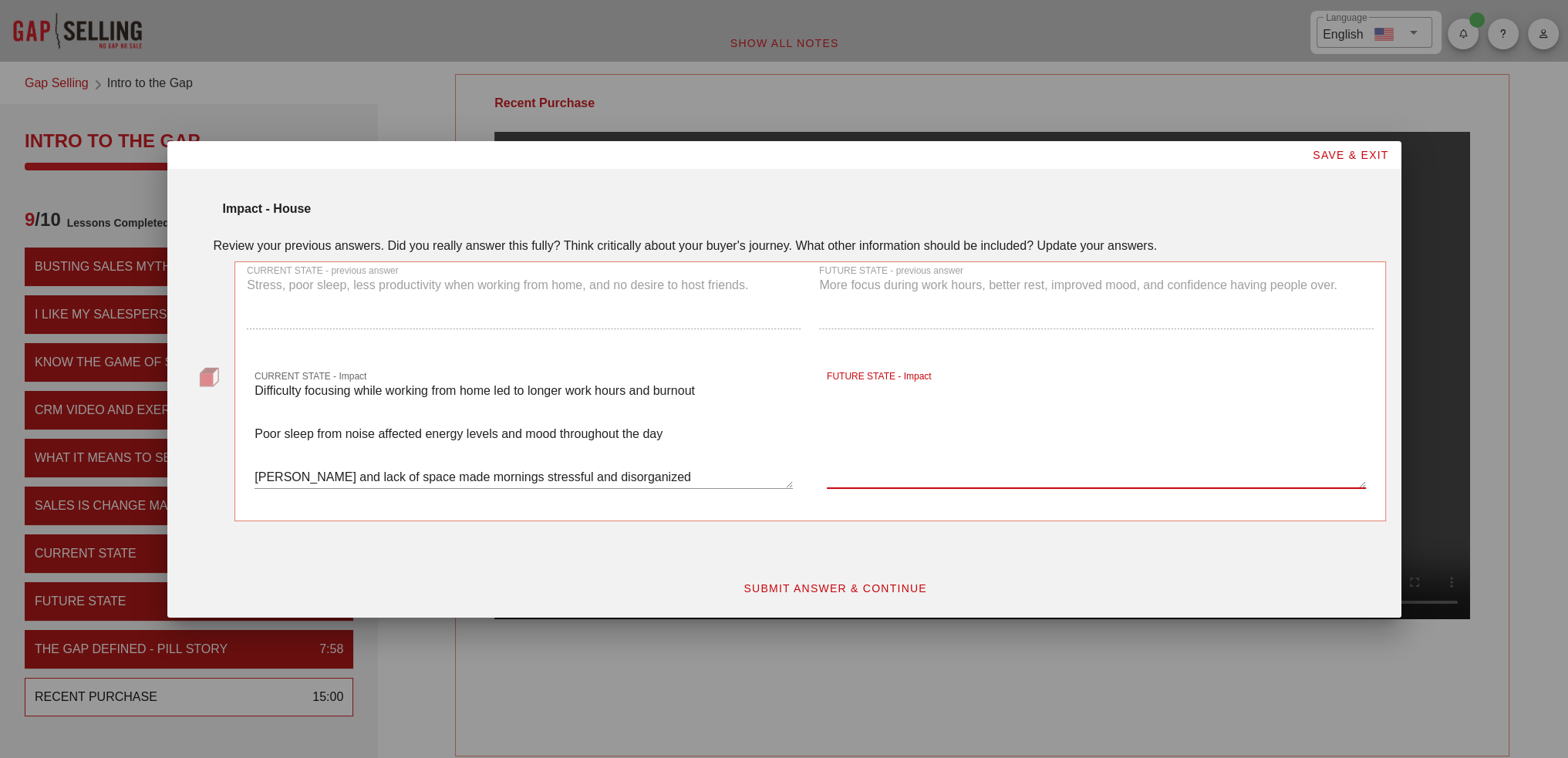 click on "FUTURE STATE - Impact" at bounding box center [1096, 434] 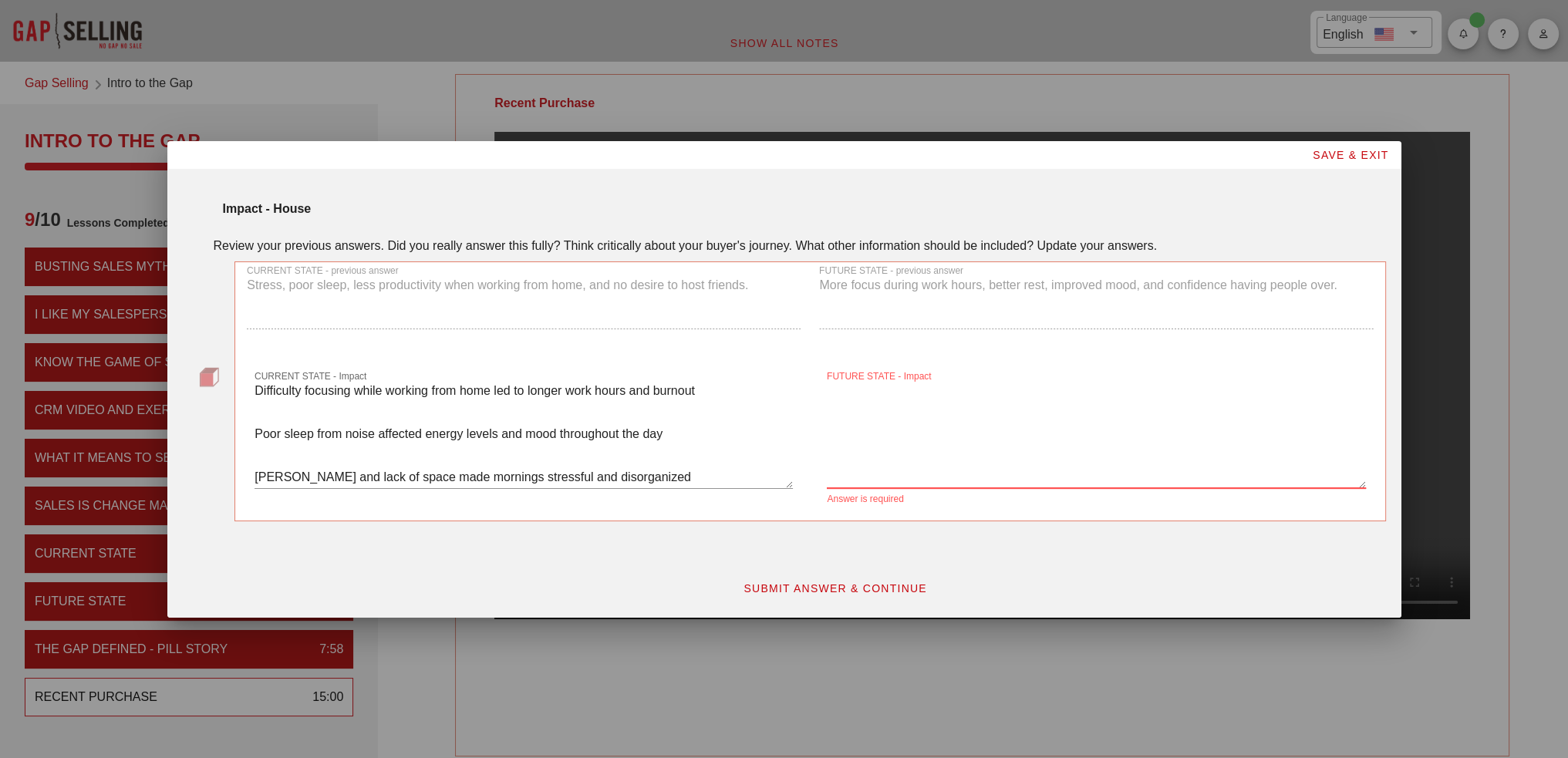 paste on "Clear workspace and quieter surroundings helped me work more efficiently and feel more in control
Better sleep improved energy, mood, and overall well-being
Functional layout and better storage created smoother, less chaotic mornings
Felt proud of my home again — comfortable hosting friends, which improved social life
Living in a space aligned with my lifestyle boosted motivation and reduced daily friction" 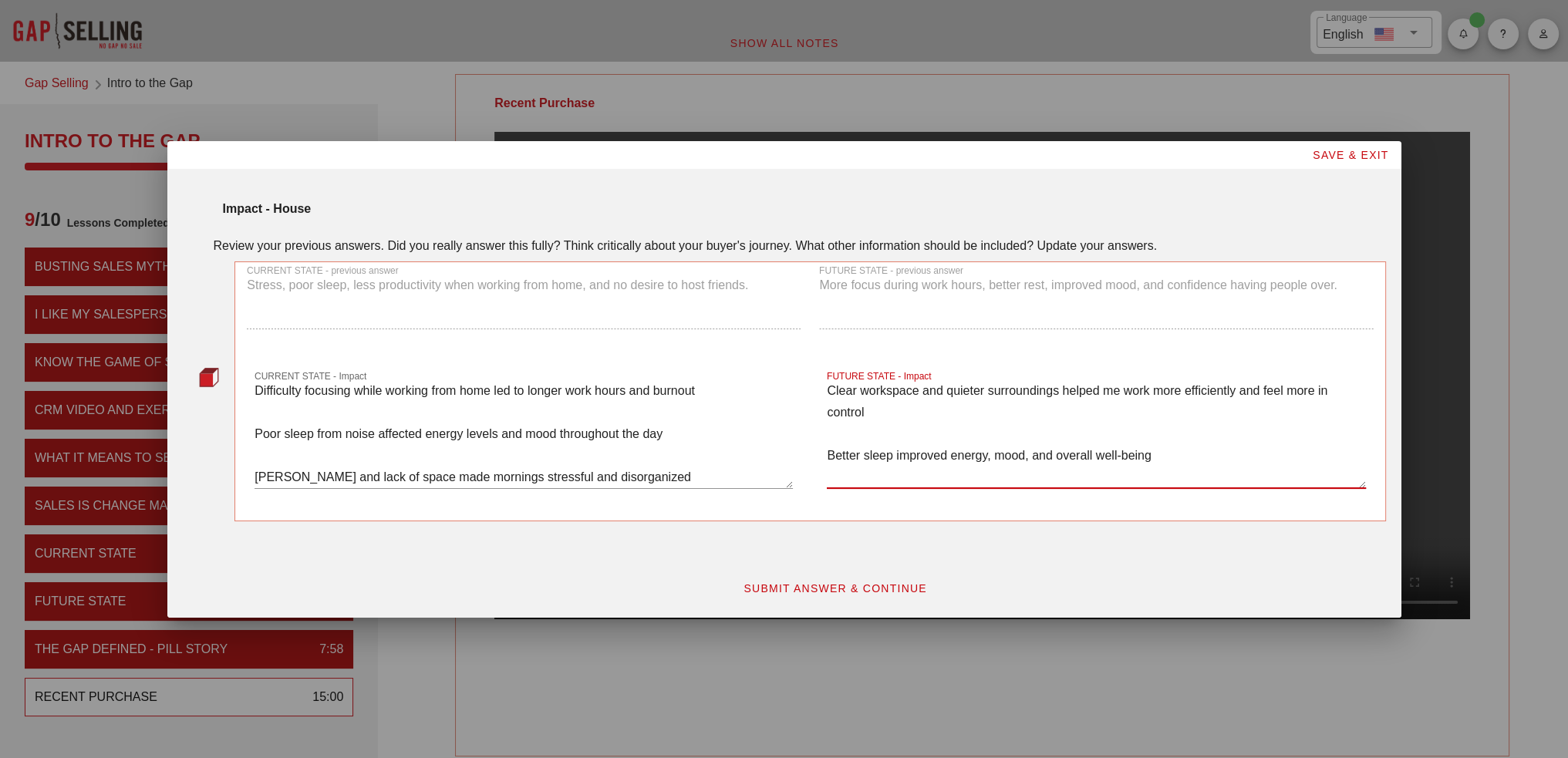 scroll, scrollTop: 103, scrollLeft: 0, axis: vertical 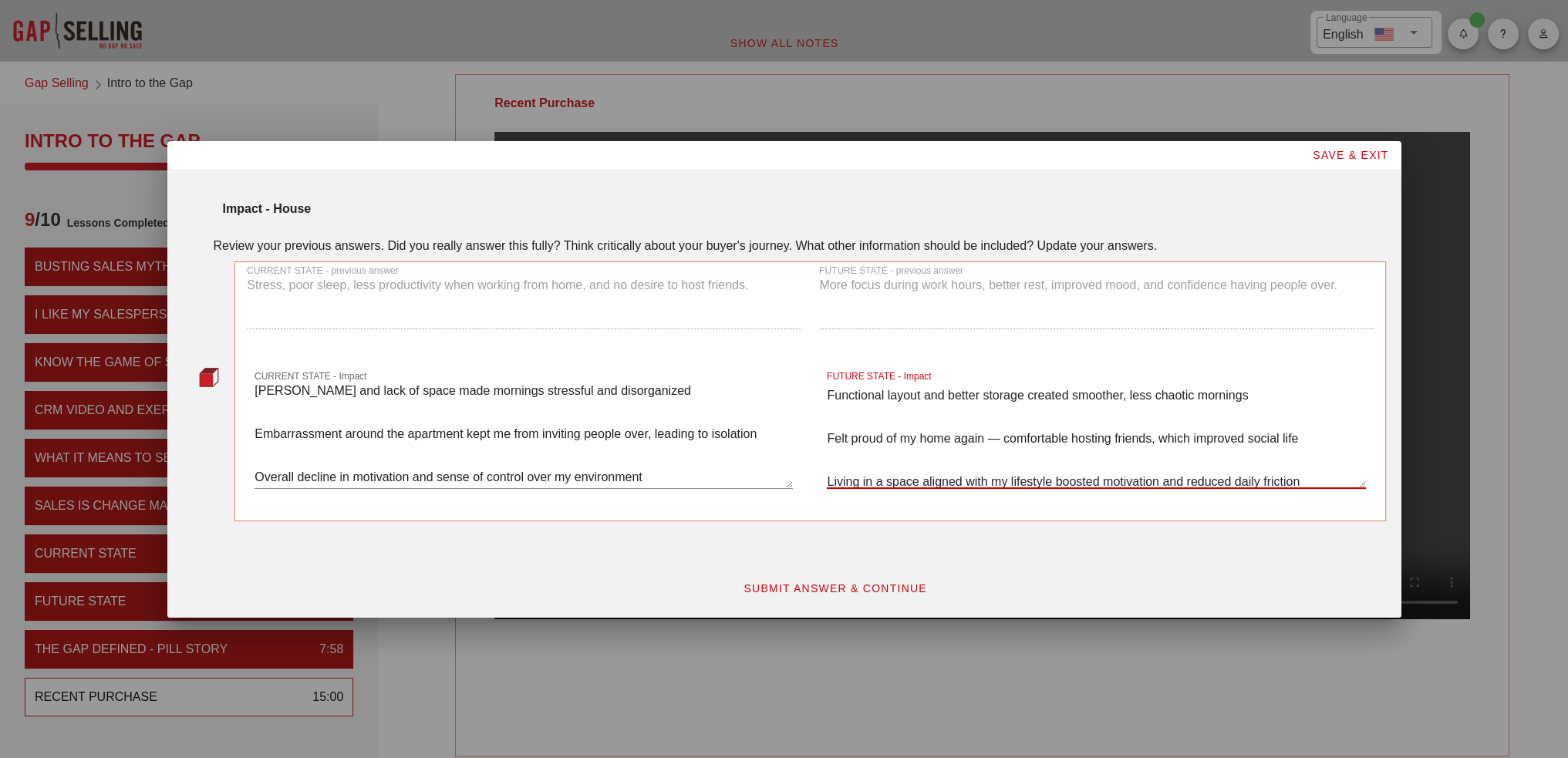 click on "Clear workspace and quieter surroundings helped me work more efficiently and feel more in control
Better sleep improved energy, mood, and overall well-being
Functional layout and better storage created smoother, less chaotic mornings
Felt proud of my home again — comfortable hosting friends, which improved social life
Living in a space aligned with my lifestyle boosted motivation and reduced daily friction" at bounding box center [1096, 434] 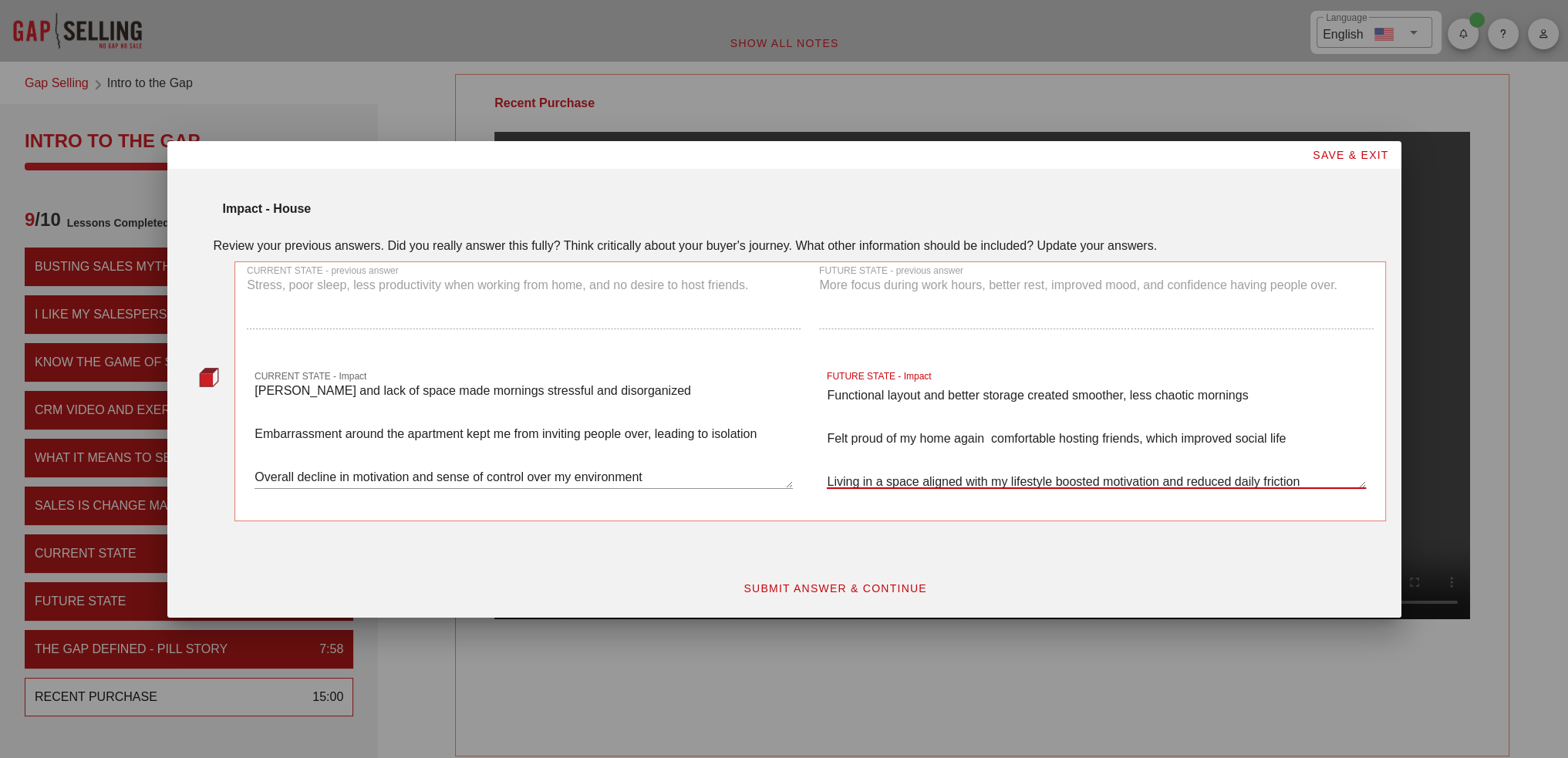 scroll, scrollTop: 108, scrollLeft: 0, axis: vertical 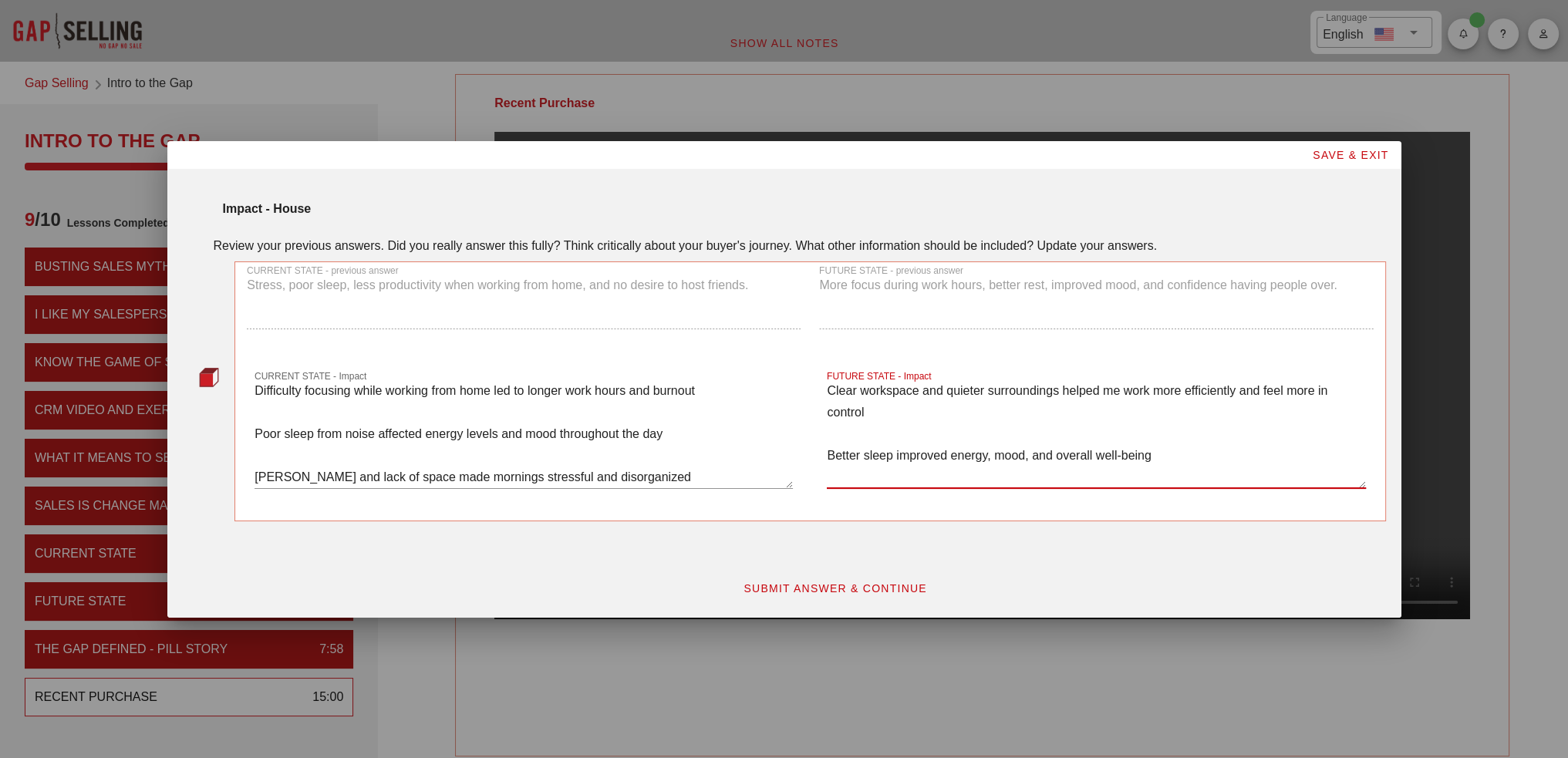type on "Clear workspace and quieter surroundings helped me work more efficiently and feel more in control
Better sleep improved energy, mood, and overall well-being
Functional layout and better storage created smoother, less chaotic mornings
Felt proud of my home again comfortable hosting friends, which improved social life
Living in a space aligned with my lifestyle boosted motivation and reduced daily friction" 